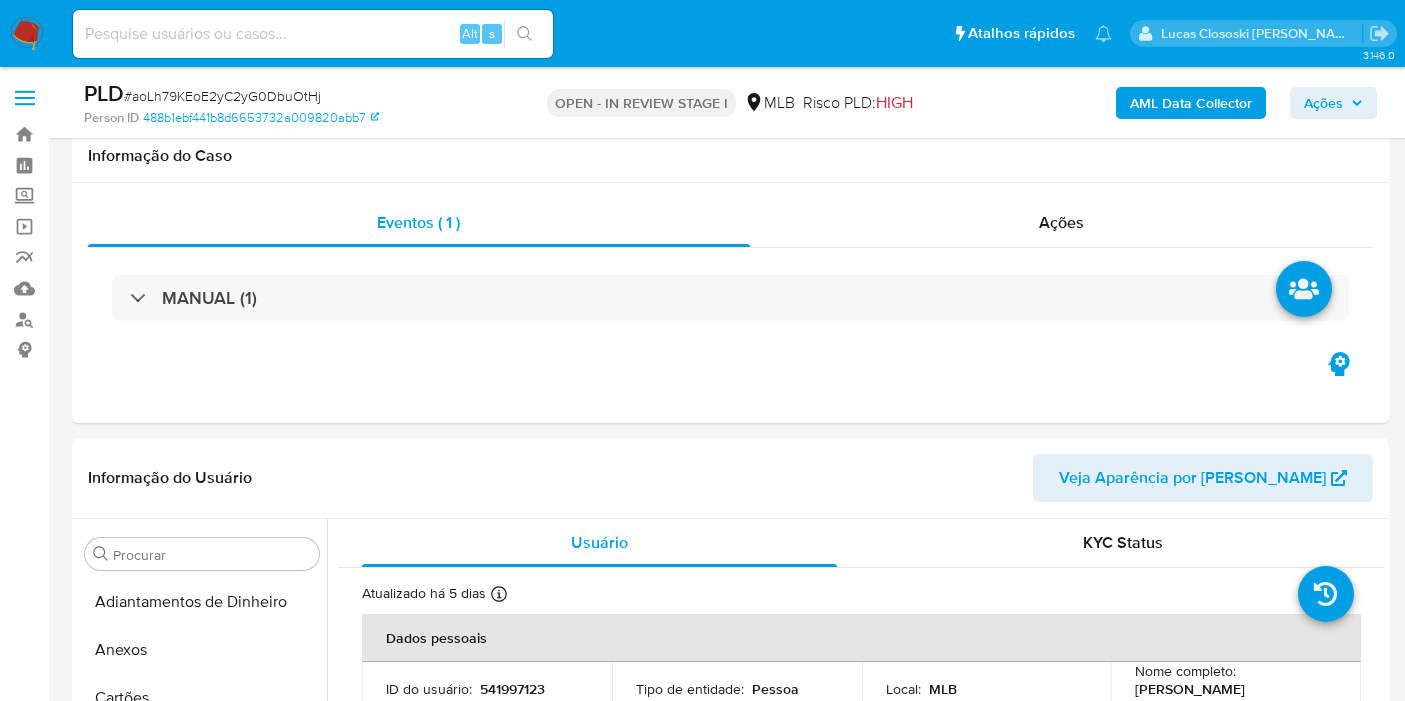 scroll, scrollTop: 2620, scrollLeft: 0, axis: vertical 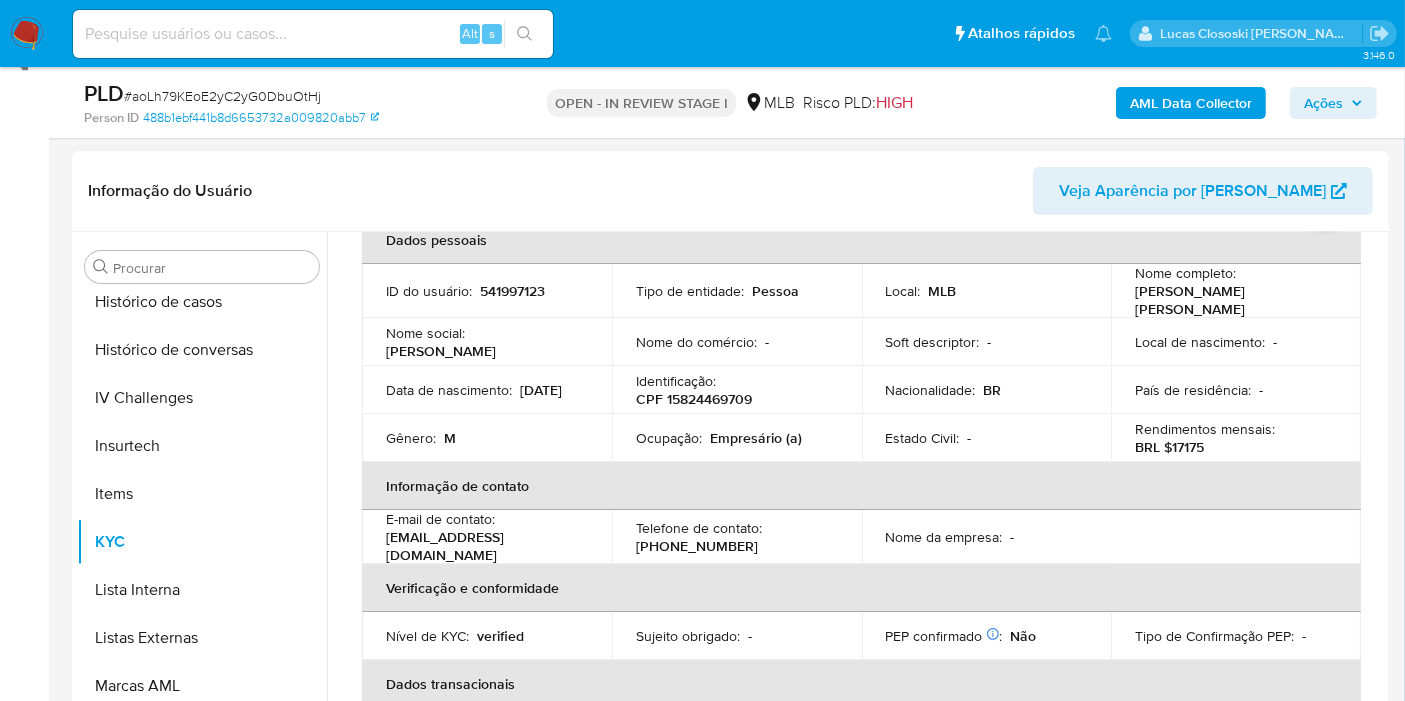 click on "CPF 15824469709" at bounding box center [694, 399] 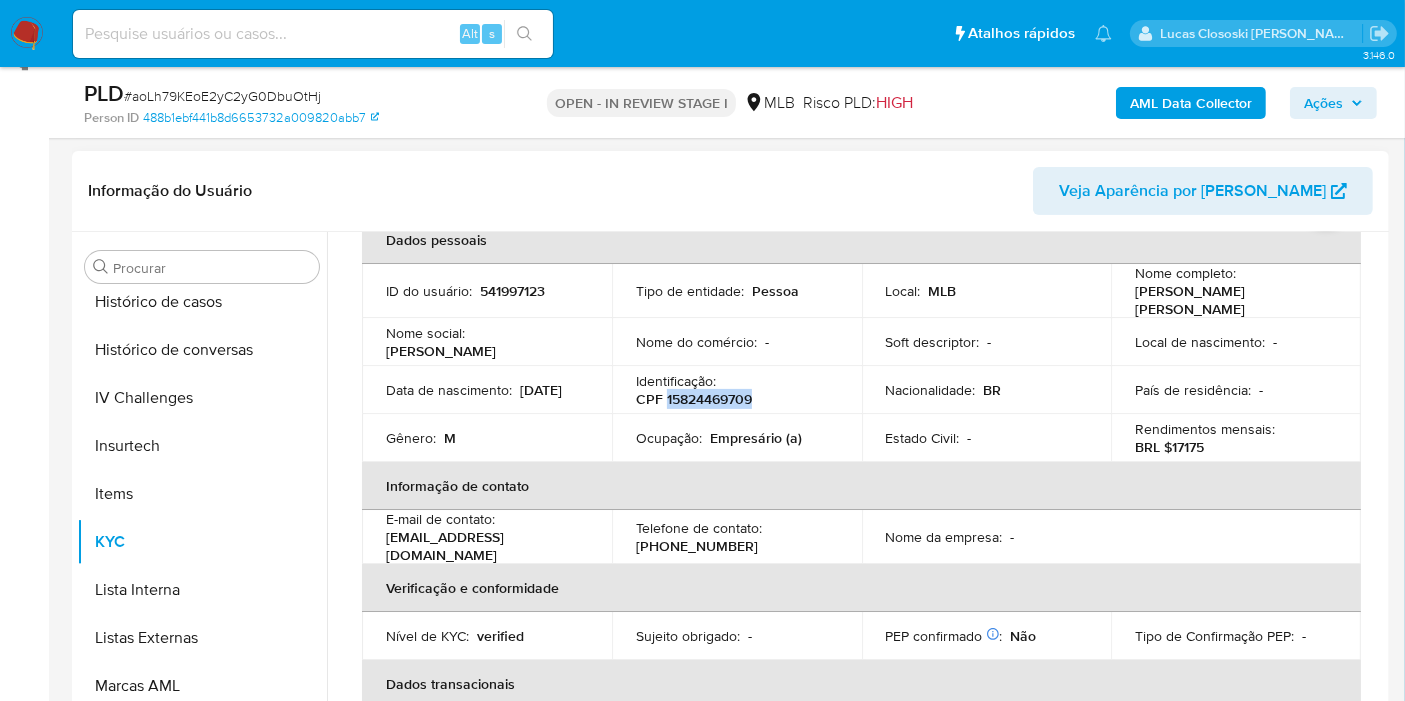 copy on "15824469709" 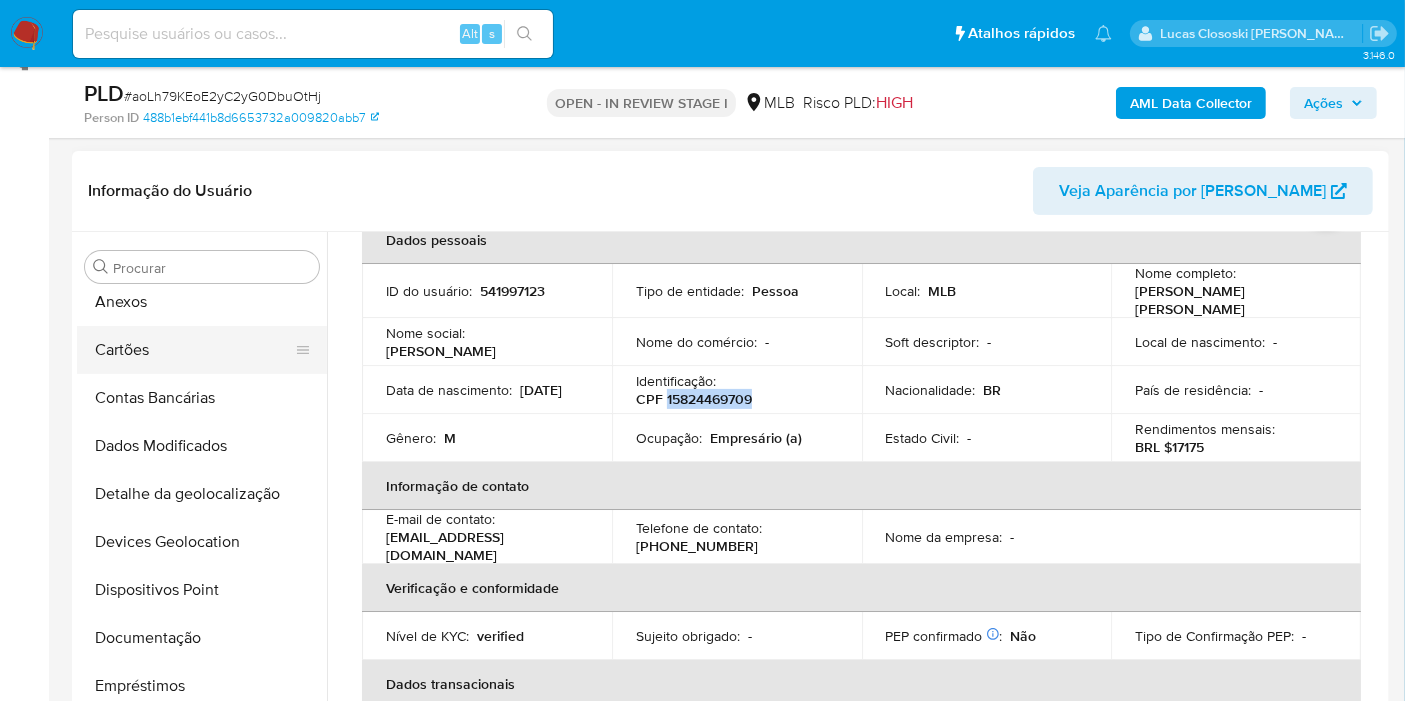 scroll, scrollTop: 0, scrollLeft: 0, axis: both 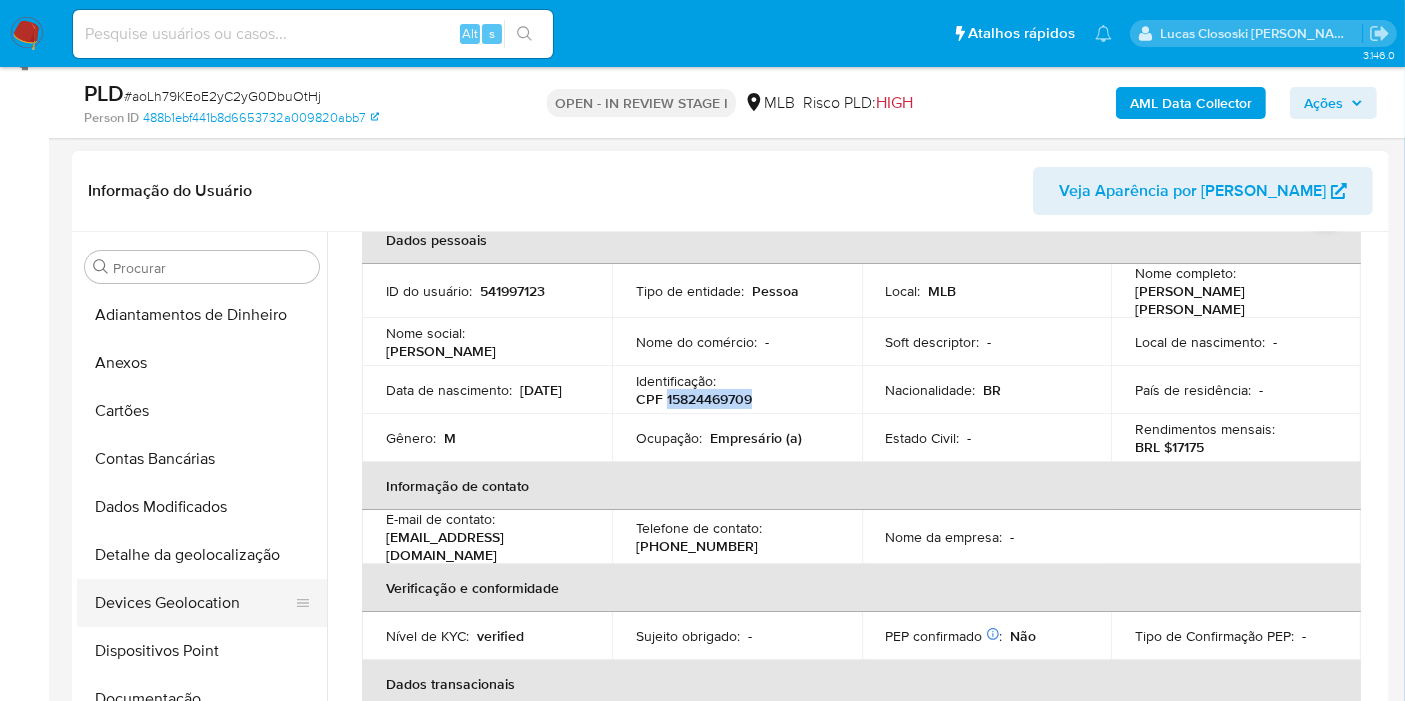 click on "Devices Geolocation" at bounding box center (194, 603) 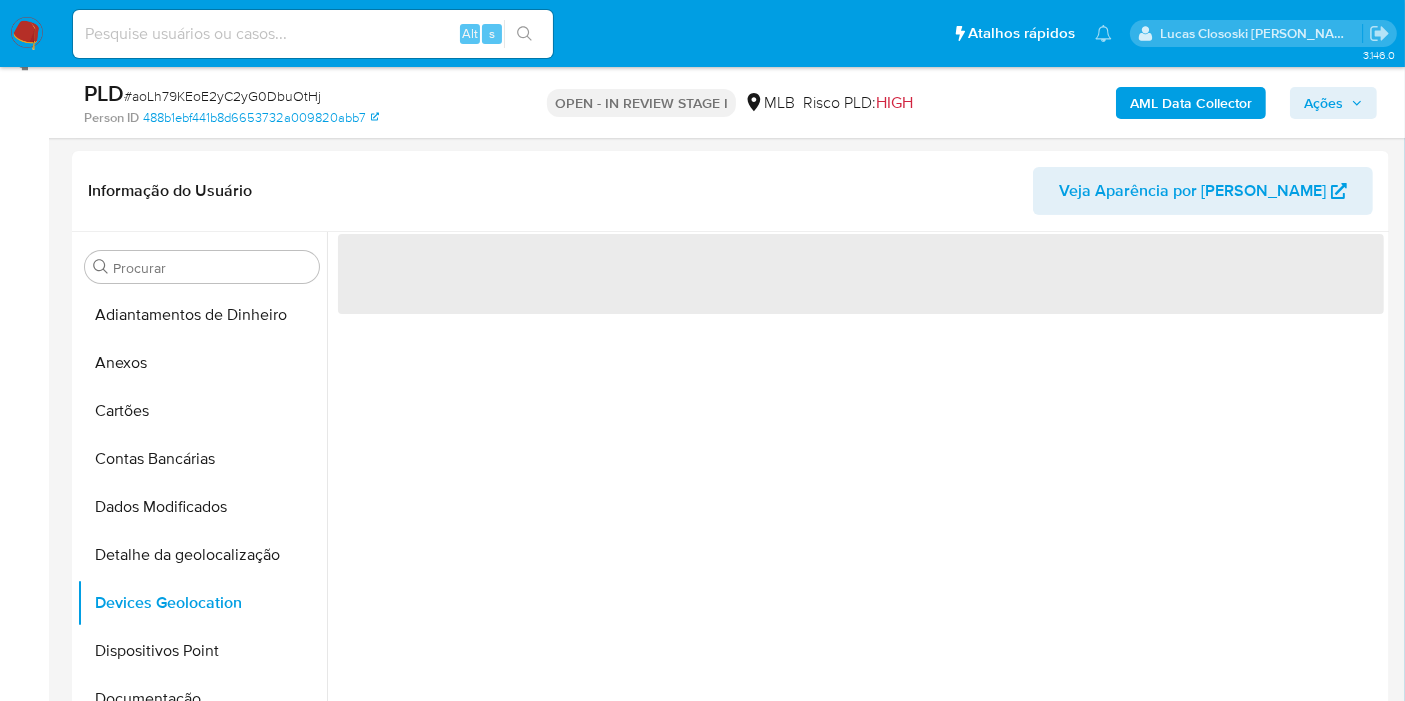 scroll, scrollTop: 0, scrollLeft: 0, axis: both 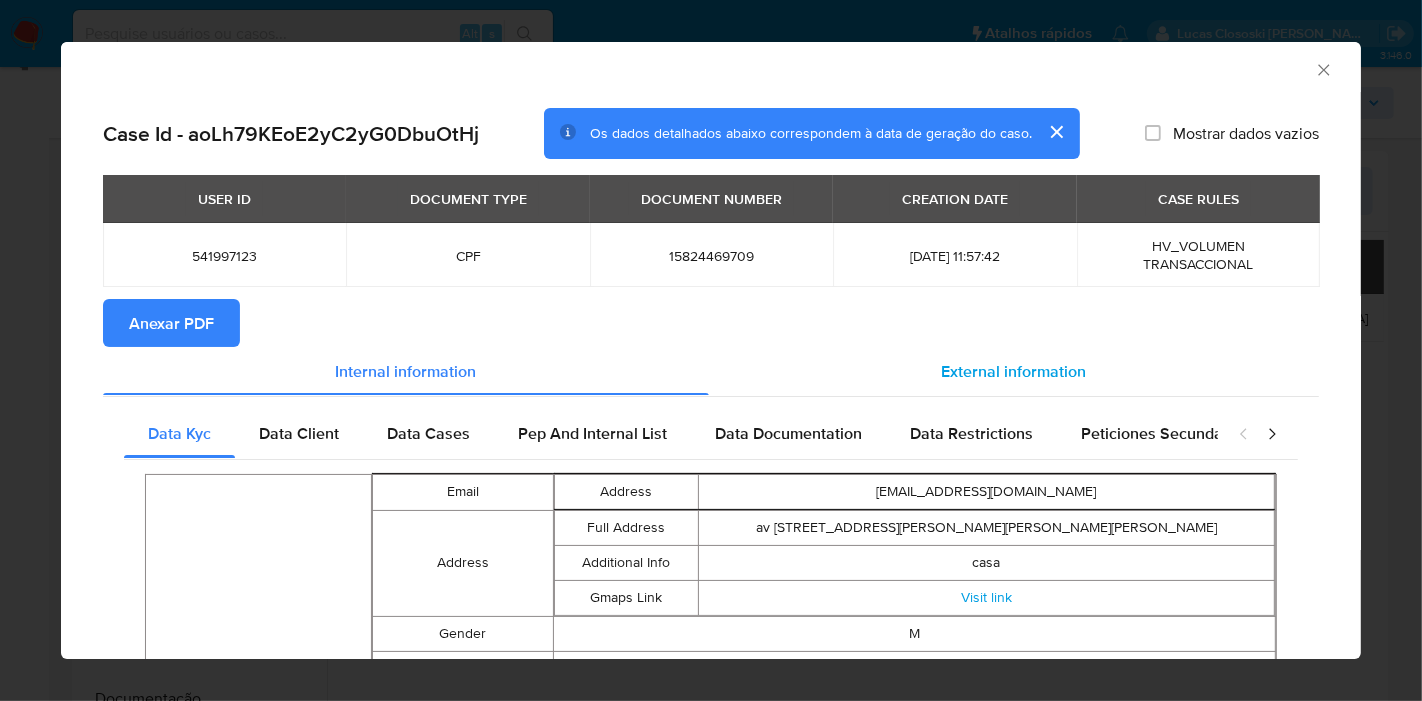 click on "External information" at bounding box center [1014, 370] 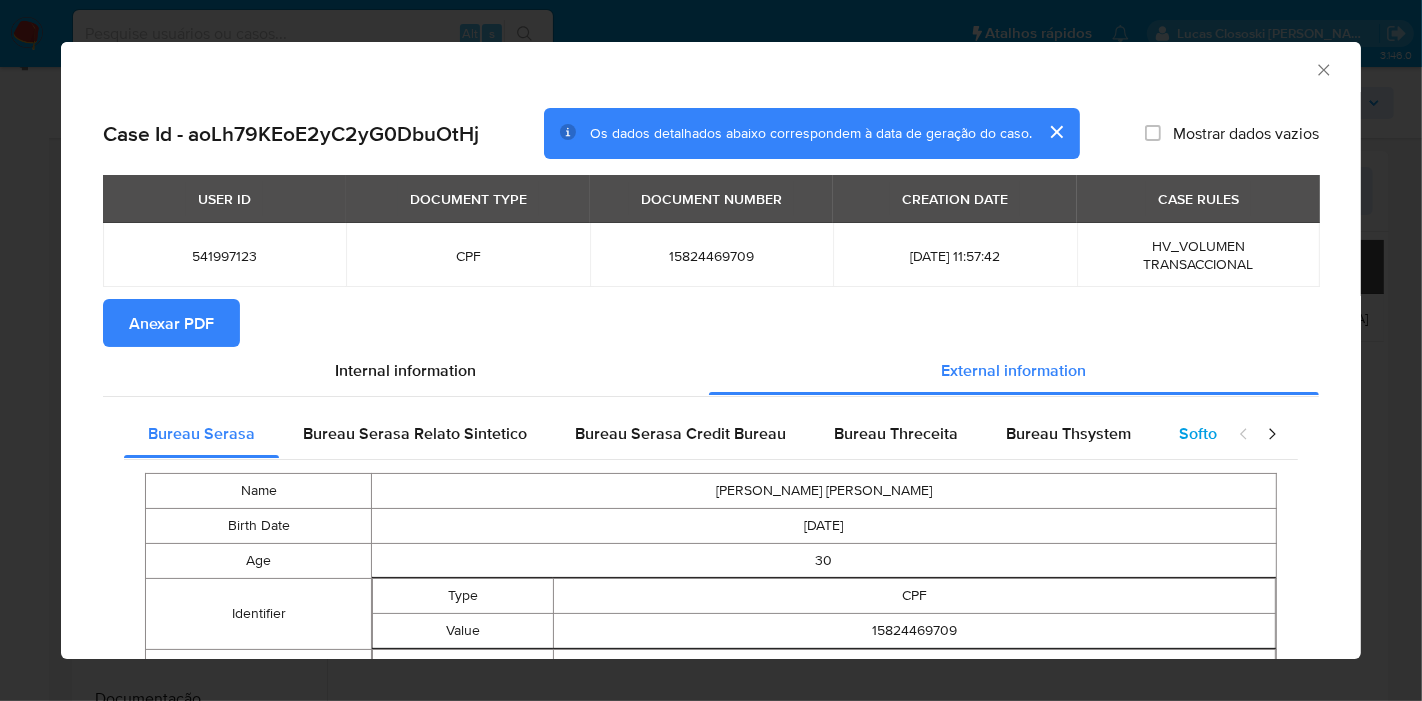 click on "Softon" at bounding box center [1202, 433] 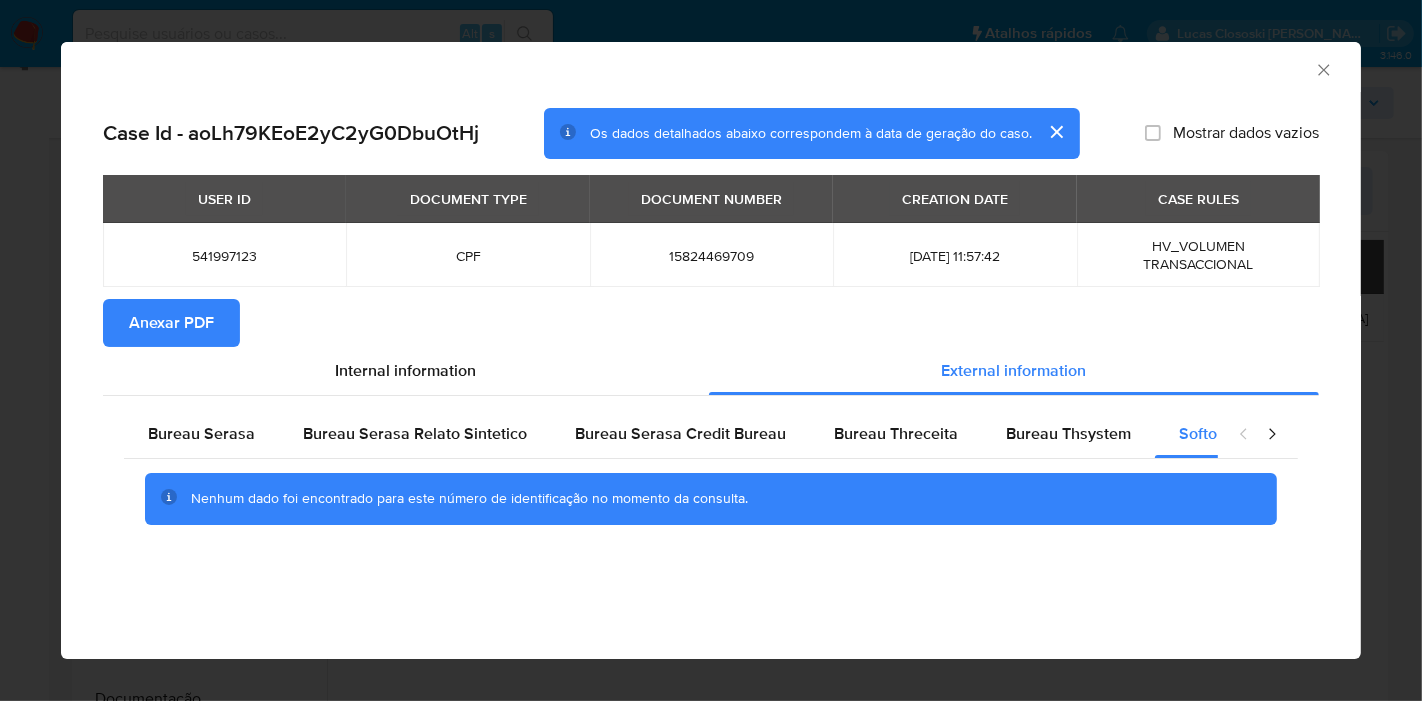 drag, startPoint x: 1331, startPoint y: 70, endPoint x: 745, endPoint y: 218, distance: 604.4005 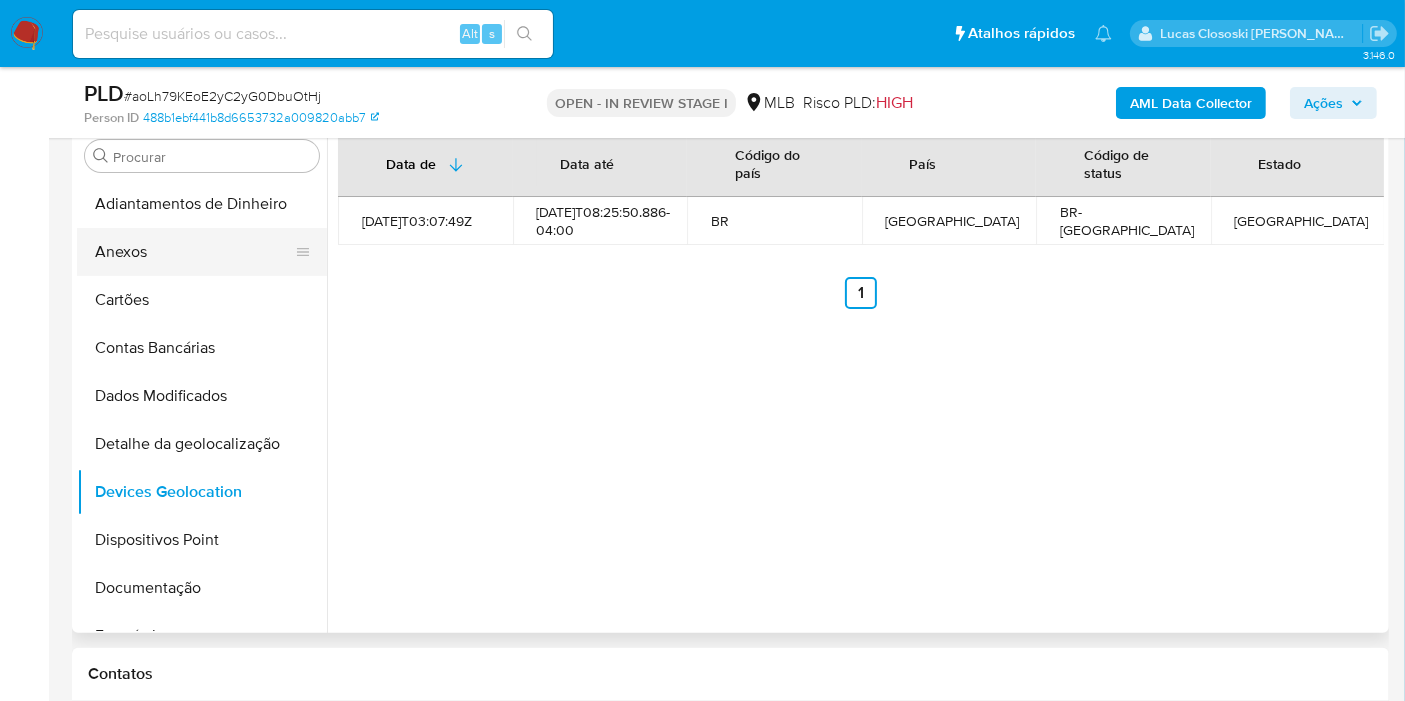 scroll, scrollTop: 287, scrollLeft: 0, axis: vertical 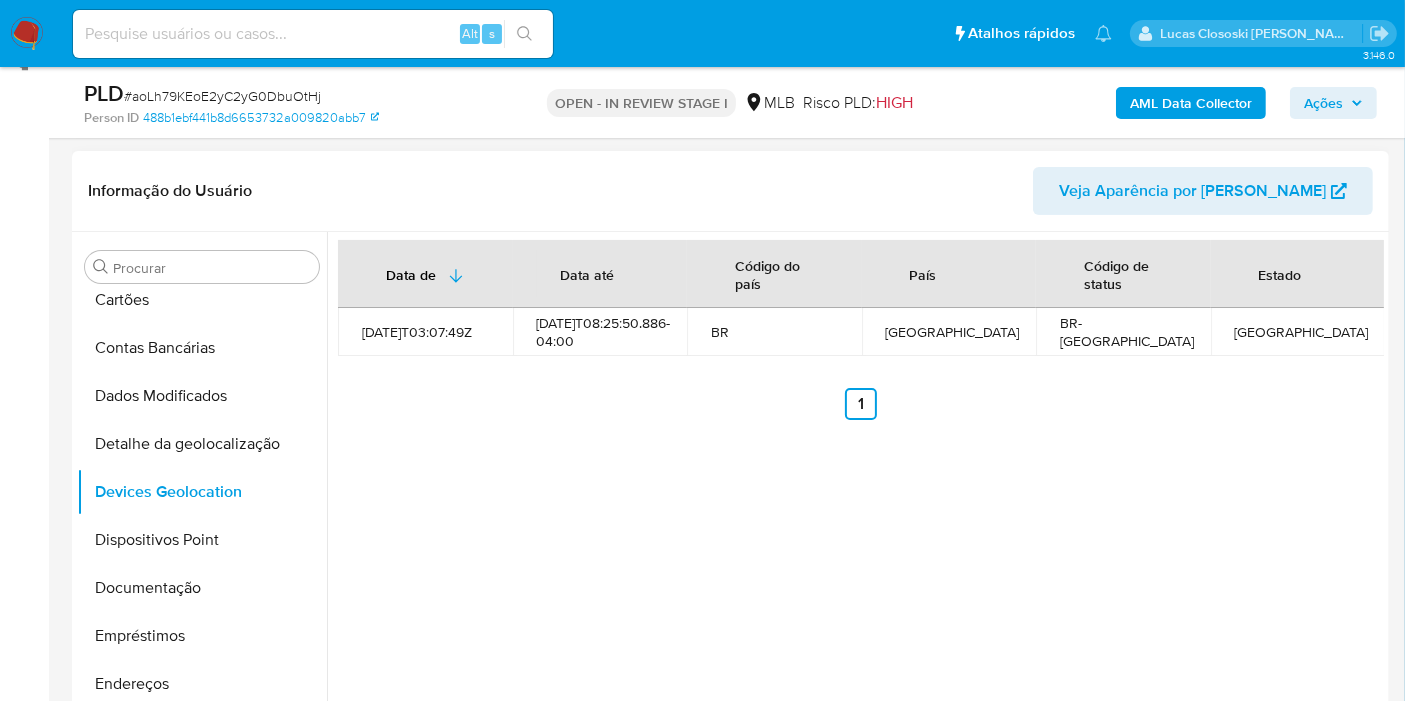 click on "Data de     Data até     Código do país     País     Código de status     Estado     2021-09-14T03:07:49Z     2025-07-29T08:25:50.886-04:00     BR     Brasil     BR-RJ     Rio de Janeiro   Anterior 1 Siguiente" at bounding box center [855, 488] 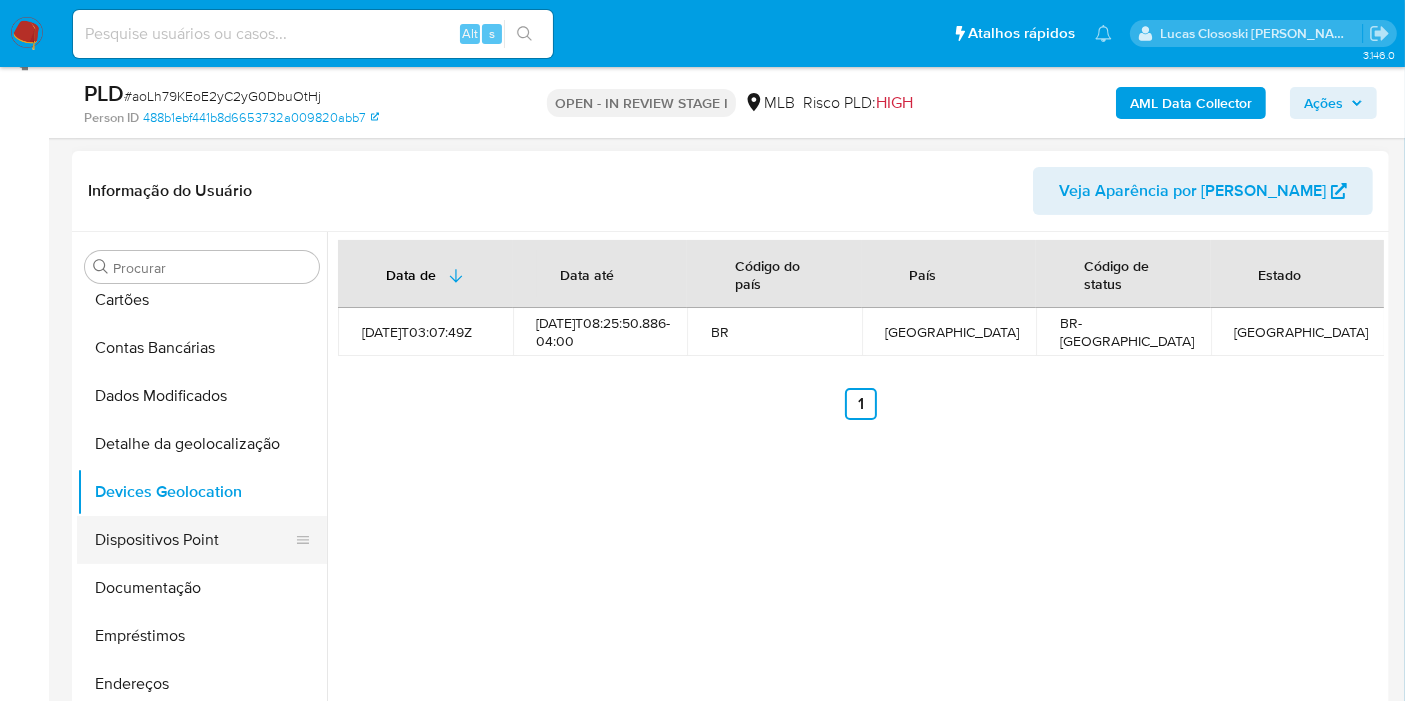click on "Dispositivos Point" at bounding box center (194, 540) 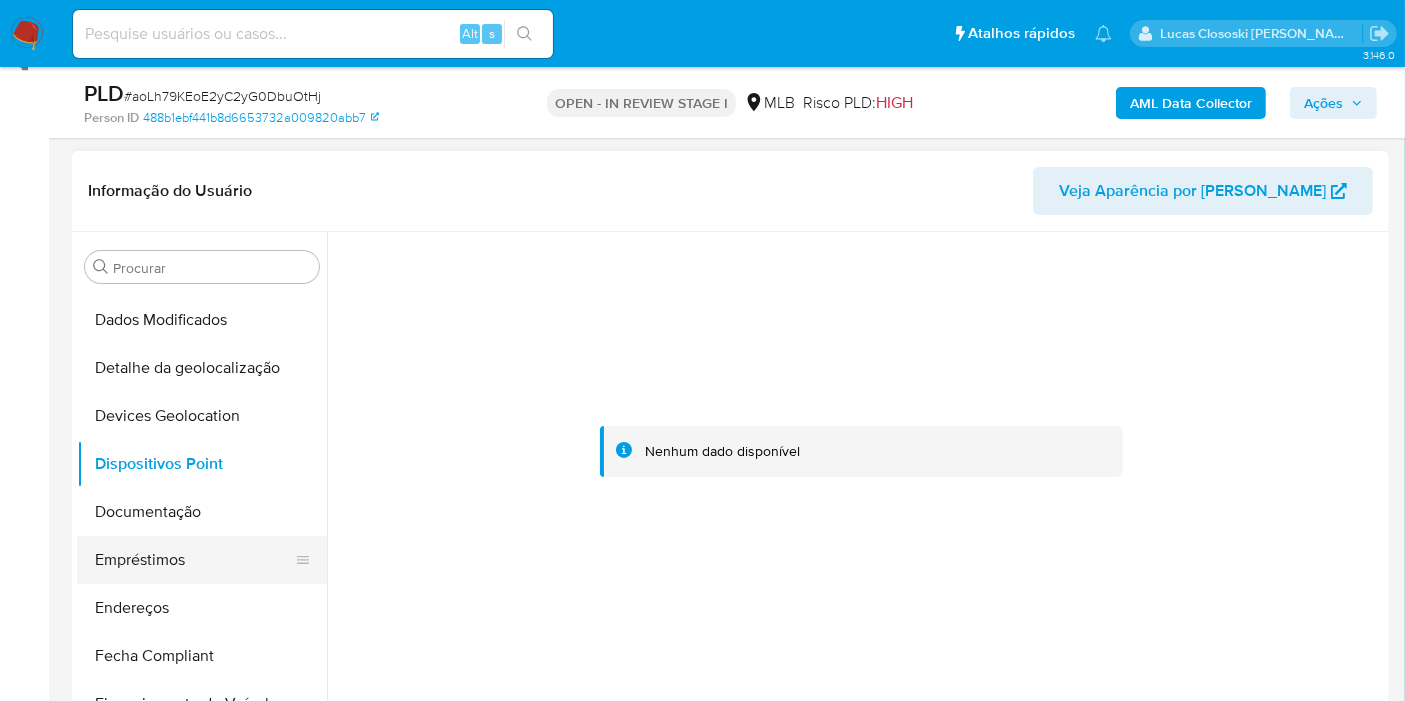 scroll, scrollTop: 222, scrollLeft: 0, axis: vertical 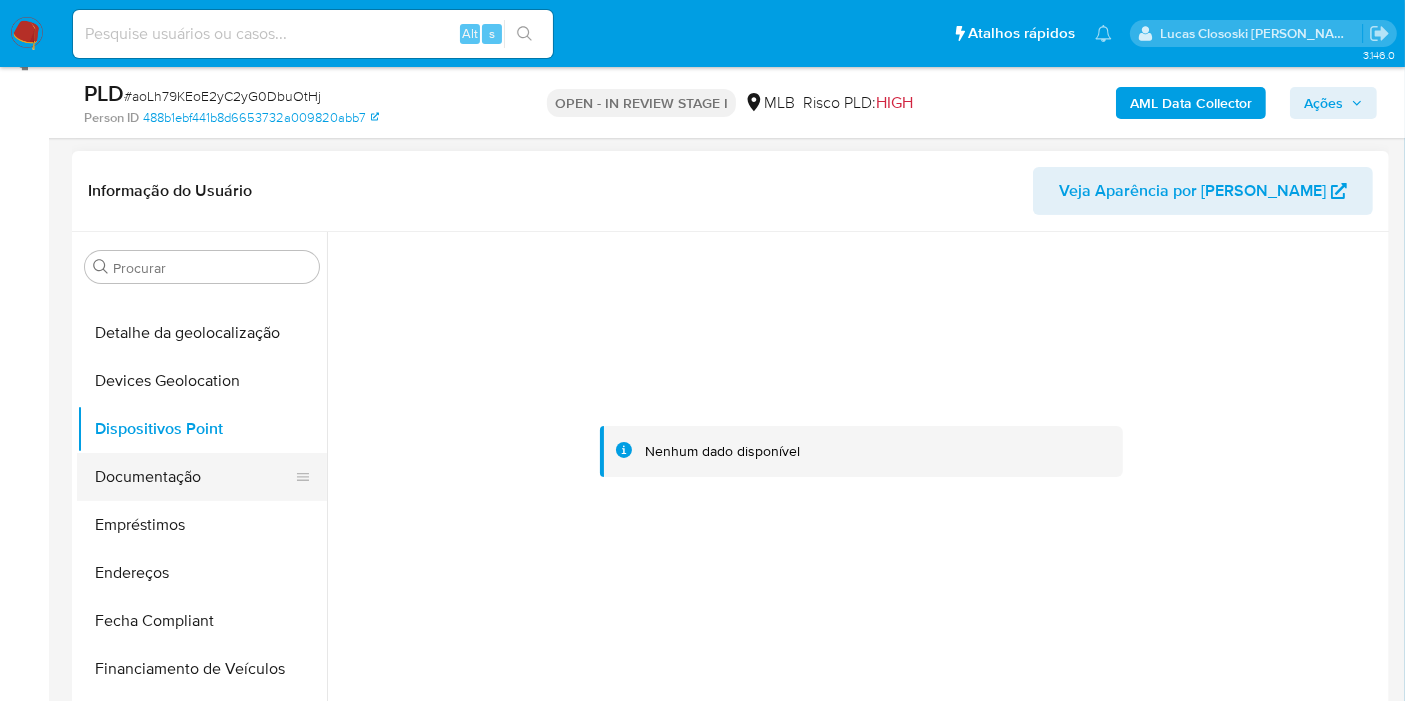 click on "Documentação" at bounding box center (194, 477) 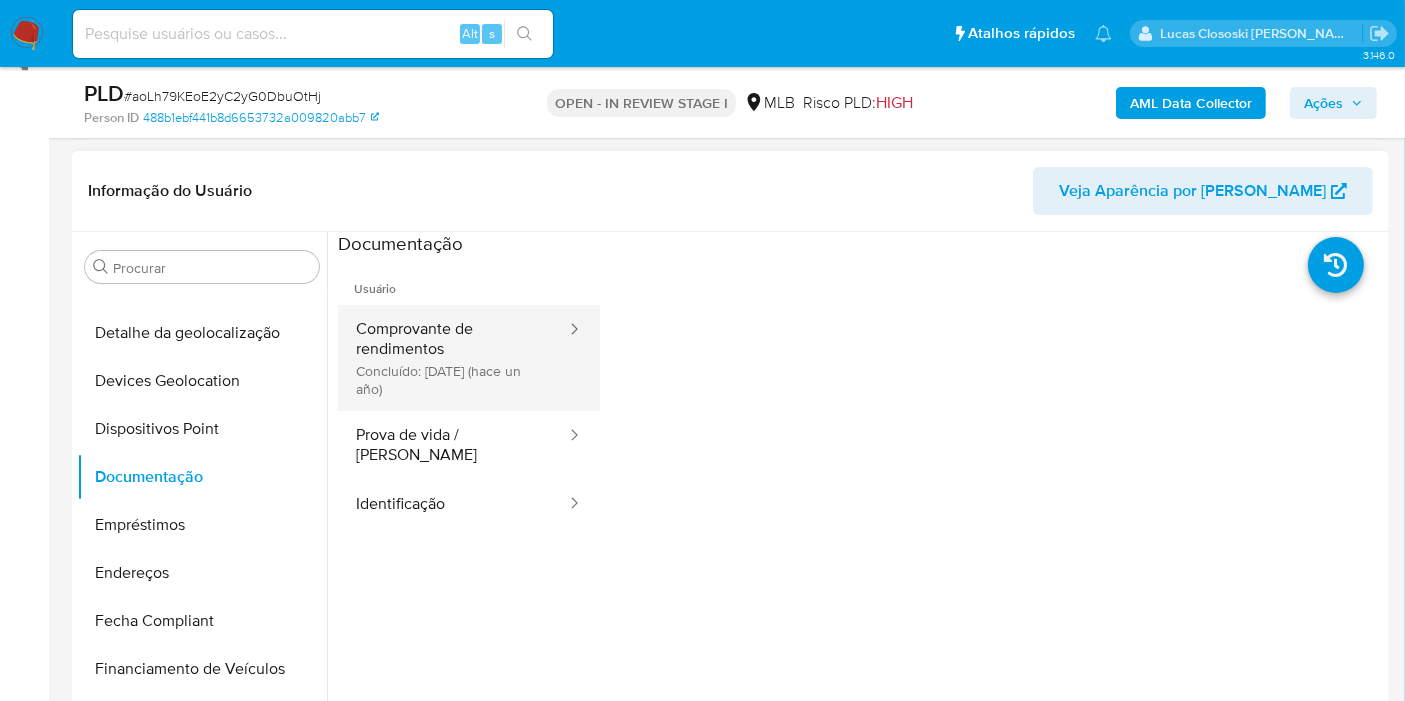 click on "Comprovante de rendimentos Concluído: 30/07/2024 (hace un año)" at bounding box center [453, 358] 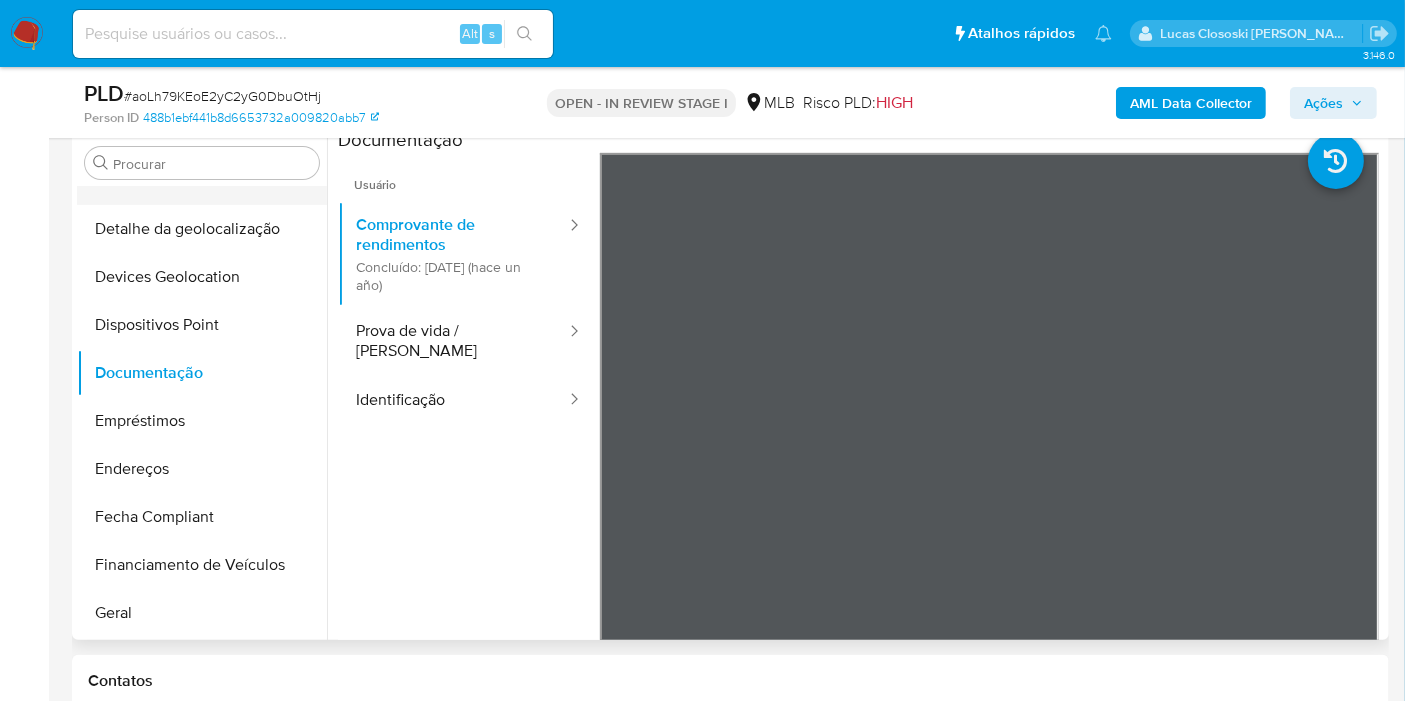 scroll, scrollTop: 509, scrollLeft: 0, axis: vertical 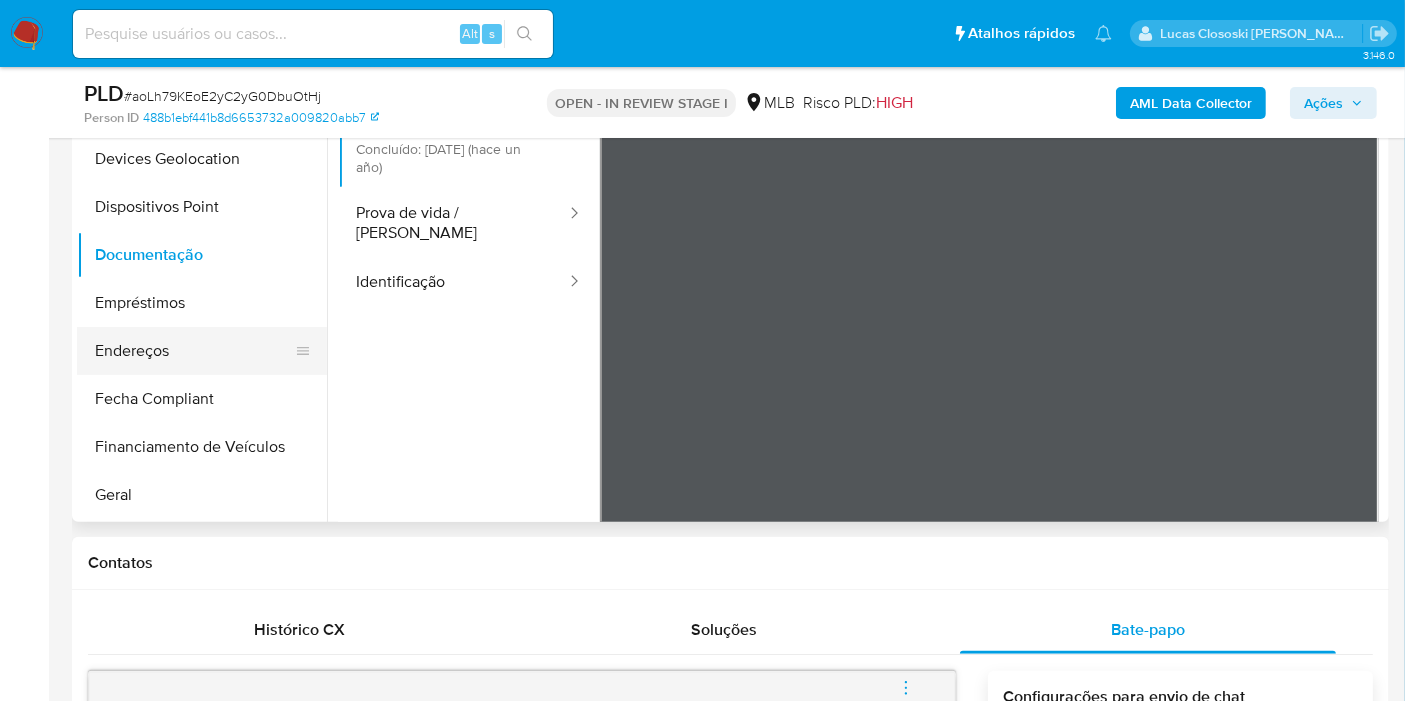 click on "Endereços" at bounding box center (194, 351) 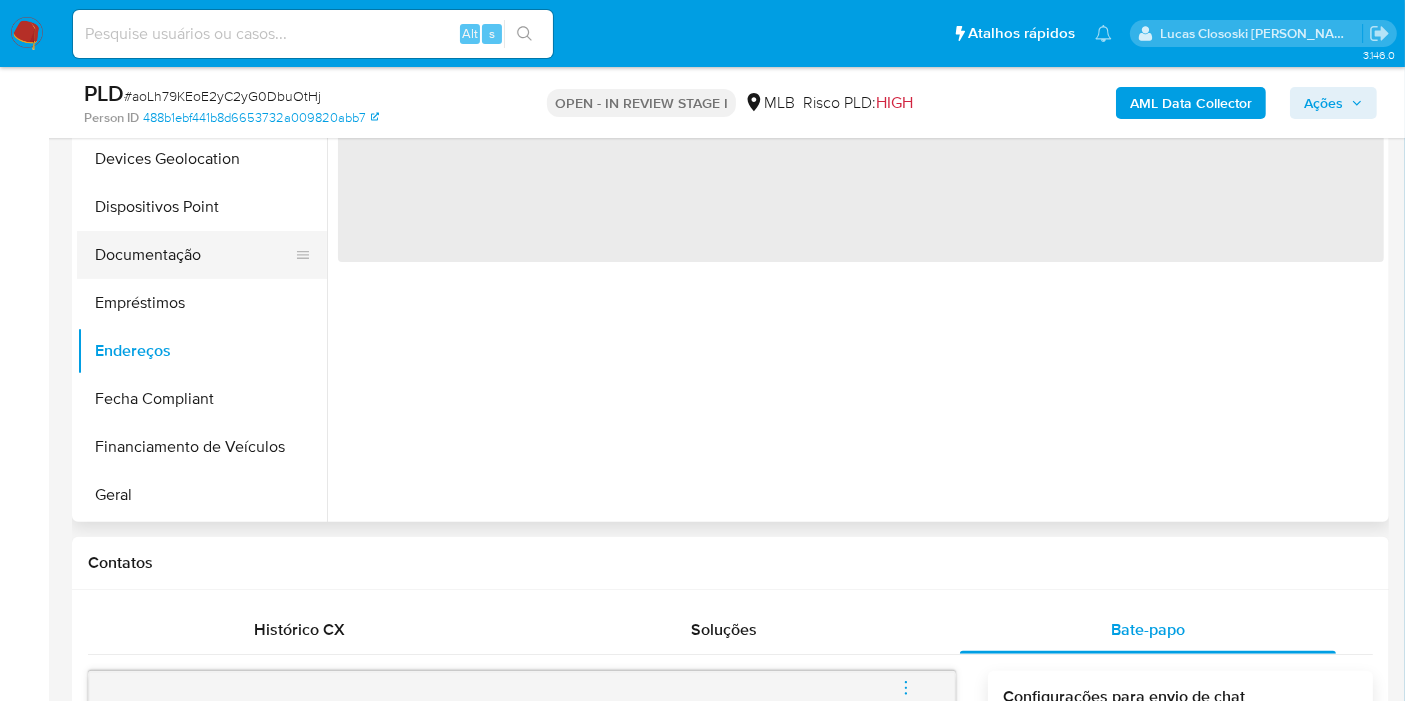 scroll, scrollTop: 111, scrollLeft: 0, axis: vertical 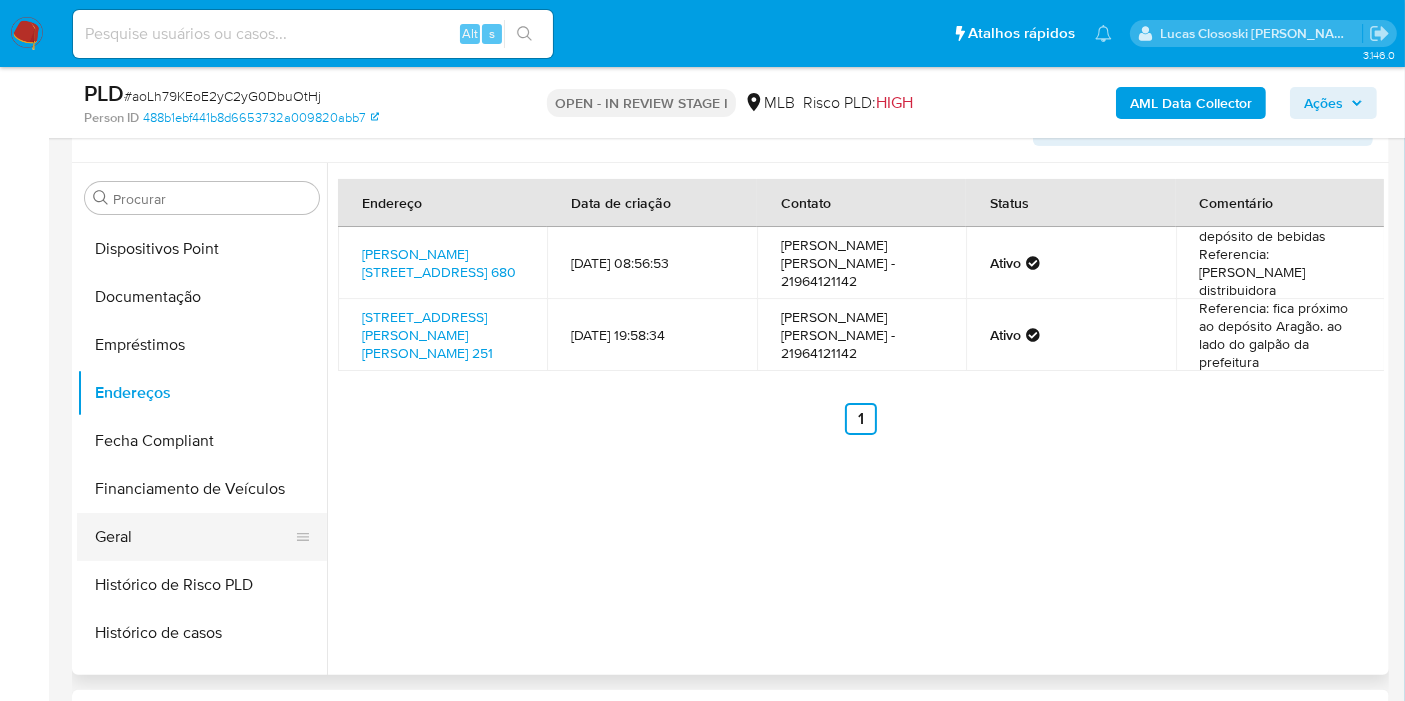 click on "Geral" at bounding box center (194, 537) 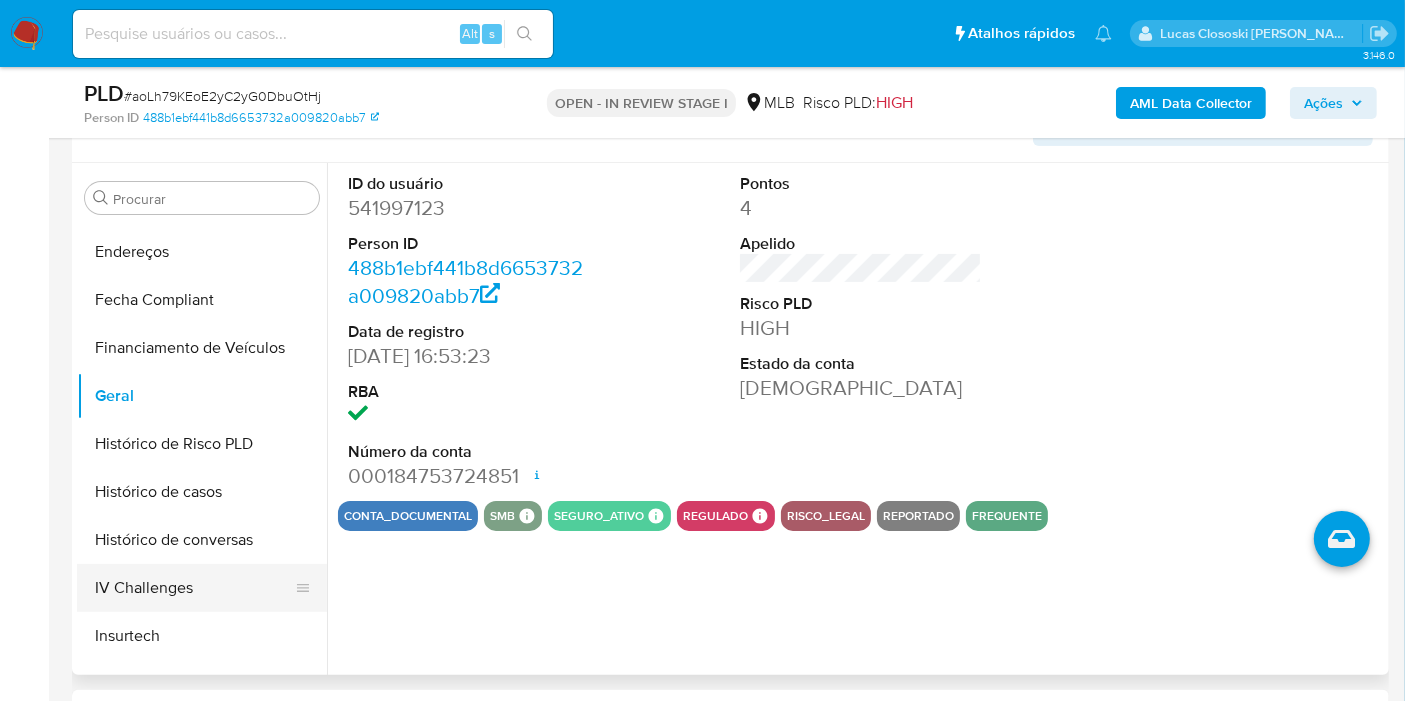 scroll, scrollTop: 555, scrollLeft: 0, axis: vertical 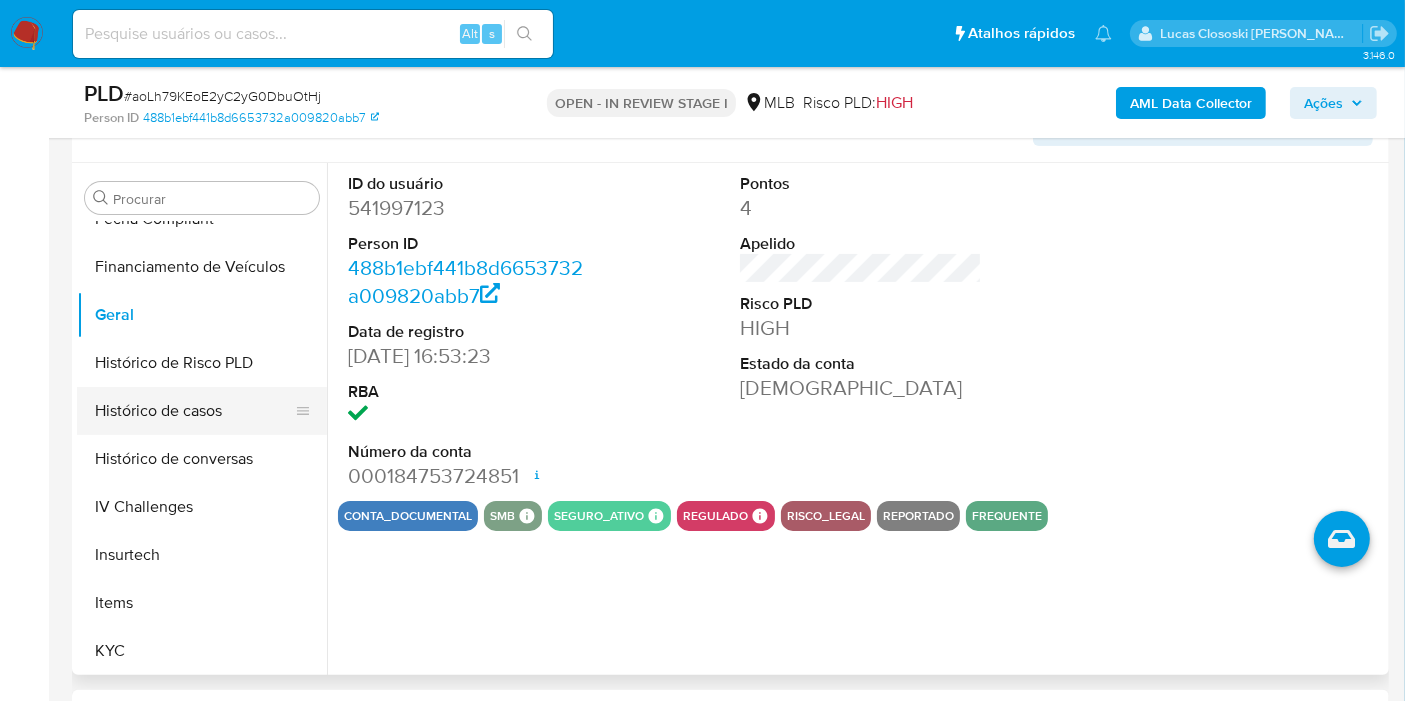 click on "Histórico de casos" at bounding box center (194, 411) 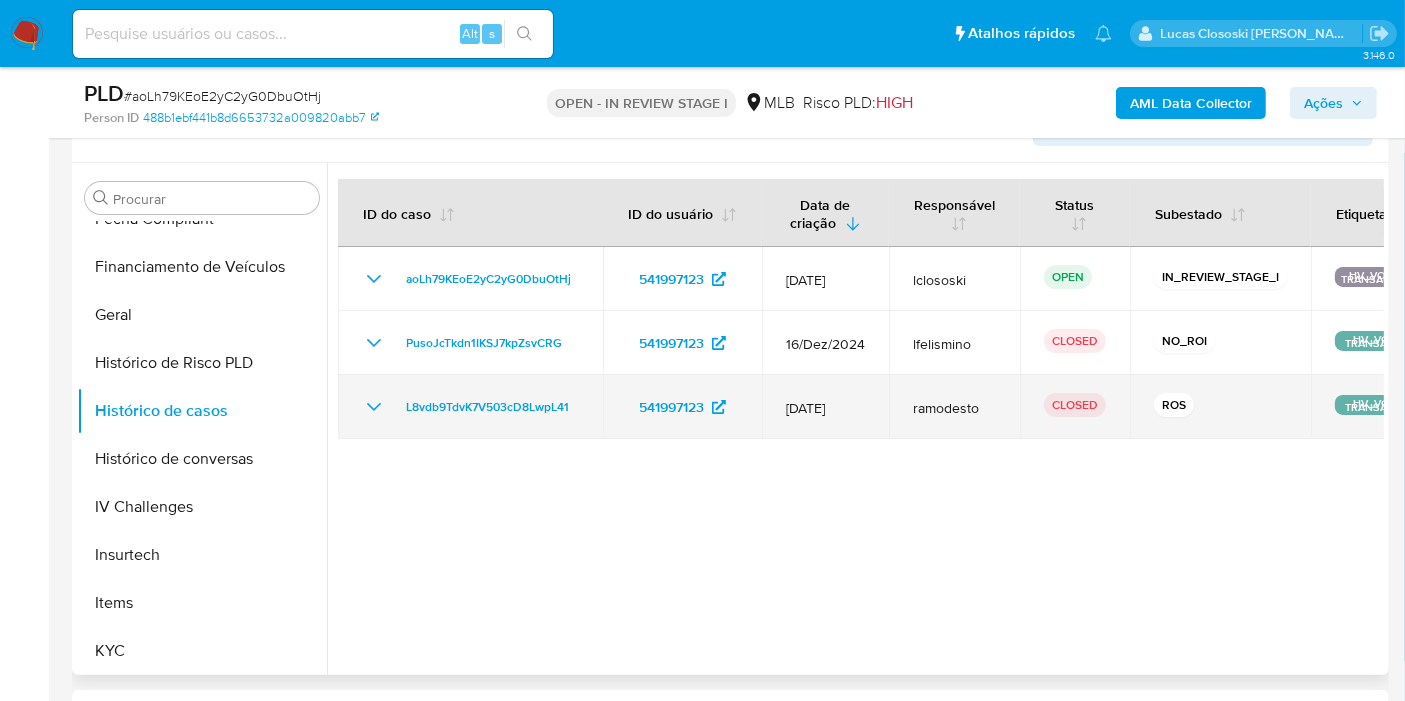 drag, startPoint x: 580, startPoint y: 404, endPoint x: 382, endPoint y: 410, distance: 198.09088 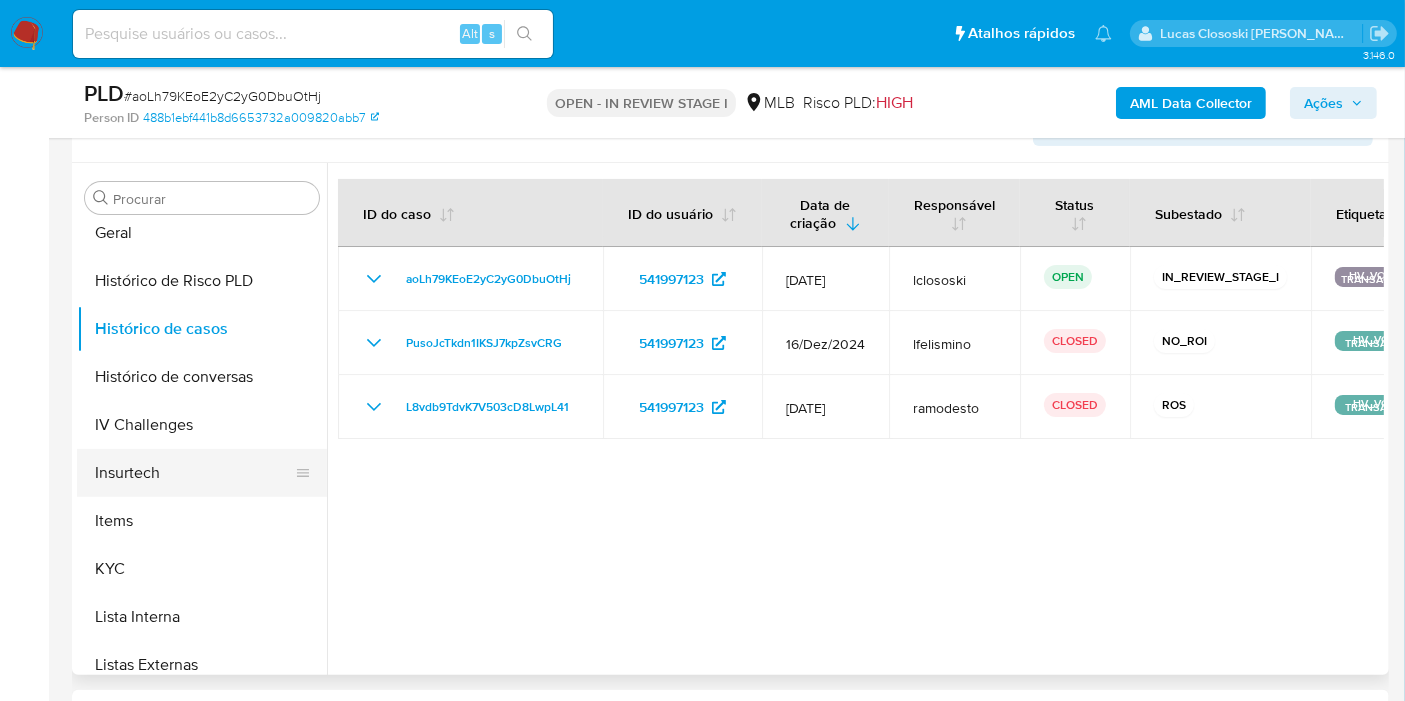 scroll, scrollTop: 666, scrollLeft: 0, axis: vertical 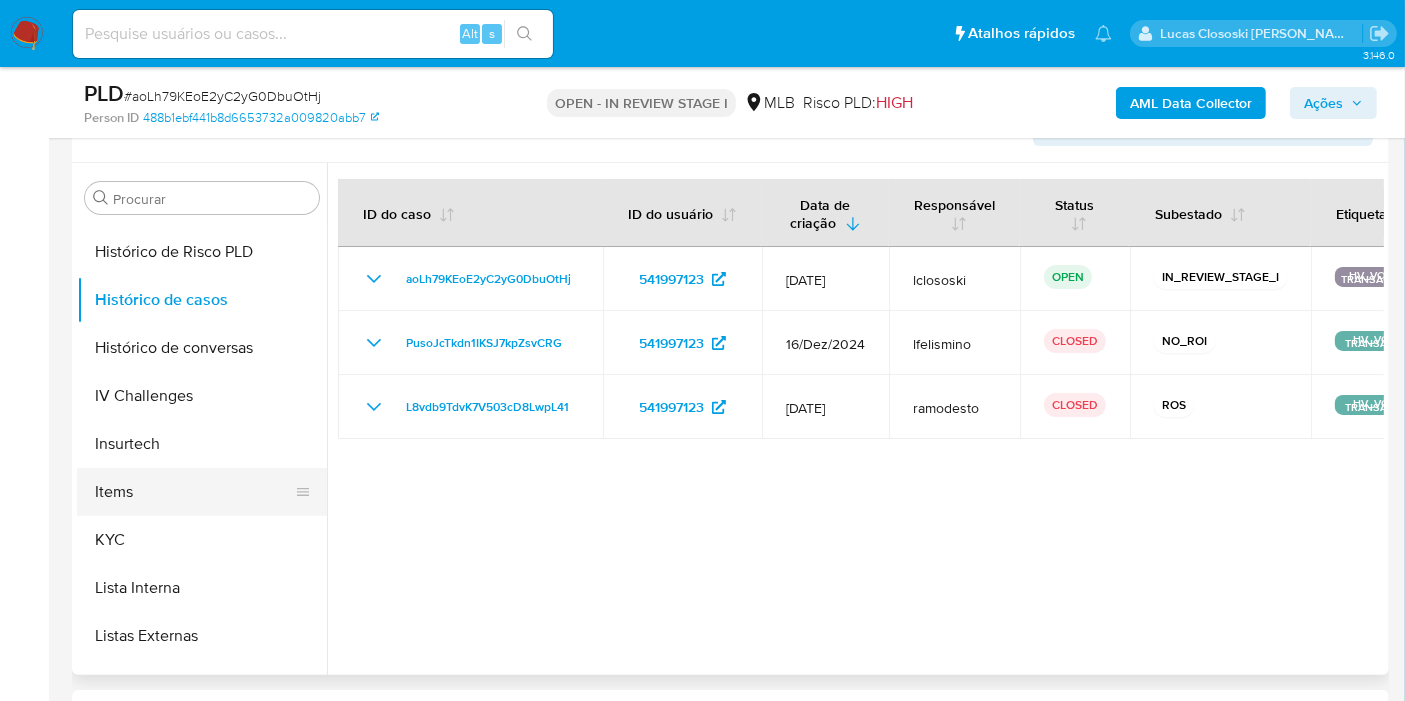 click on "Items" at bounding box center [194, 492] 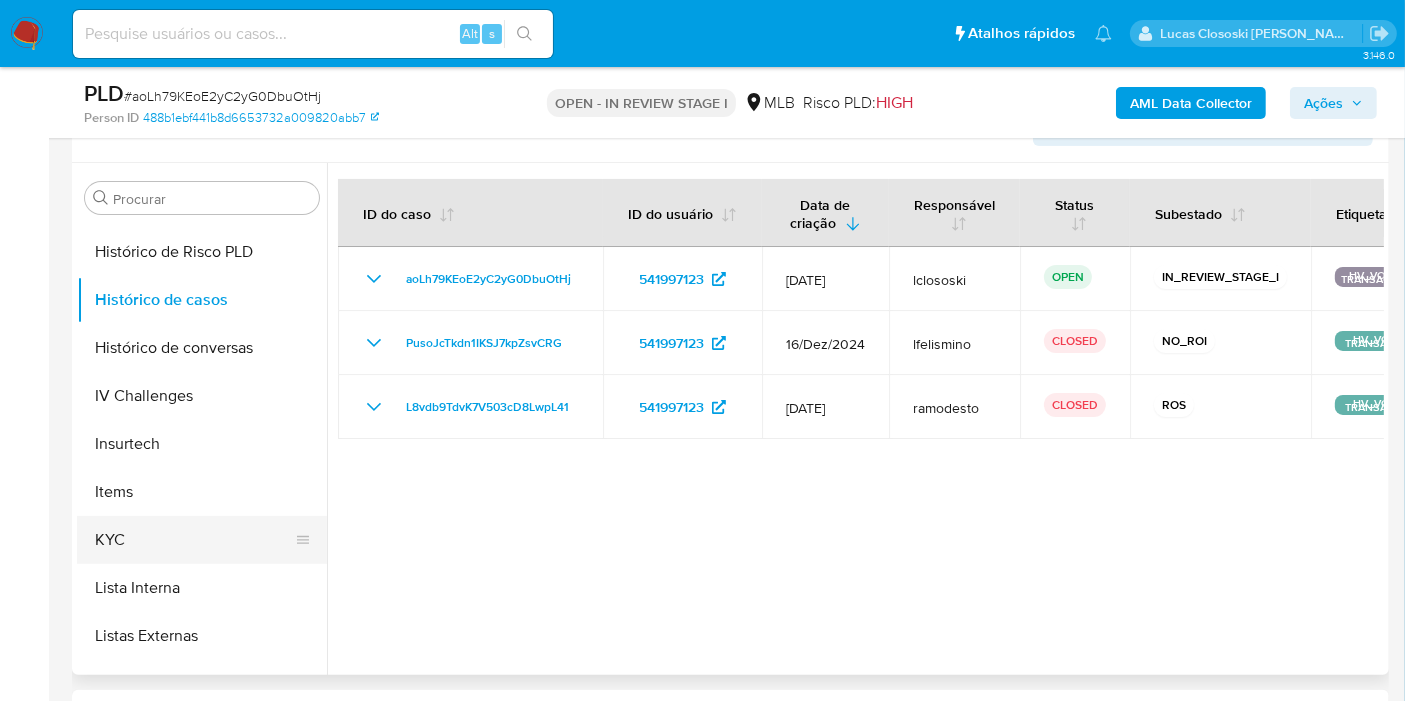 click on "KYC" at bounding box center [194, 540] 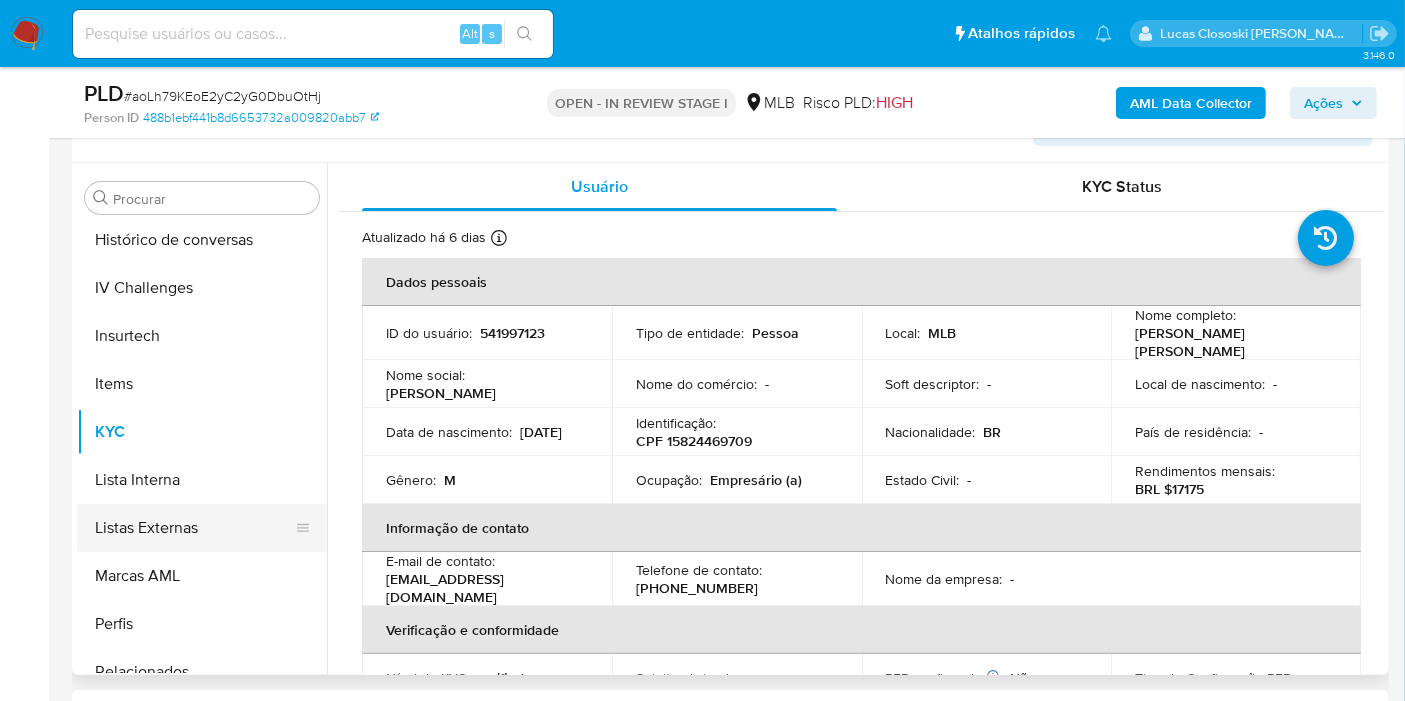 scroll, scrollTop: 844, scrollLeft: 0, axis: vertical 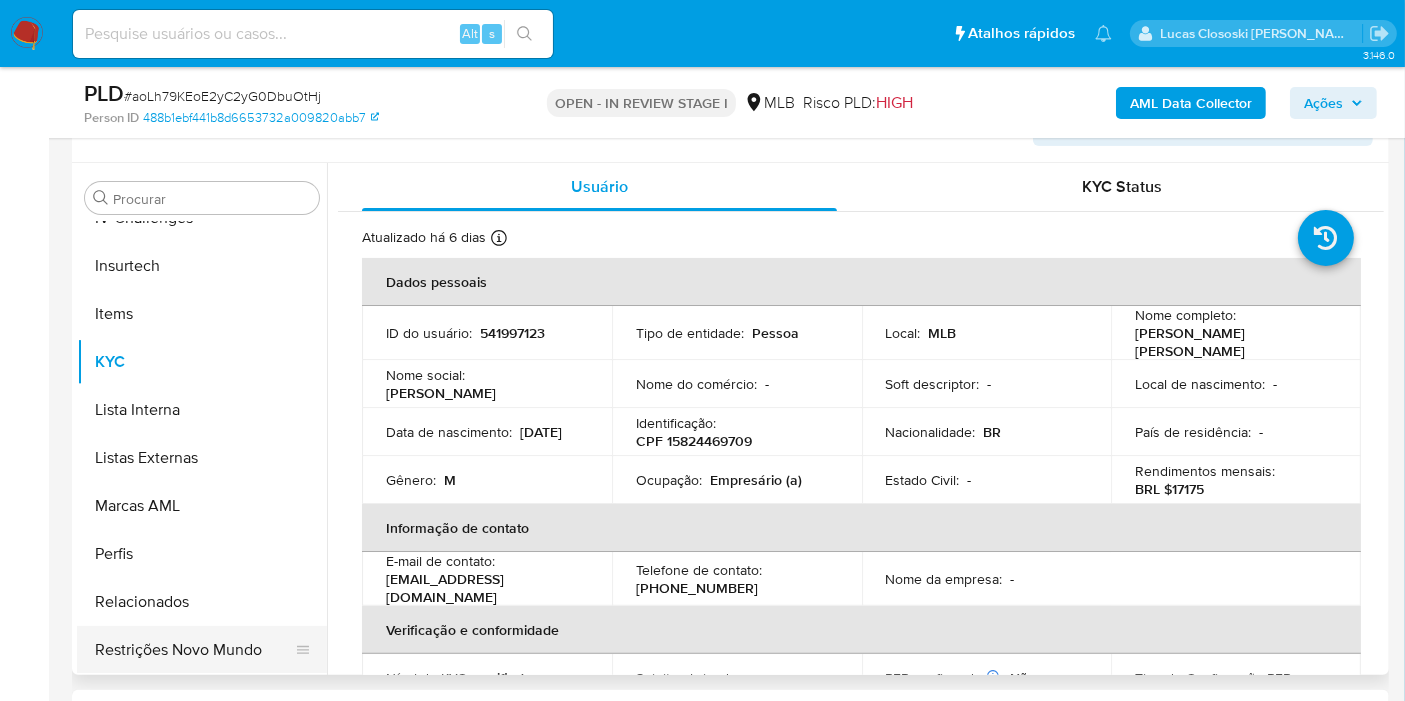 click on "Restrições Novo Mundo" at bounding box center (194, 650) 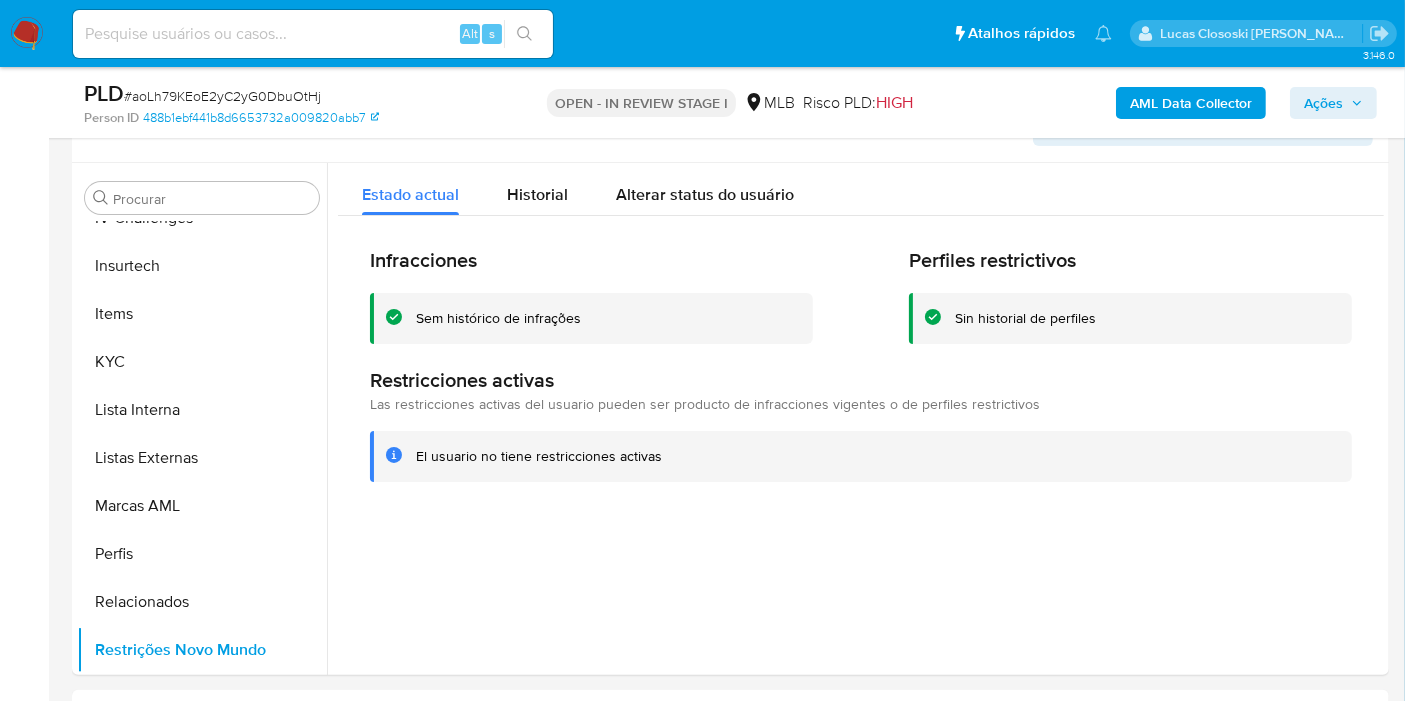 click on "# aoLh79KEoE2yC2yG0DbuOtHj" at bounding box center (222, 96) 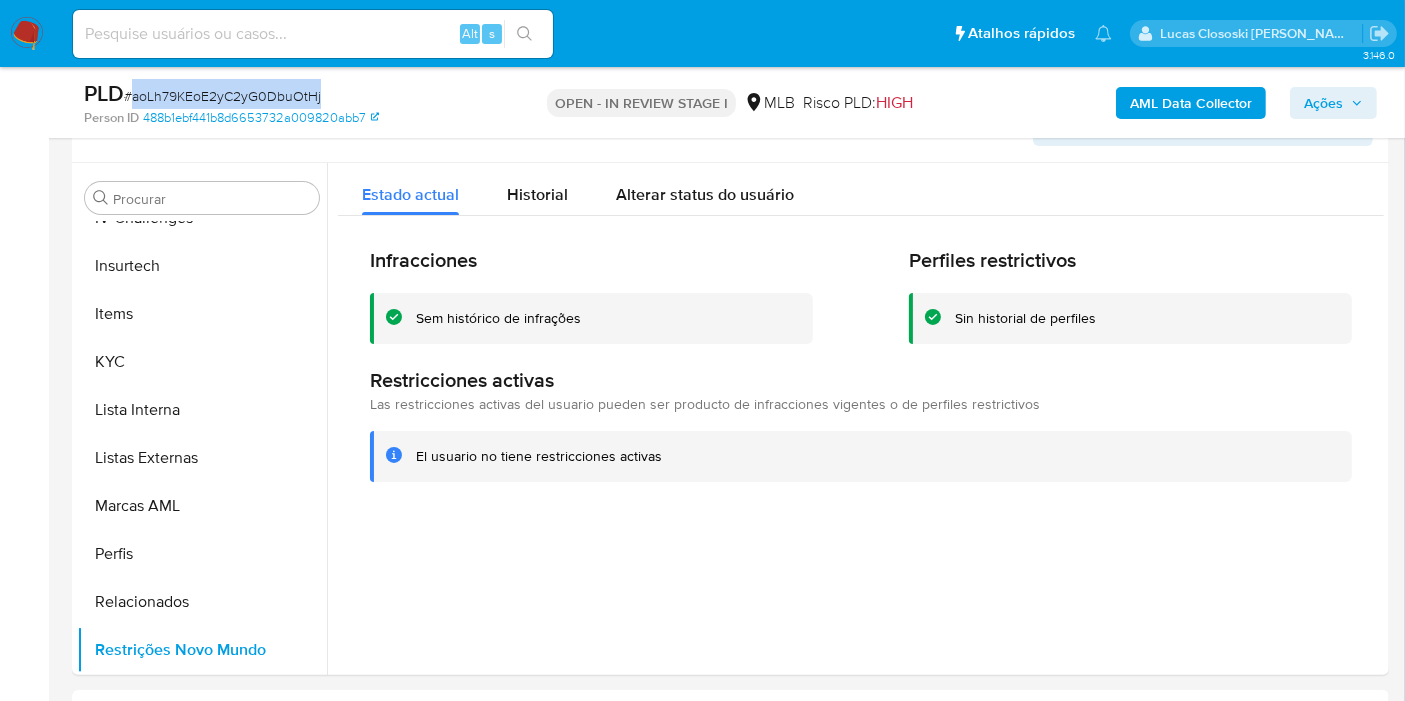 click on "# aoLh79KEoE2yC2yG0DbuOtHj" at bounding box center (222, 96) 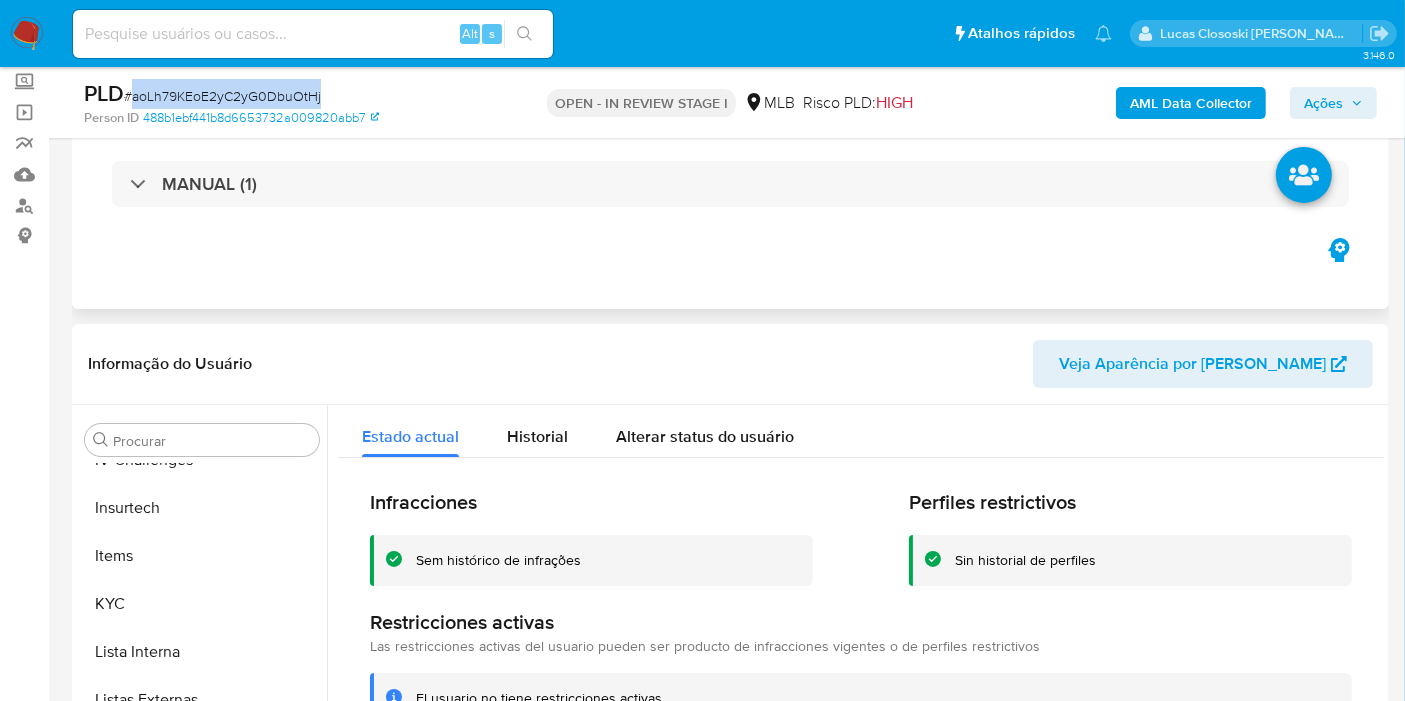 scroll, scrollTop: 0, scrollLeft: 0, axis: both 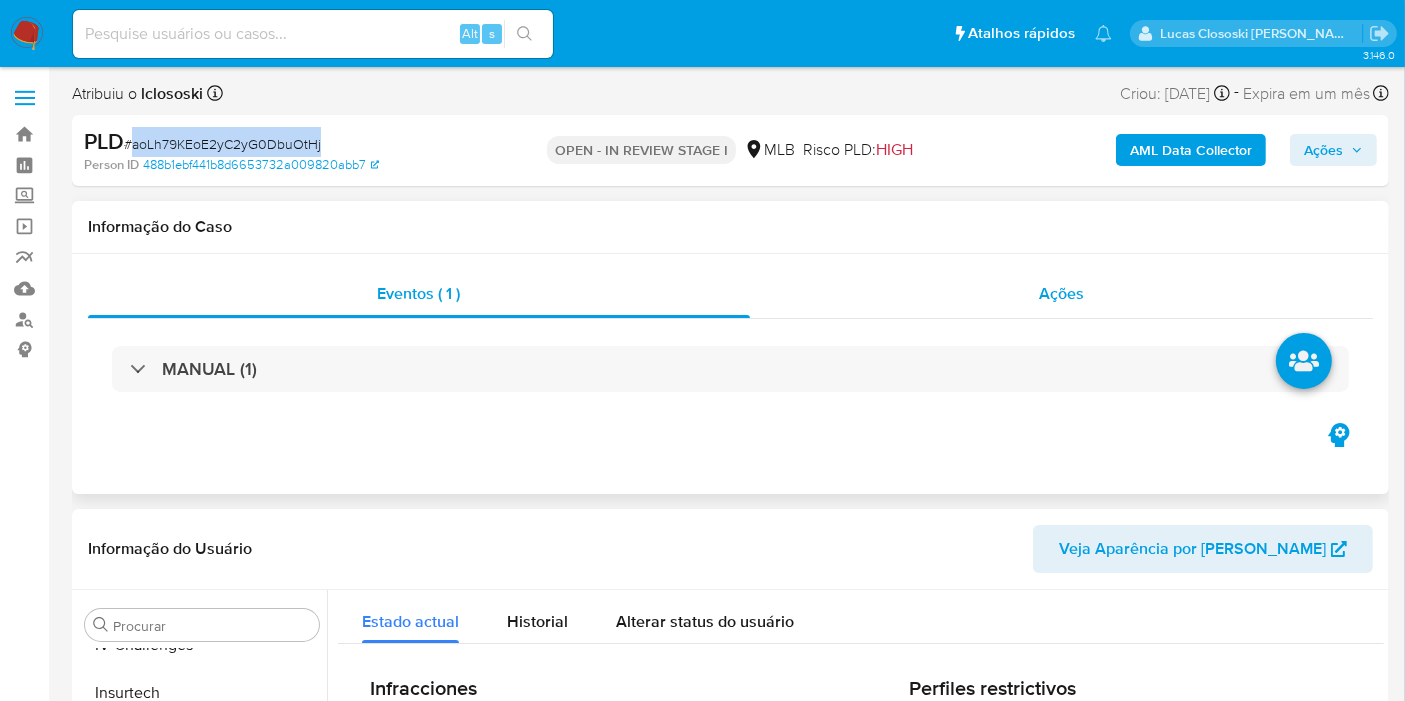 click on "Ações" at bounding box center (1062, 294) 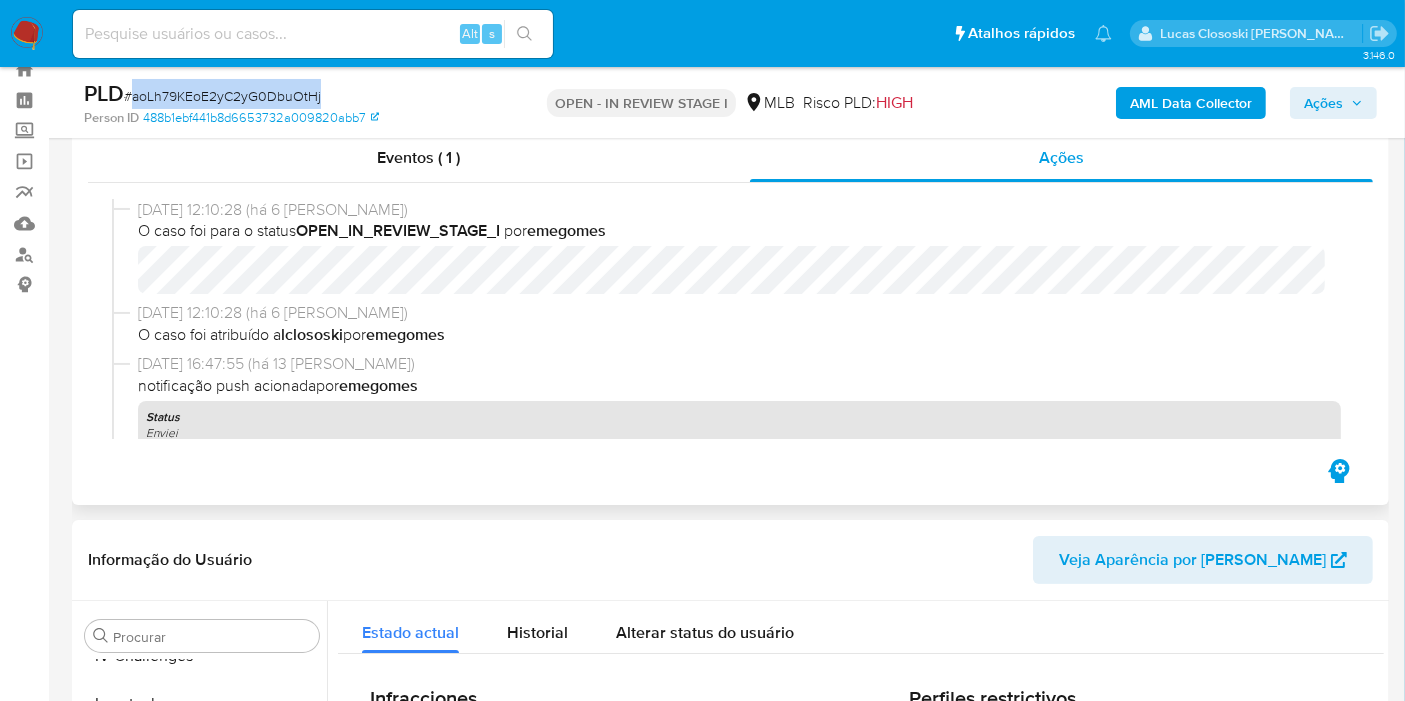 scroll, scrollTop: 111, scrollLeft: 0, axis: vertical 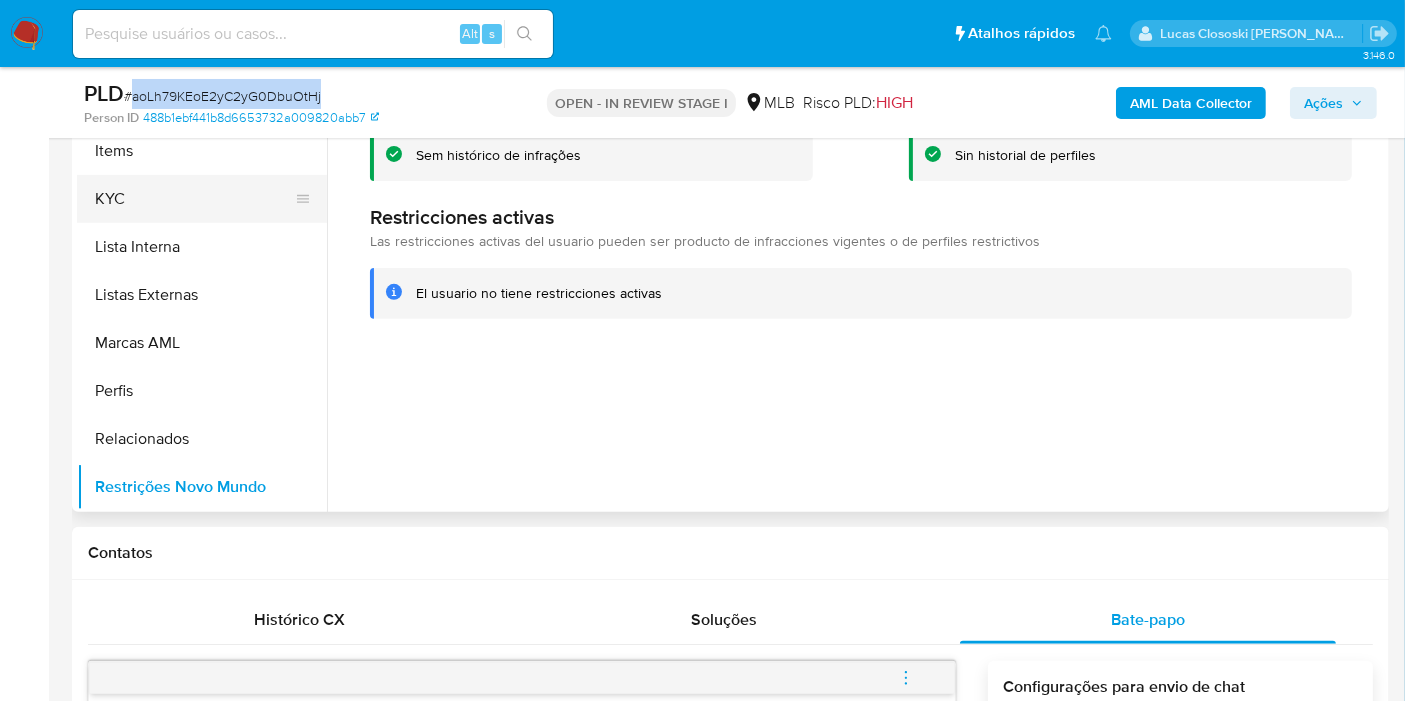 click on "KYC" at bounding box center (194, 199) 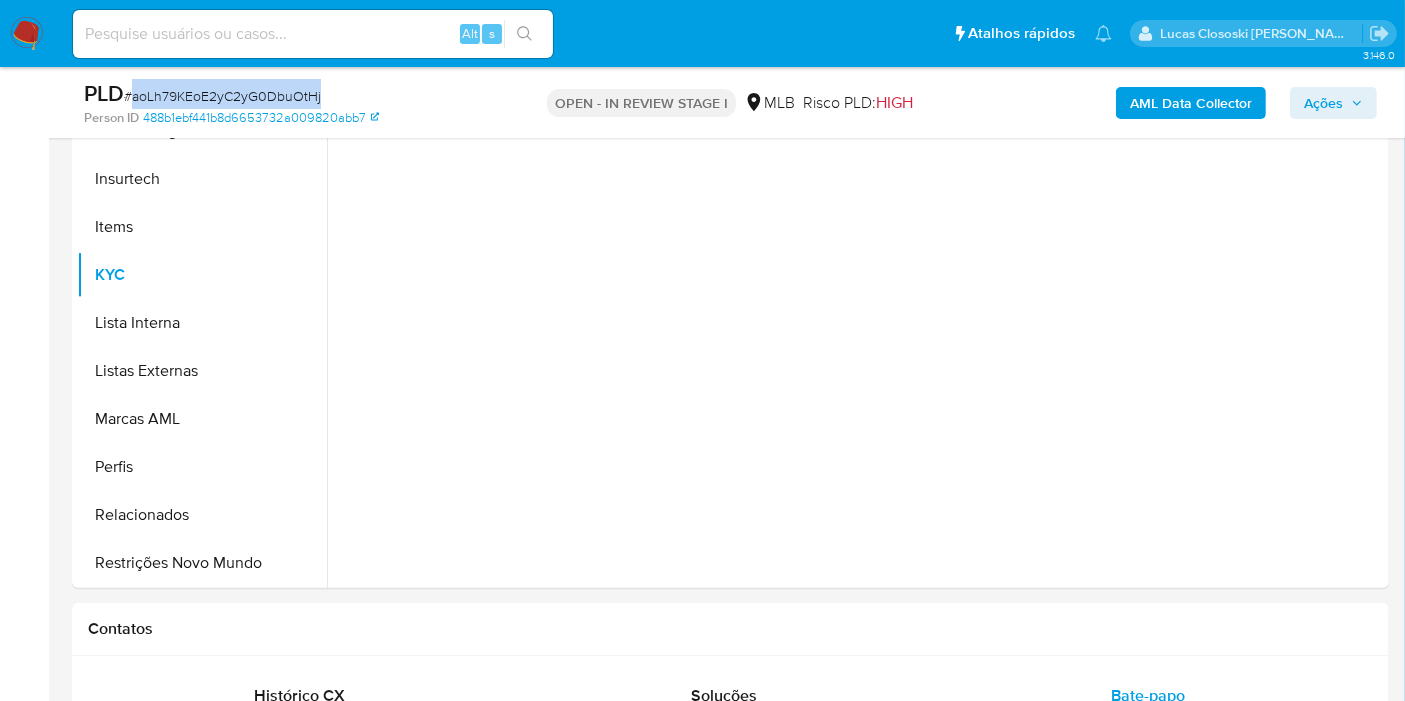 scroll, scrollTop: 555, scrollLeft: 0, axis: vertical 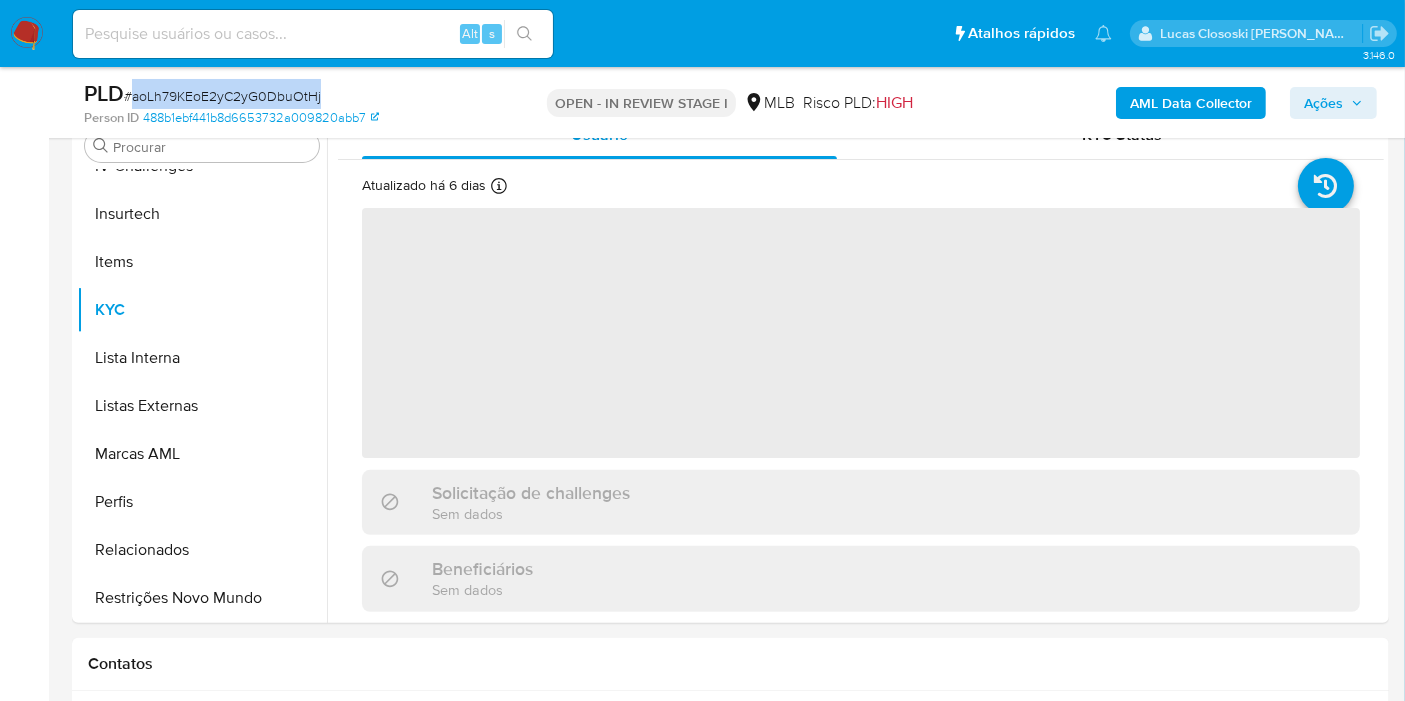 click on "PLD # aoLh79KEoE2yC2yG0DbuOtHj" at bounding box center [296, 94] 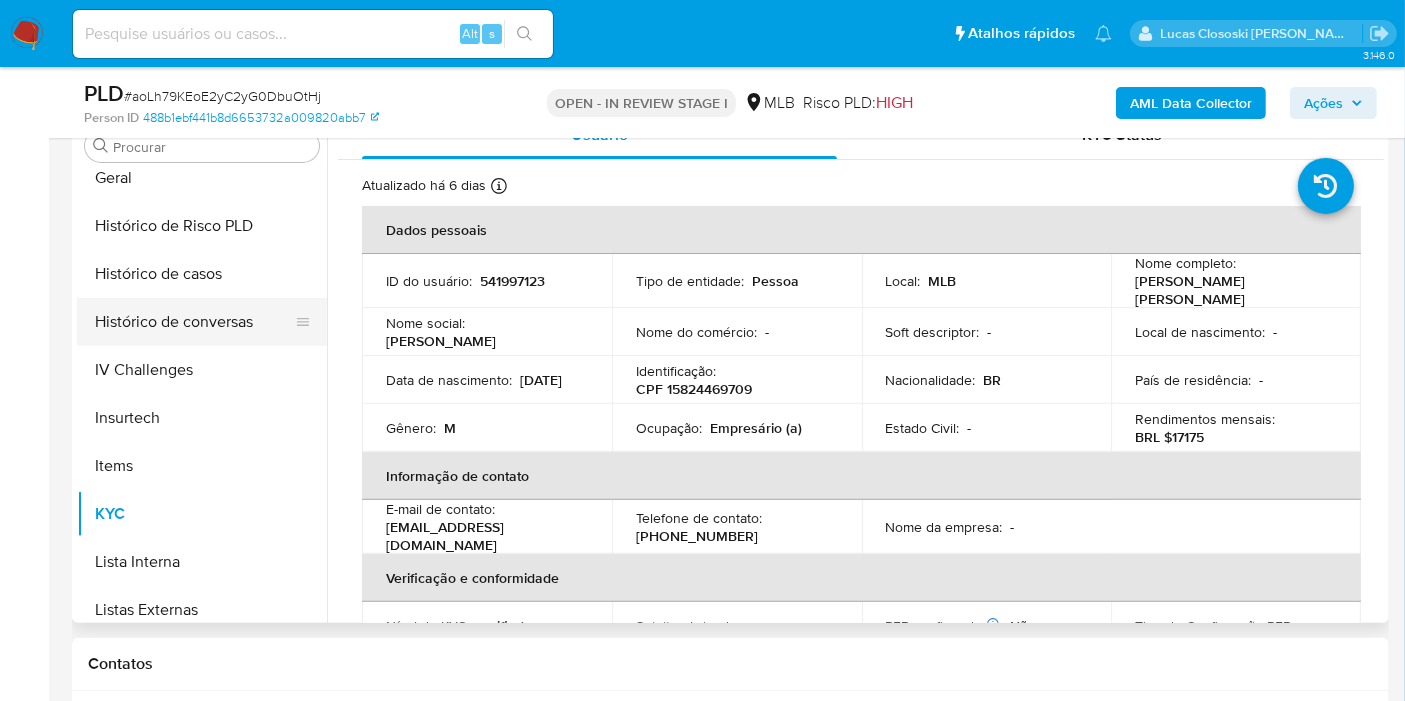 scroll, scrollTop: 622, scrollLeft: 0, axis: vertical 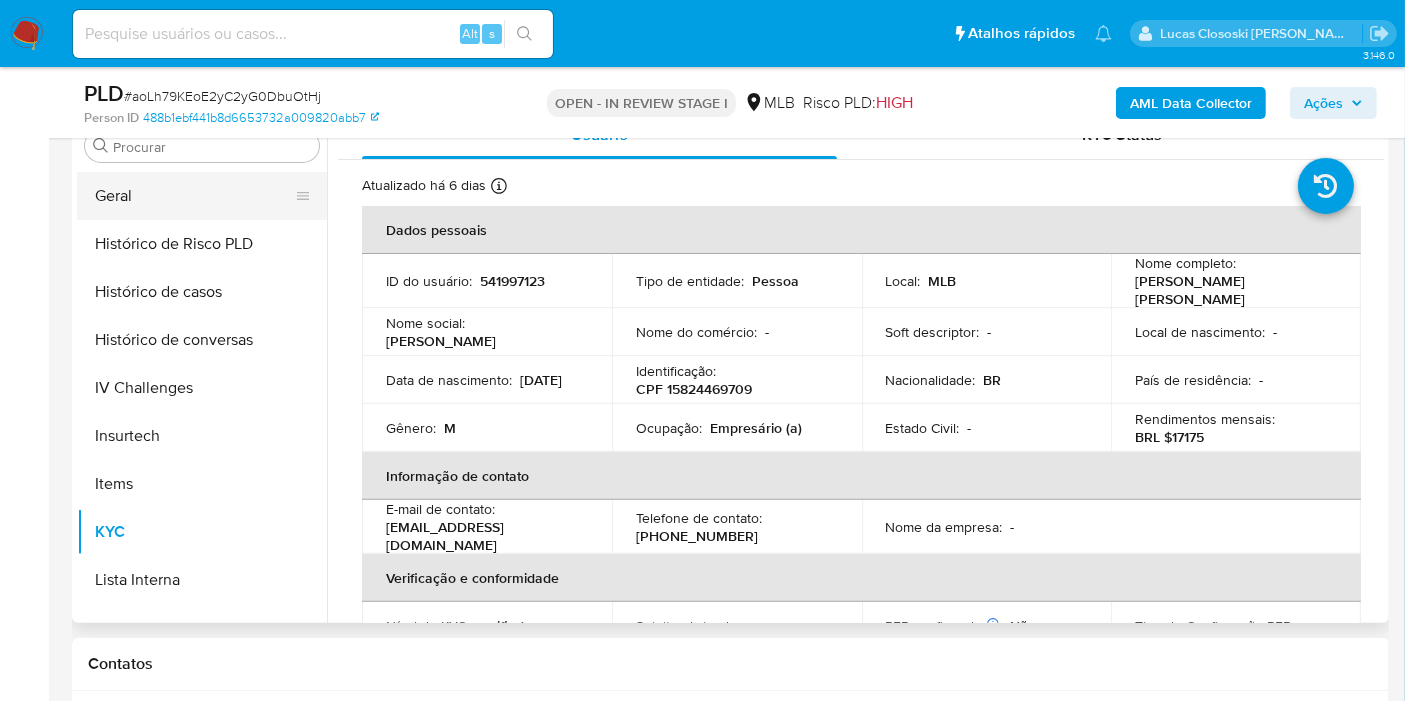 click on "Geral" at bounding box center [194, 196] 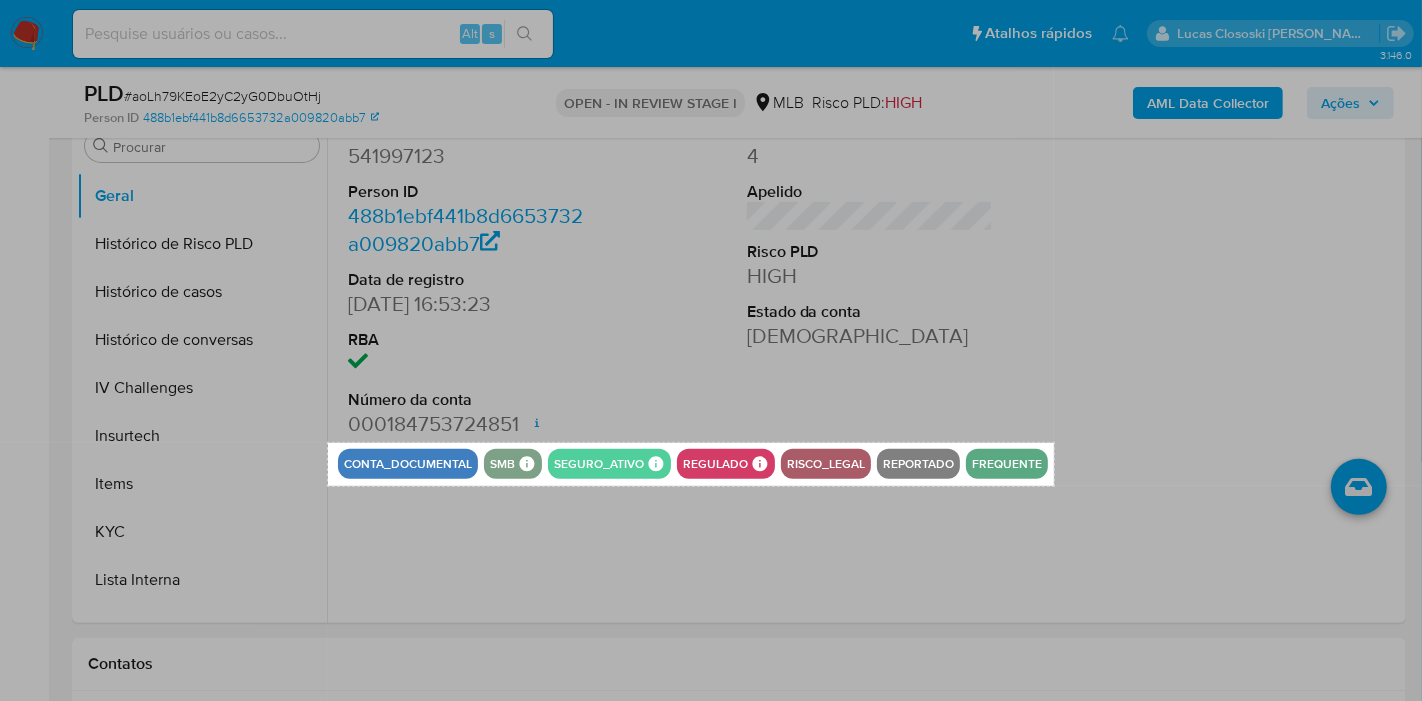 drag, startPoint x: 328, startPoint y: 442, endPoint x: 1054, endPoint y: 486, distance: 727.3321 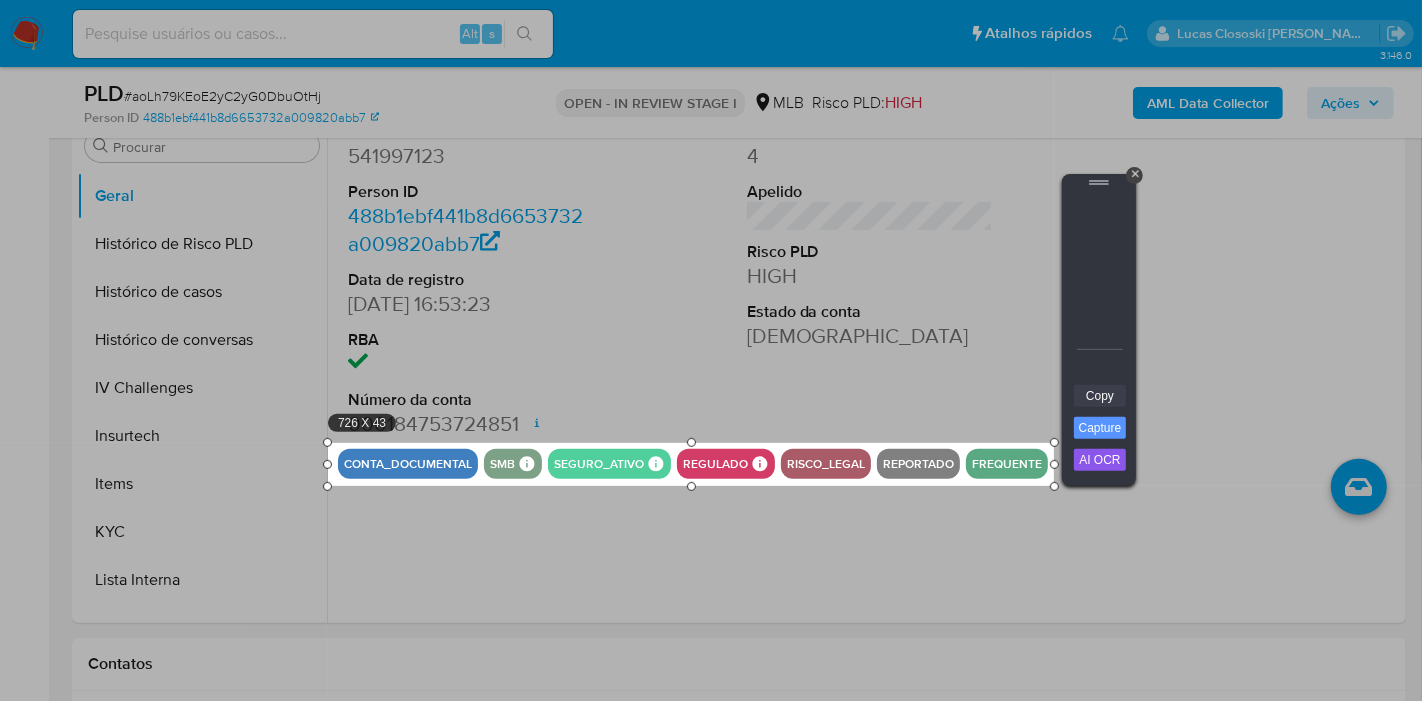 click on "Copy" at bounding box center (1100, 396) 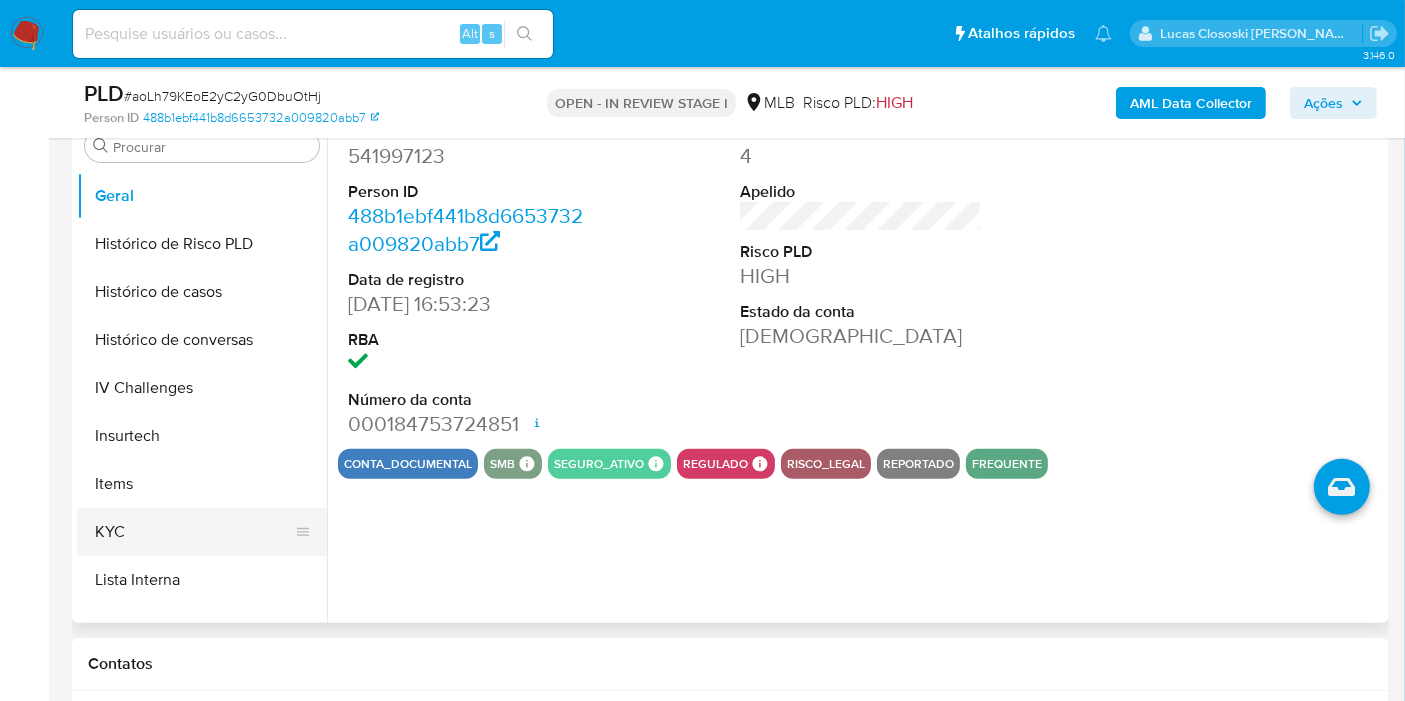 click on "KYC" at bounding box center (194, 532) 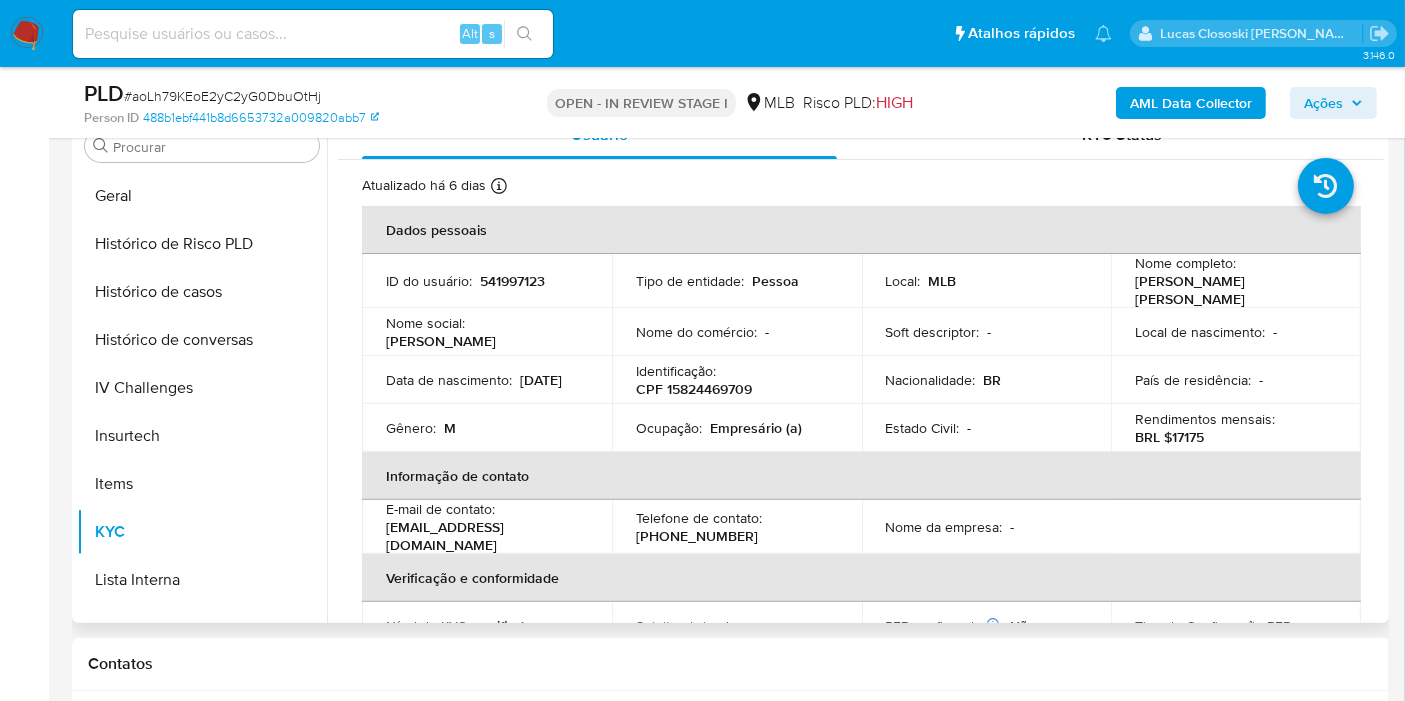 click on "BRL $17175" at bounding box center [1169, 437] 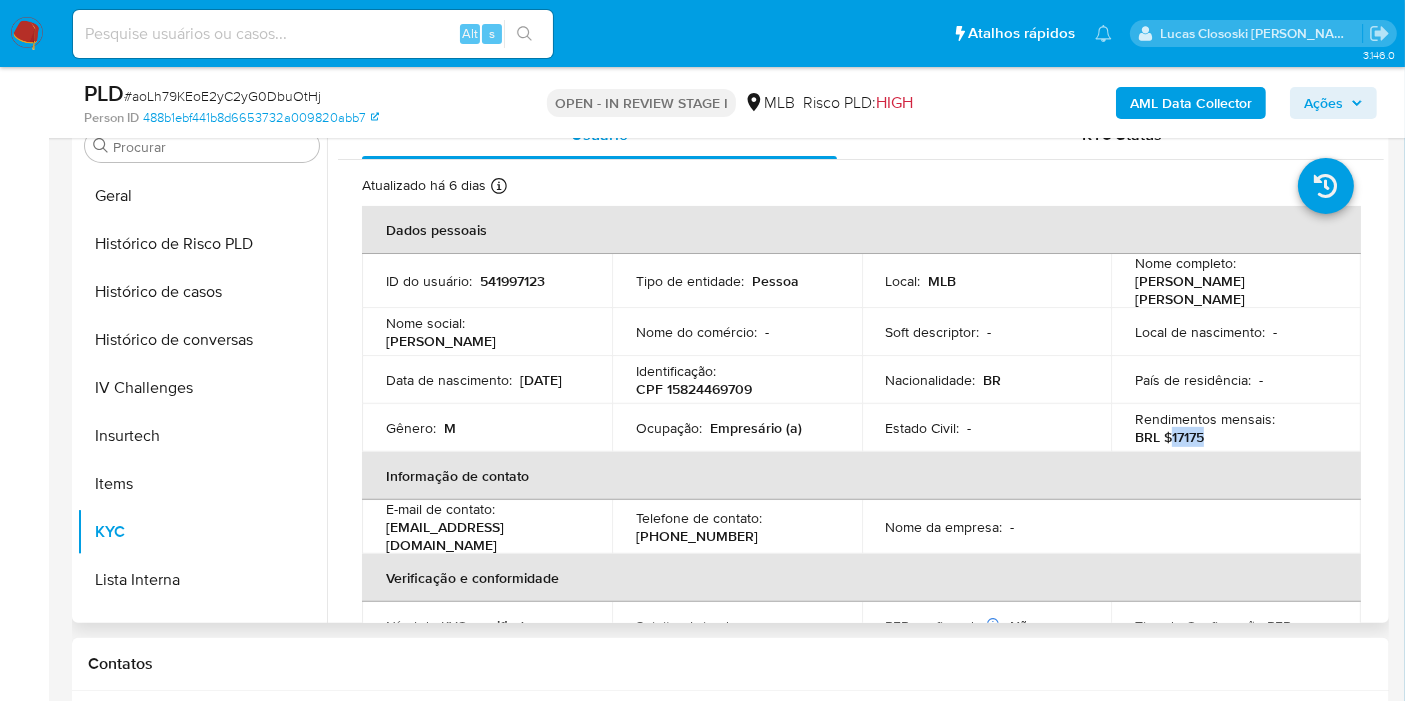 click on "BRL $17175" at bounding box center [1169, 437] 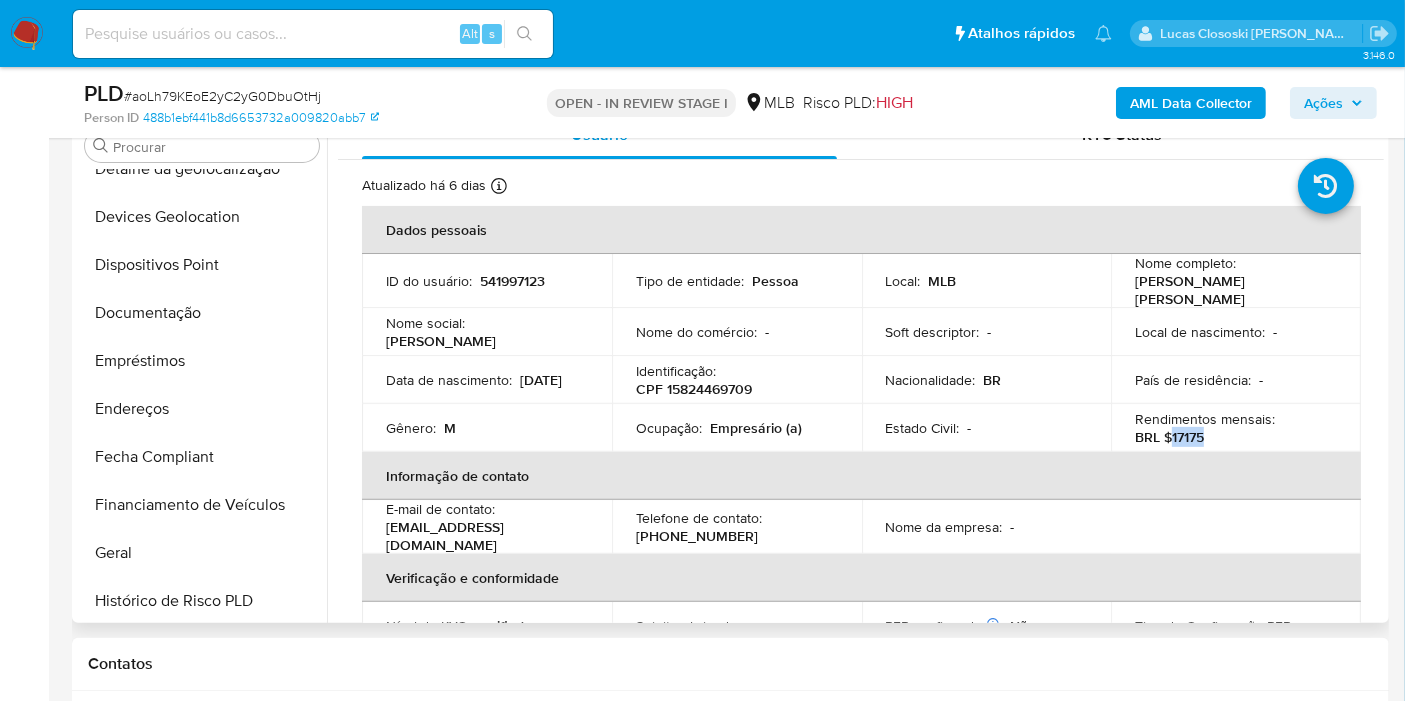scroll, scrollTop: 66, scrollLeft: 0, axis: vertical 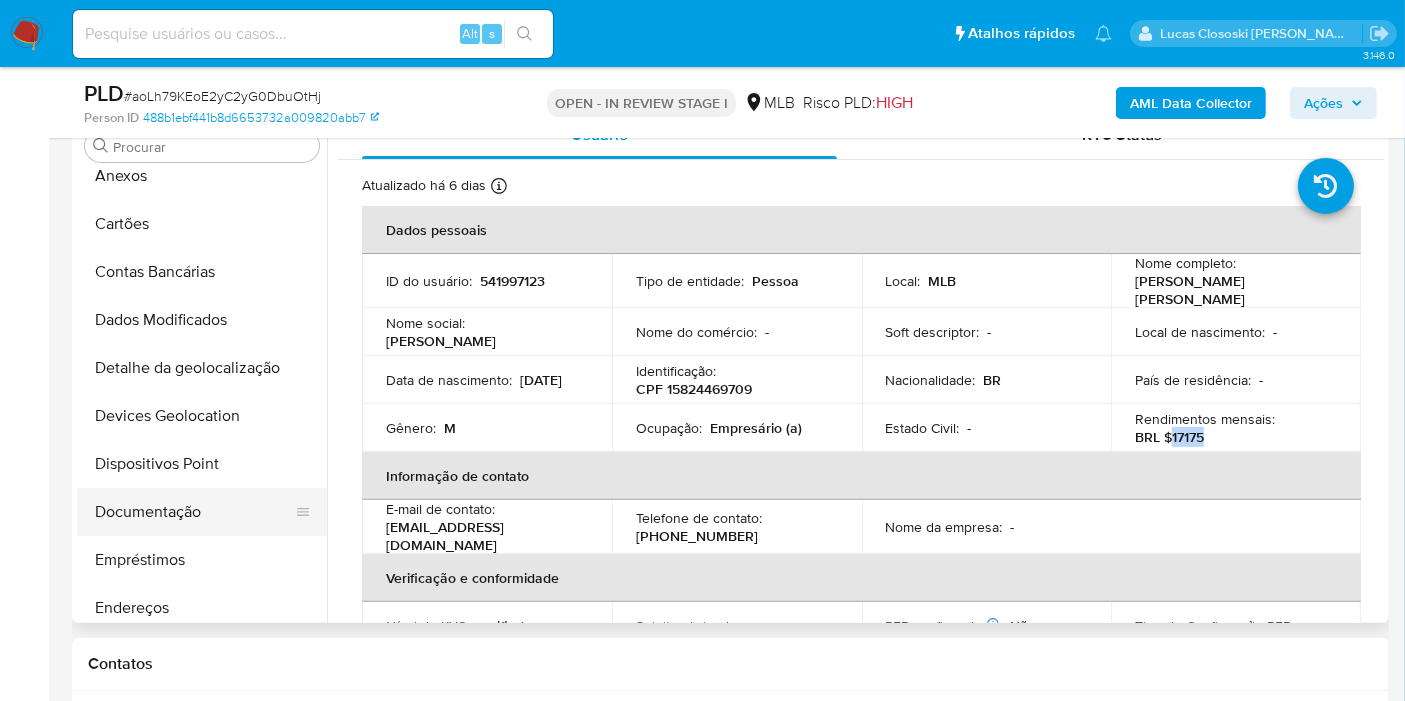 click on "Documentação" at bounding box center (194, 512) 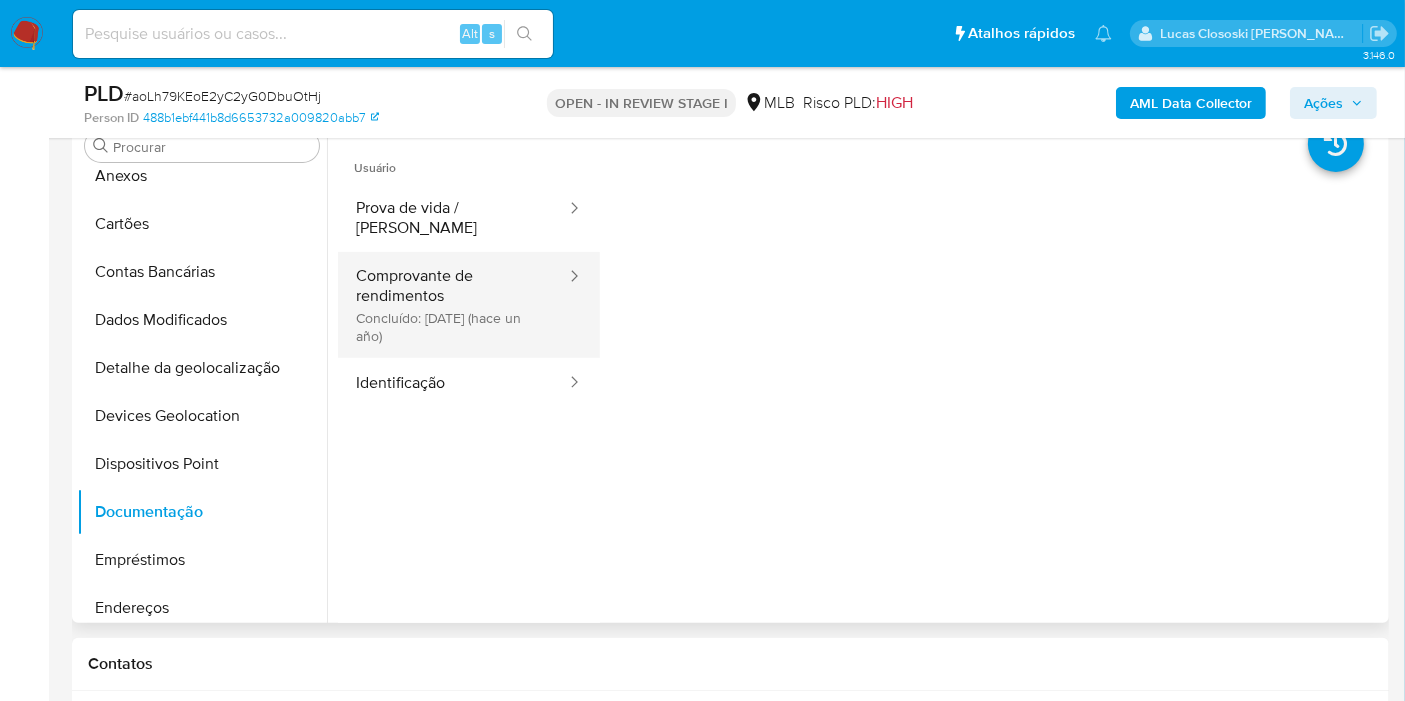 click on "Comprovante de rendimentos Concluído: 30/07/2024 (hace un año)" at bounding box center (453, 305) 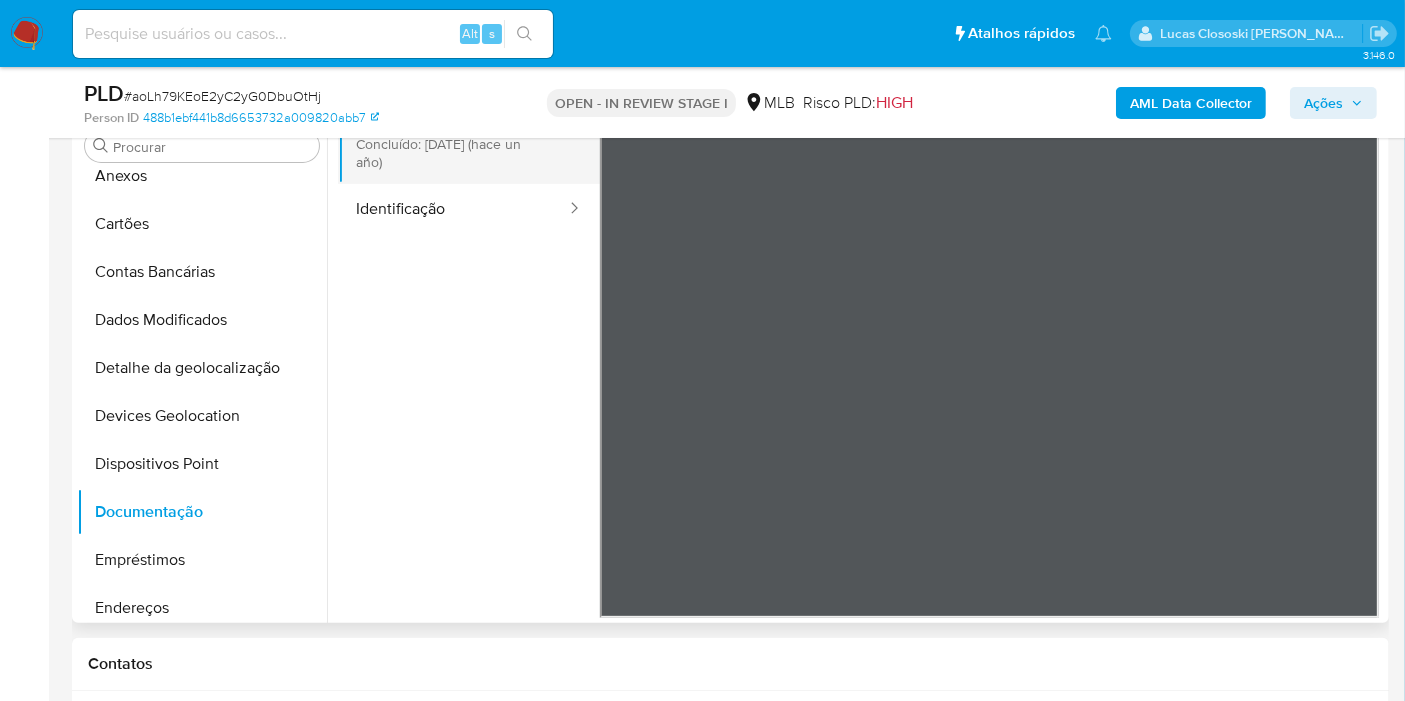 scroll, scrollTop: 0, scrollLeft: 0, axis: both 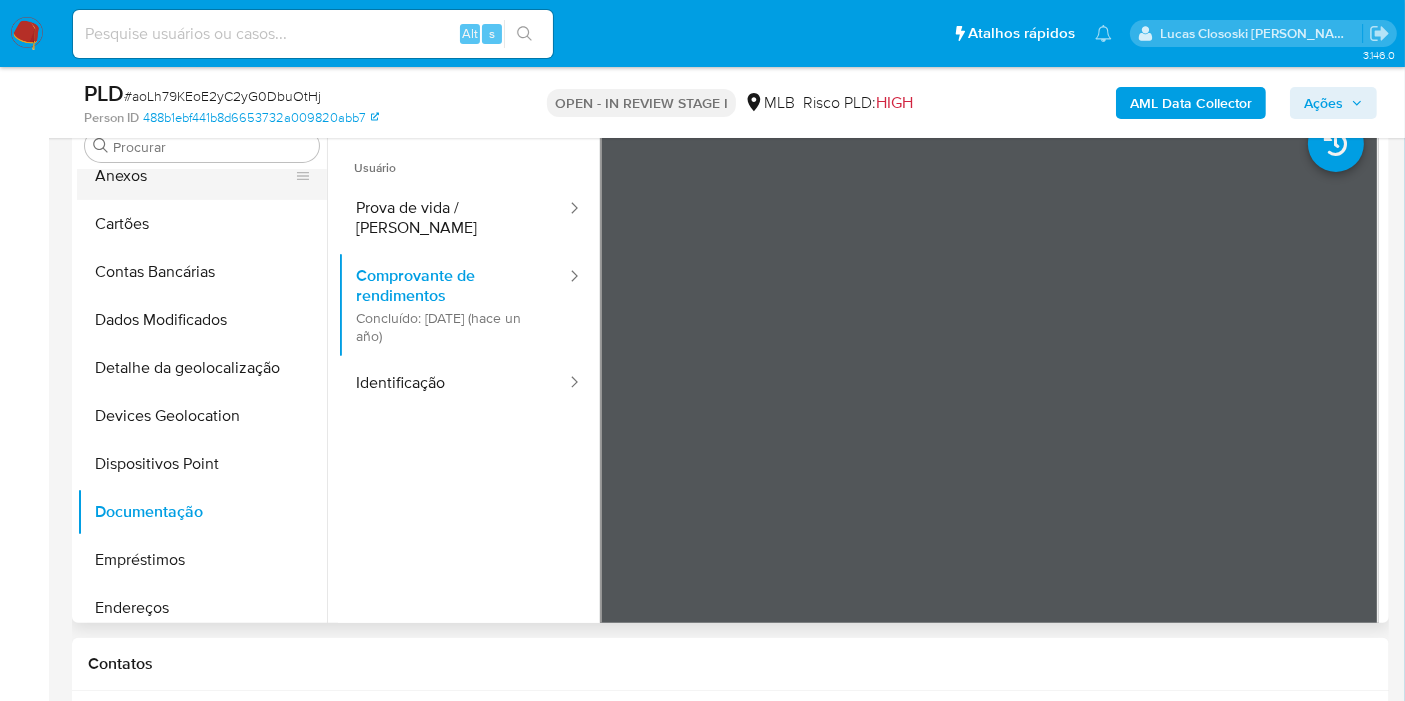 click on "Anexos" at bounding box center (194, 176) 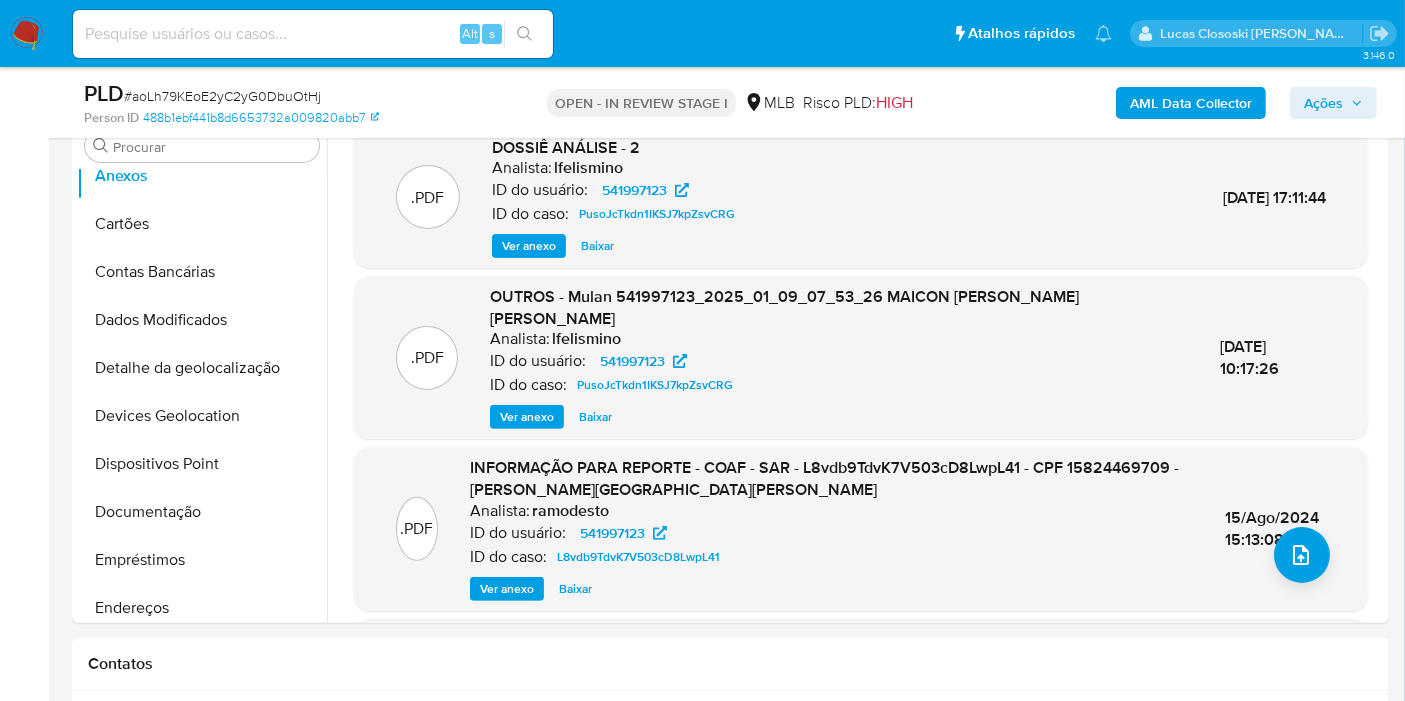 click on "Ações" at bounding box center (1333, 103) 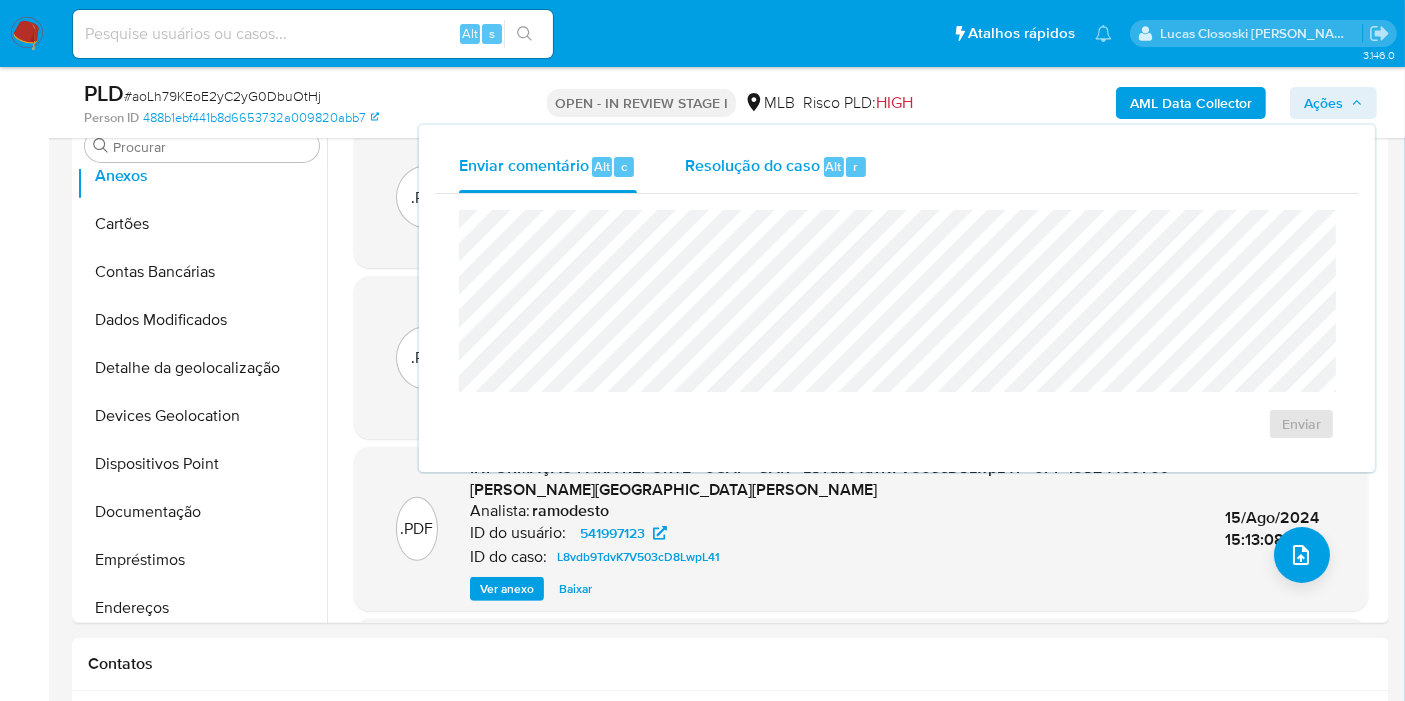 click on "Resolução do caso" at bounding box center [752, 165] 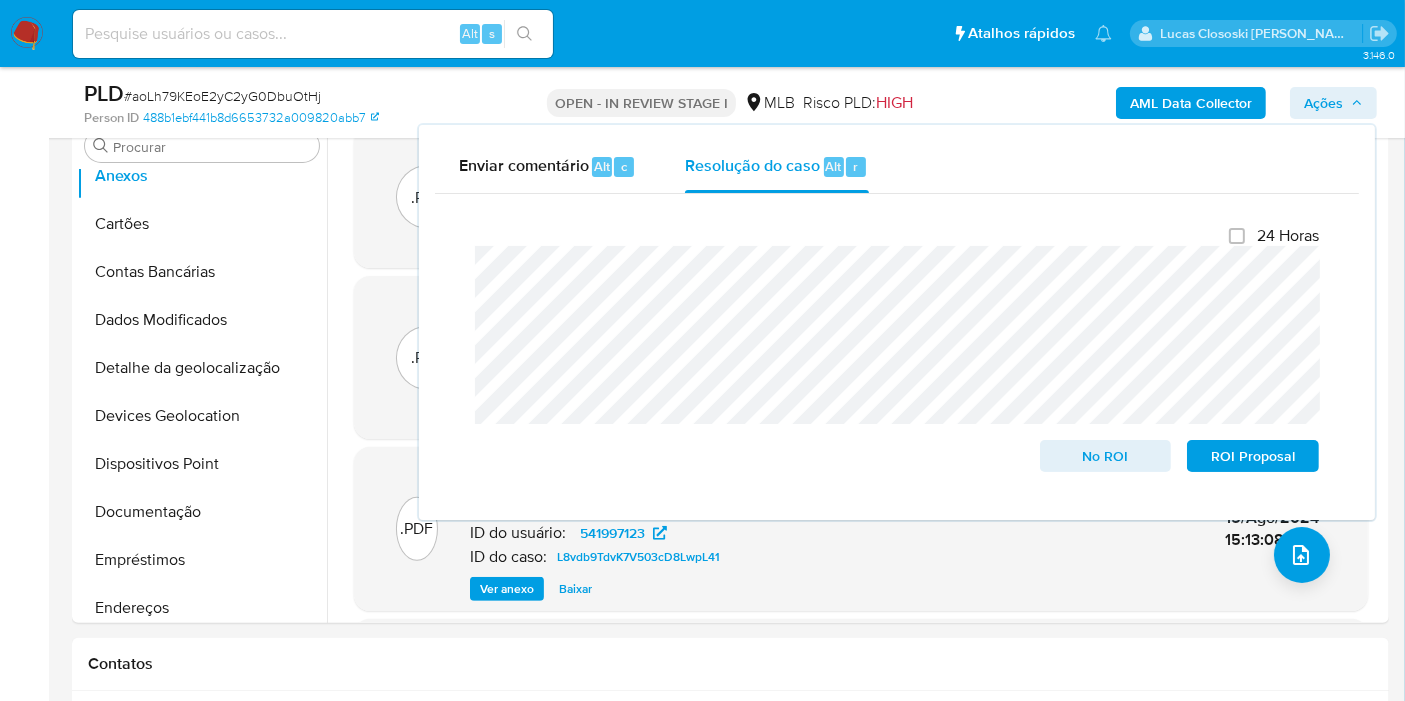 click on "Ações" at bounding box center [1333, 103] 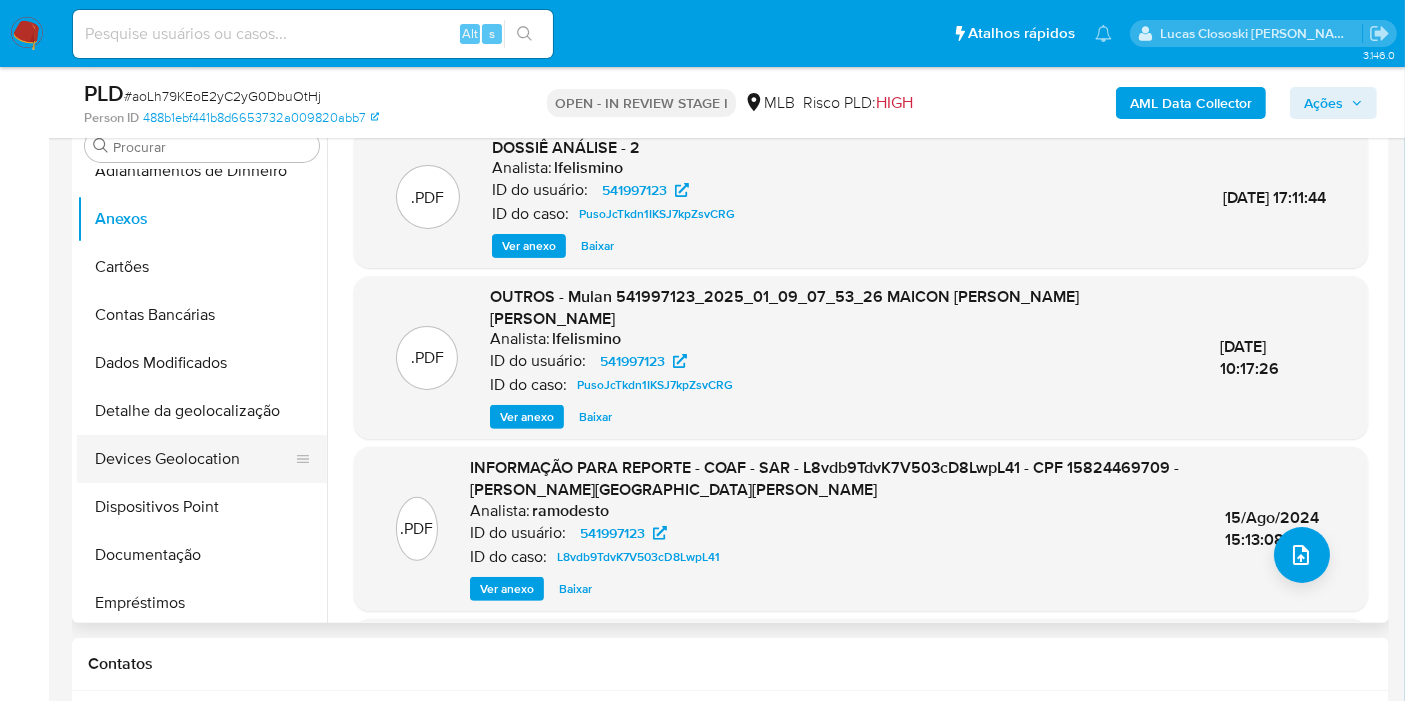 scroll, scrollTop: 0, scrollLeft: 0, axis: both 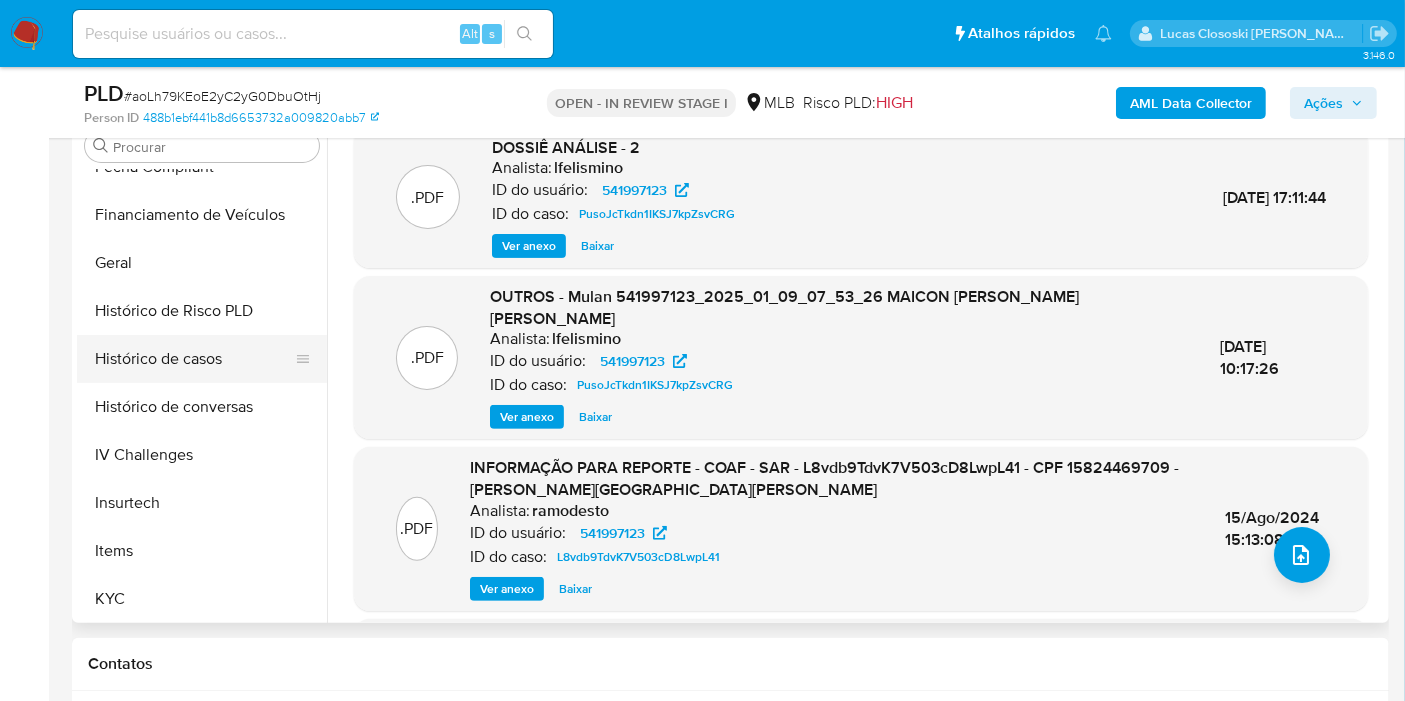 click on "Histórico de casos" at bounding box center [194, 359] 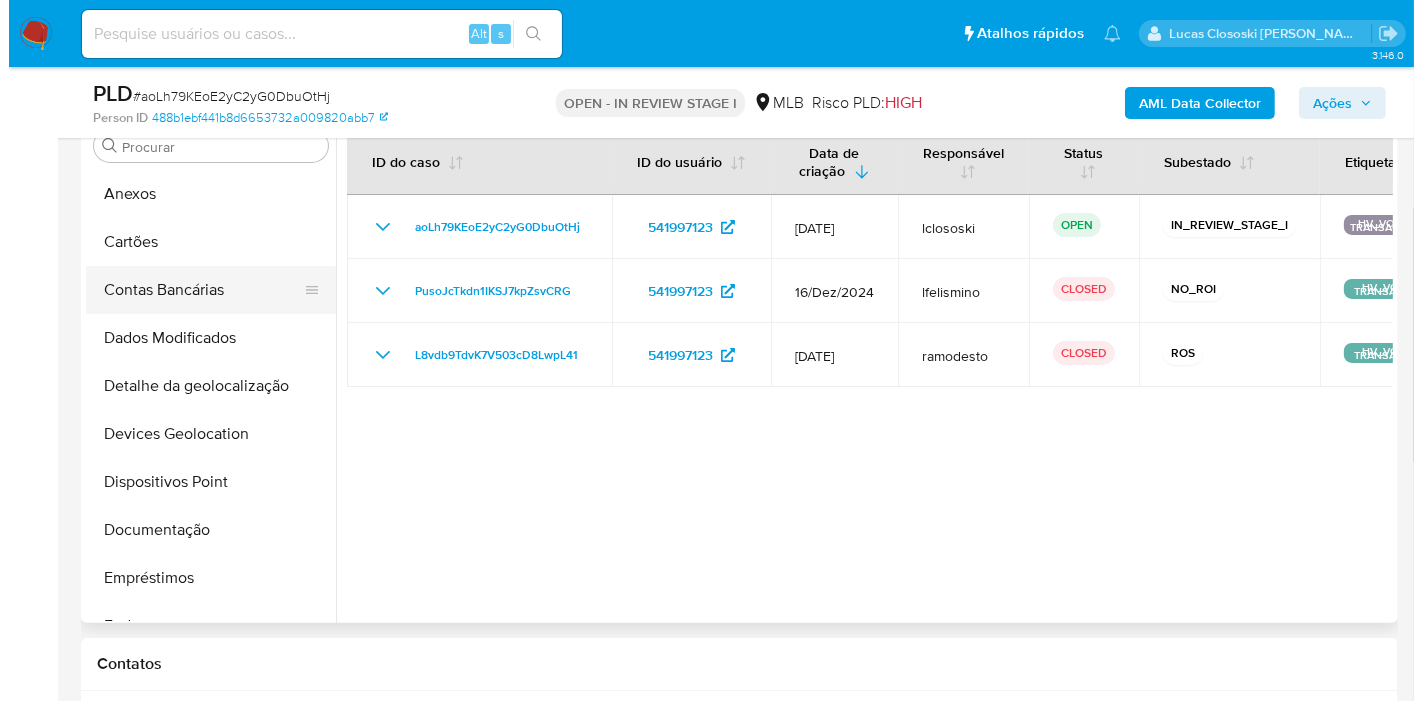 scroll, scrollTop: 0, scrollLeft: 0, axis: both 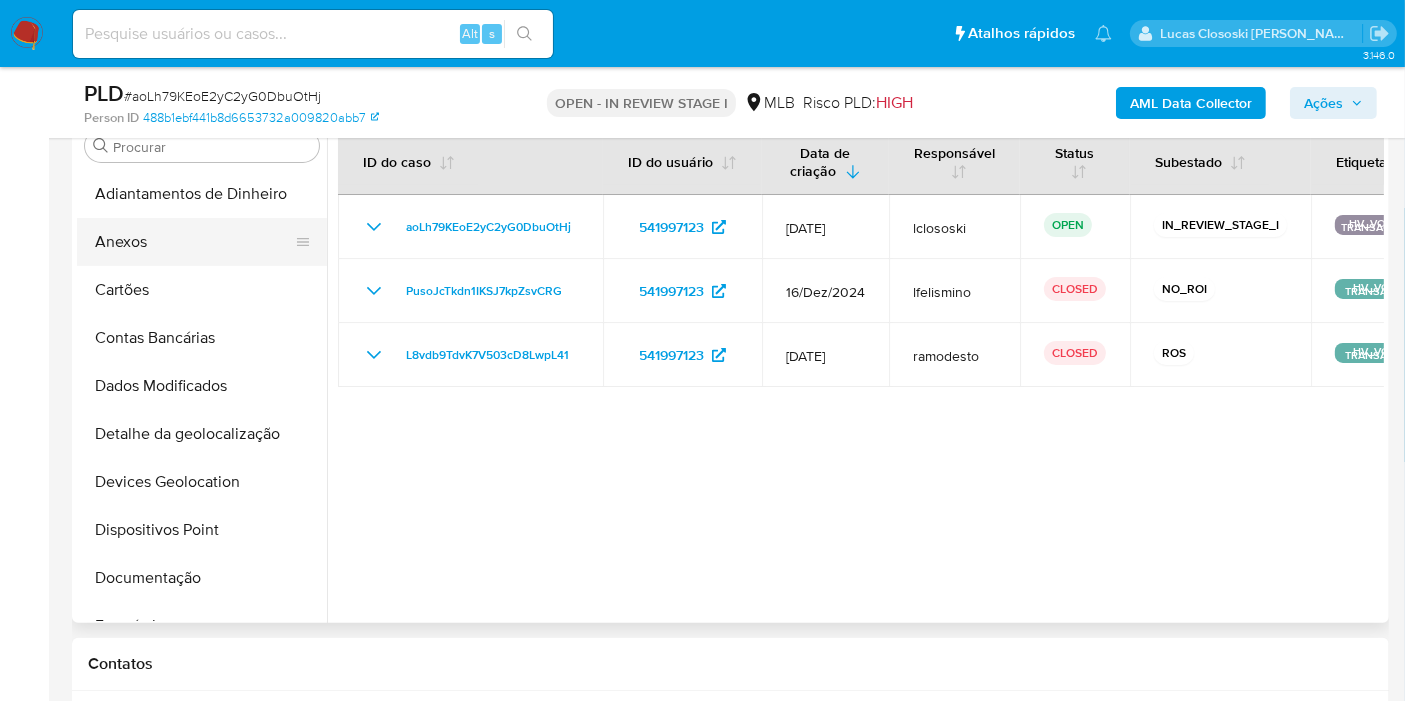 click on "Anexos" at bounding box center (194, 242) 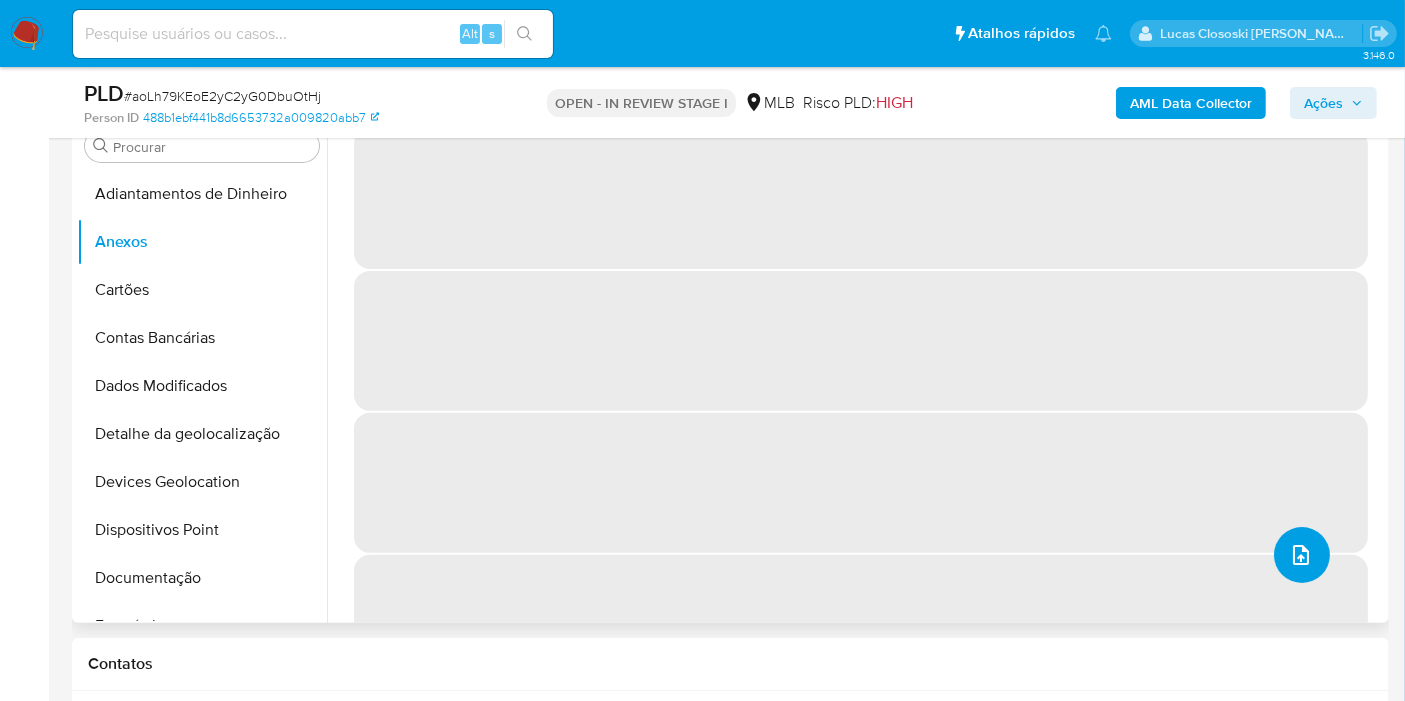 click at bounding box center [1301, 555] 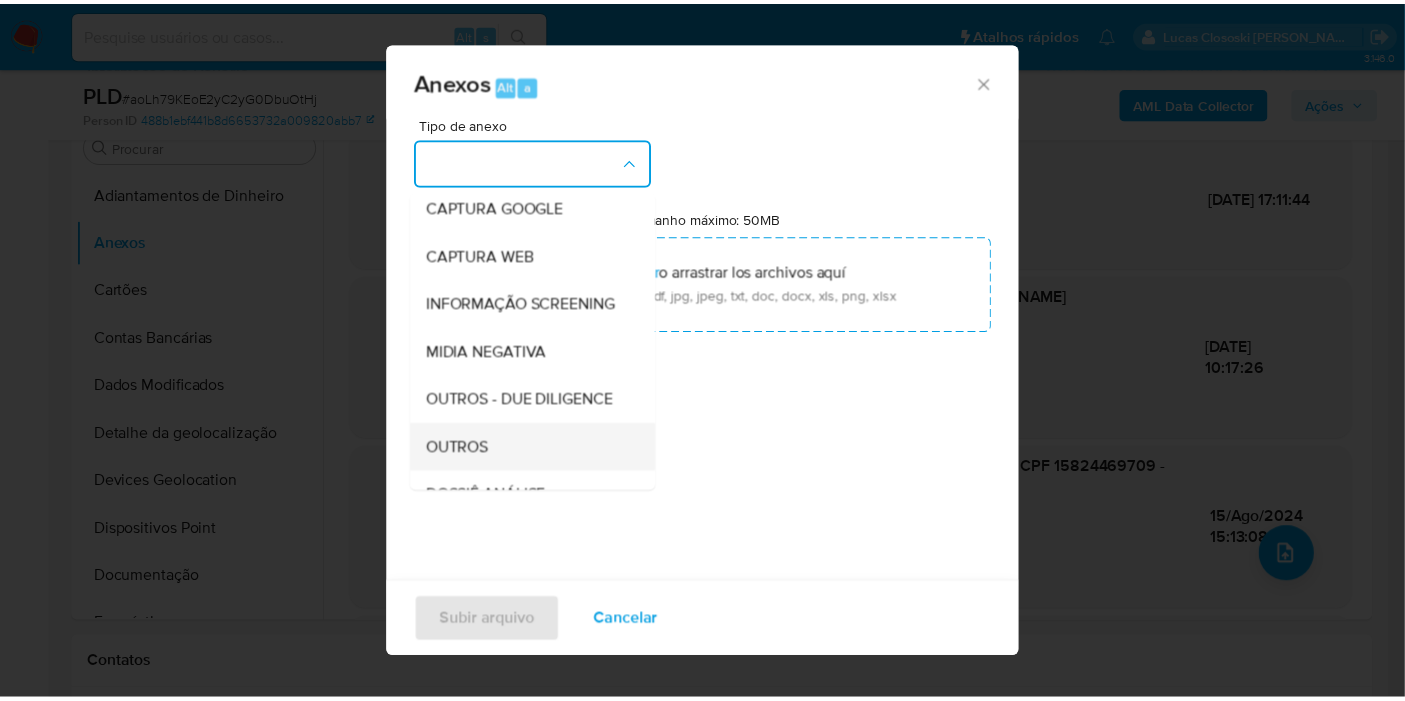 scroll, scrollTop: 222, scrollLeft: 0, axis: vertical 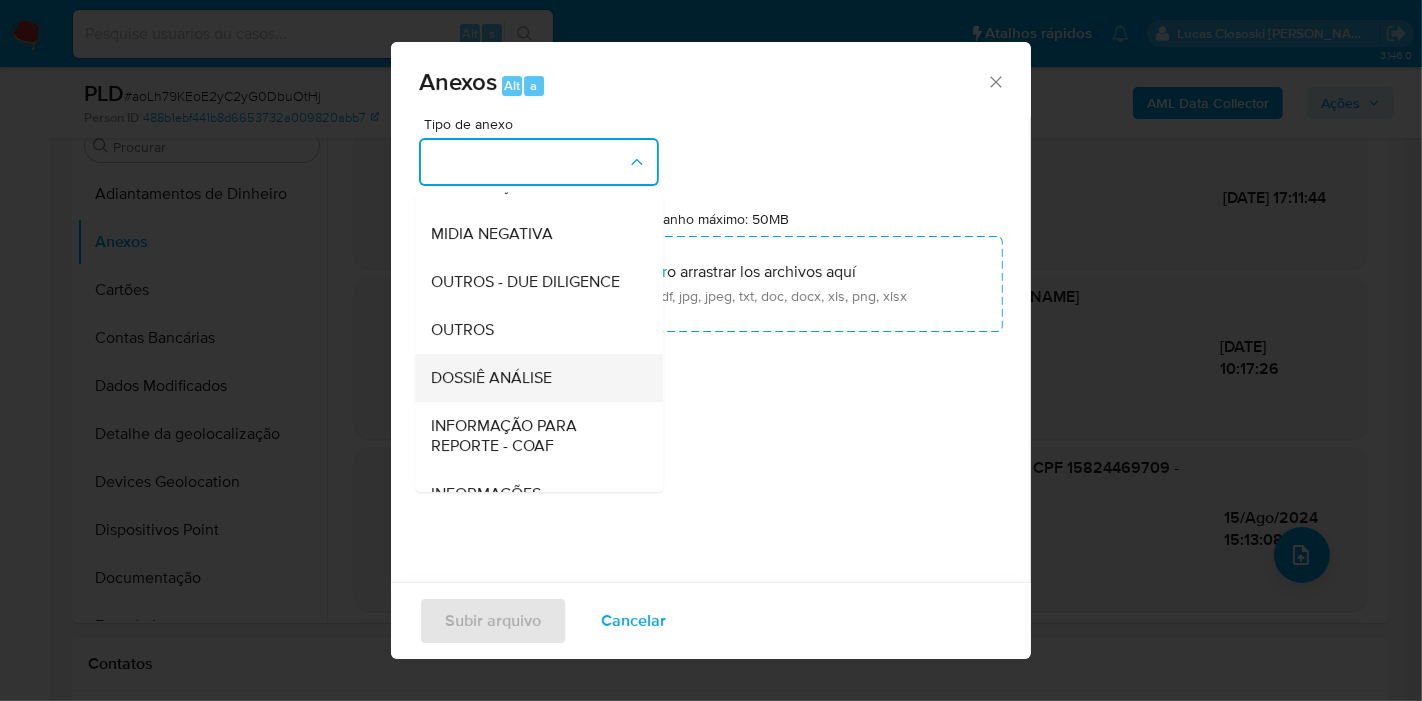 click on "DOSSIÊ ANÁLISE" at bounding box center (491, 378) 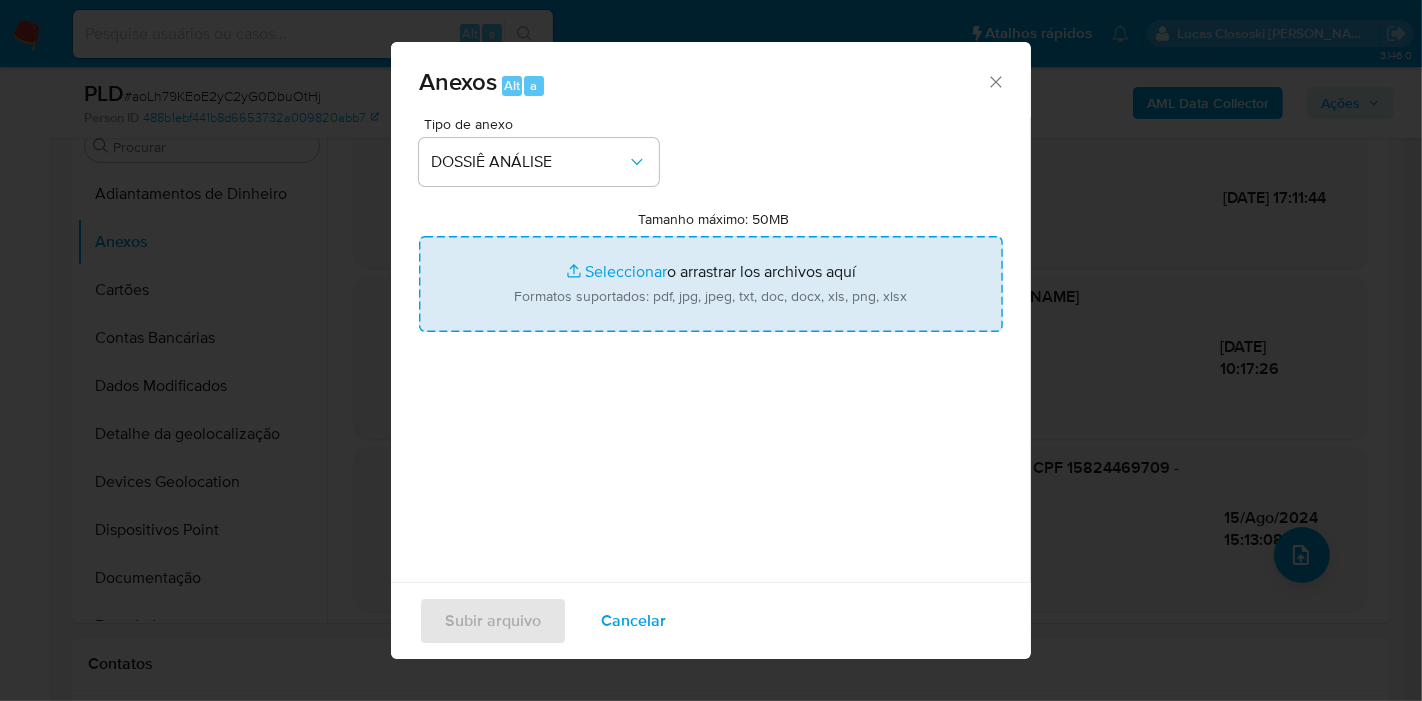 click on "Tamanho máximo: 50MB Seleccionar archivos" at bounding box center [711, 284] 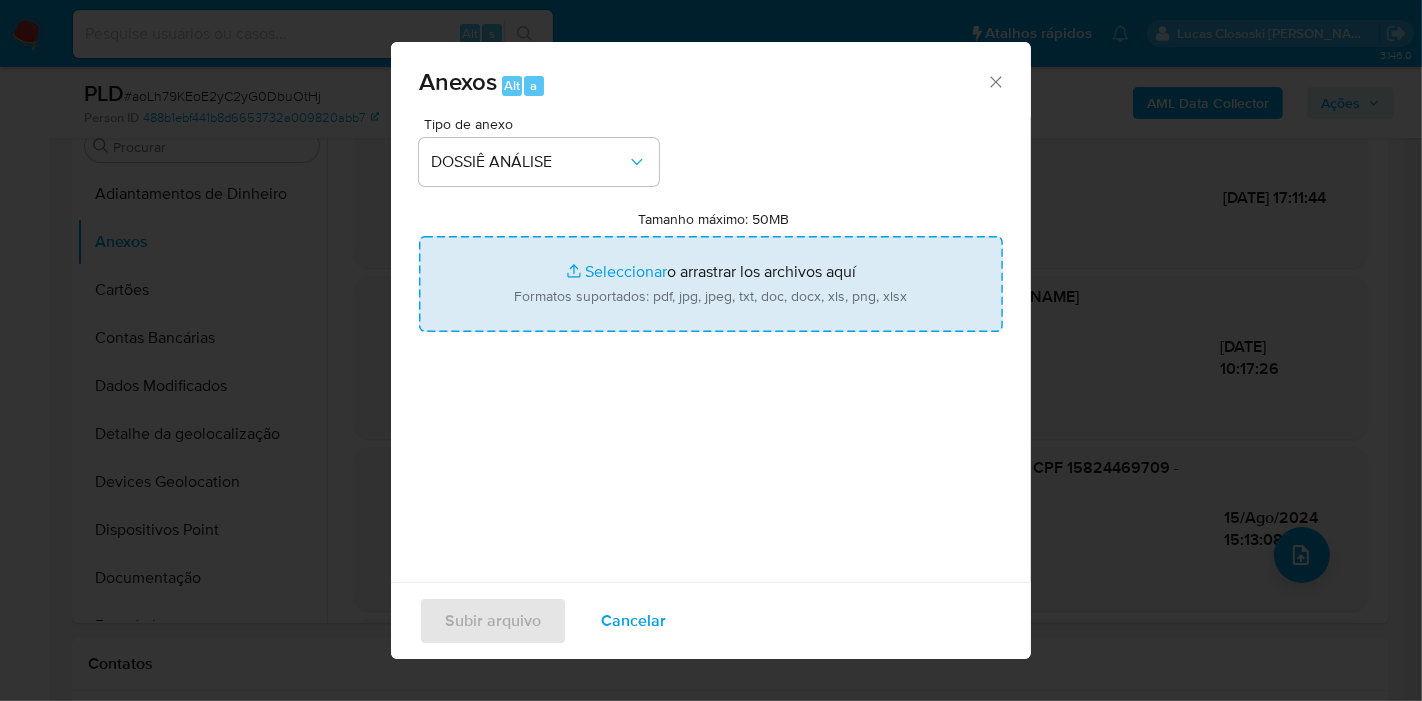 type on "C:\fakepath\2º SAR - XXXX - CPF 15824469709 - MAICON OLIVEIRA DE PONTES.pdf" 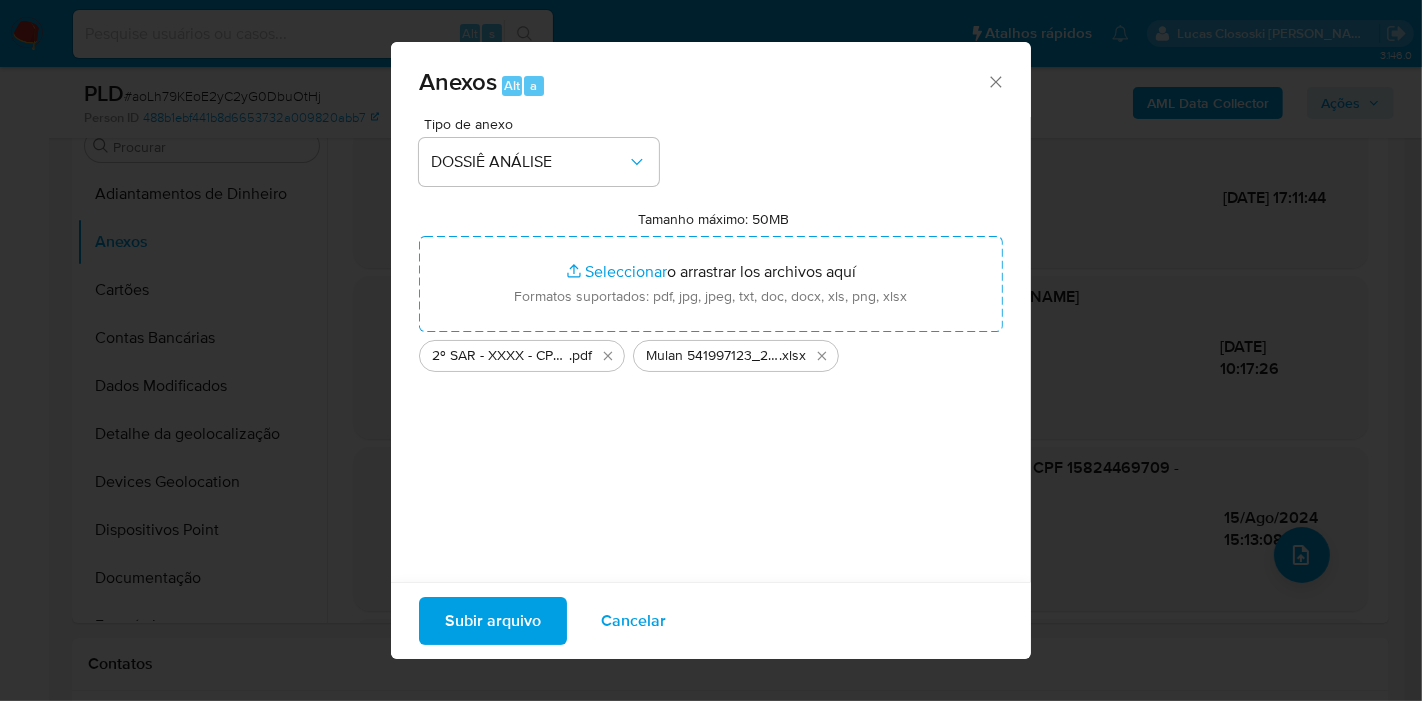 drag, startPoint x: 568, startPoint y: 310, endPoint x: 494, endPoint y: 604, distance: 303.16992 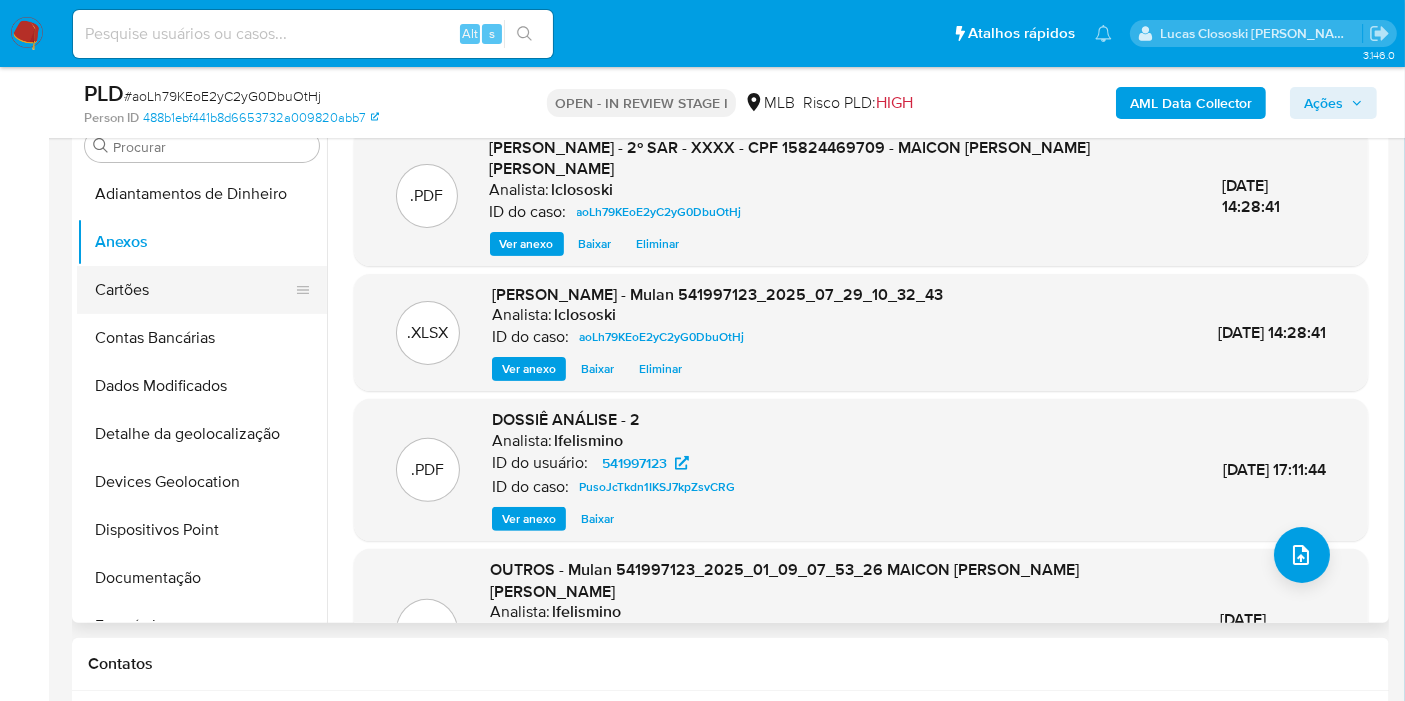 click on "Cartões" at bounding box center [194, 290] 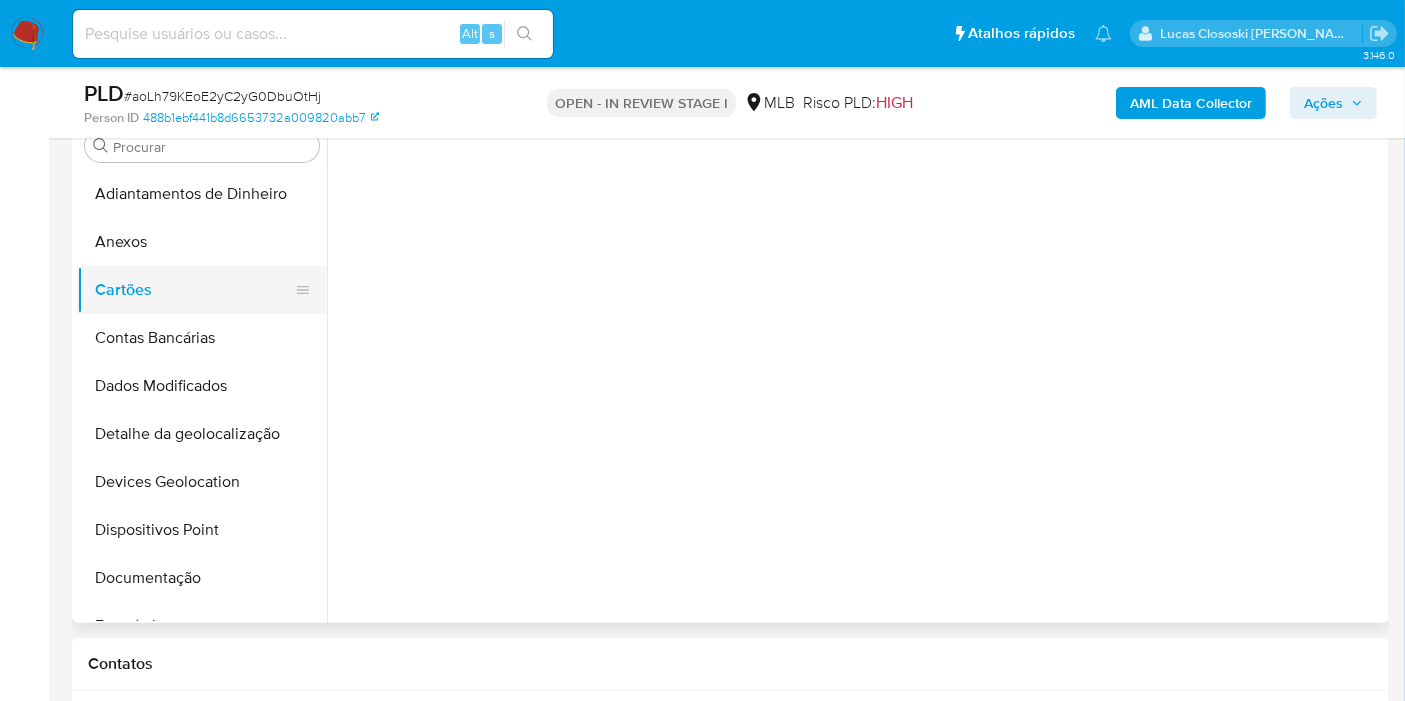 click on "Cartões" at bounding box center [194, 290] 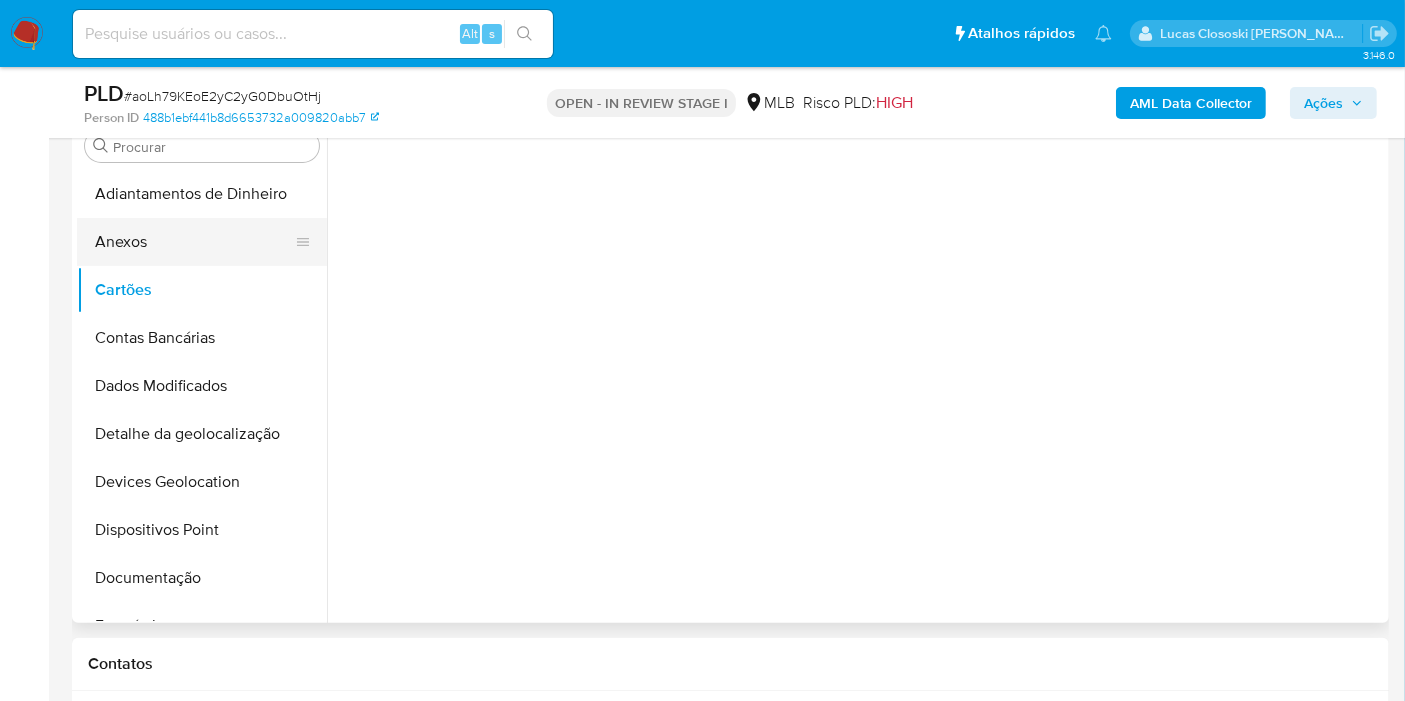 click on "Anexos" at bounding box center [194, 242] 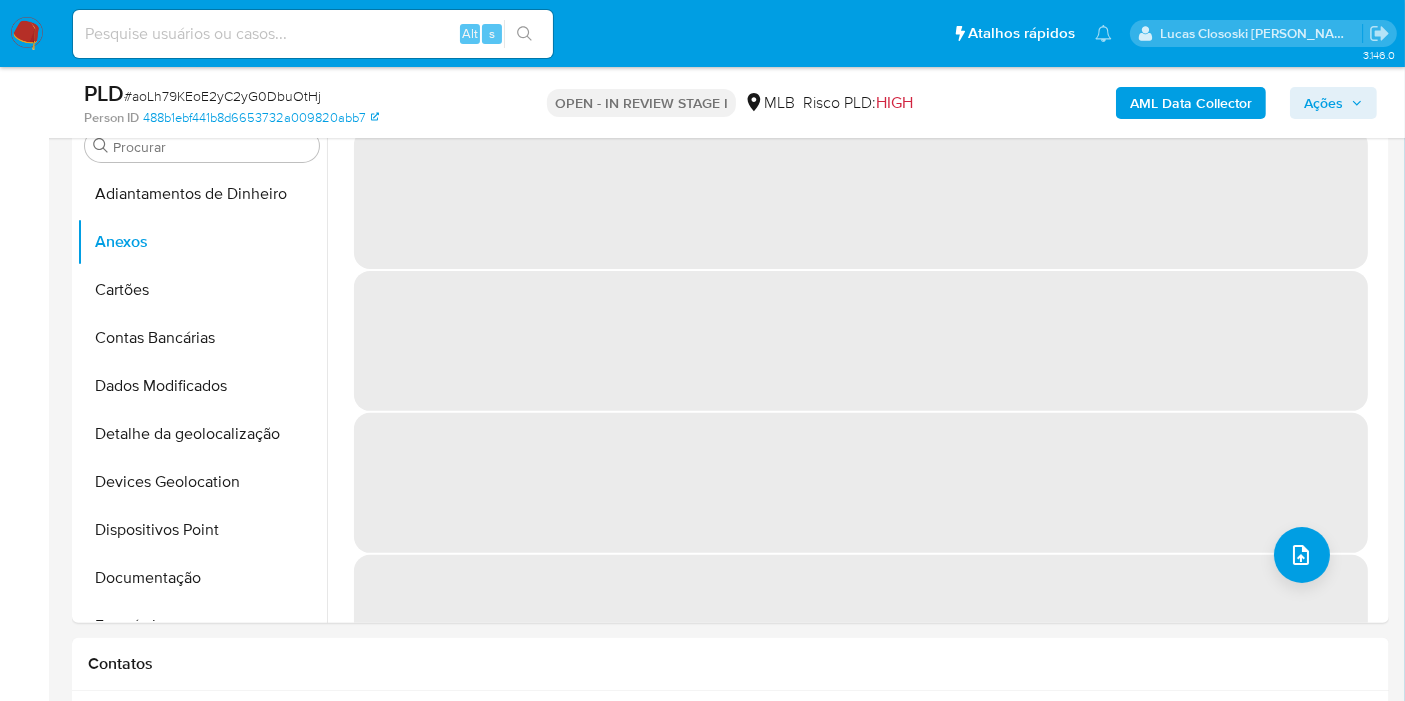 click 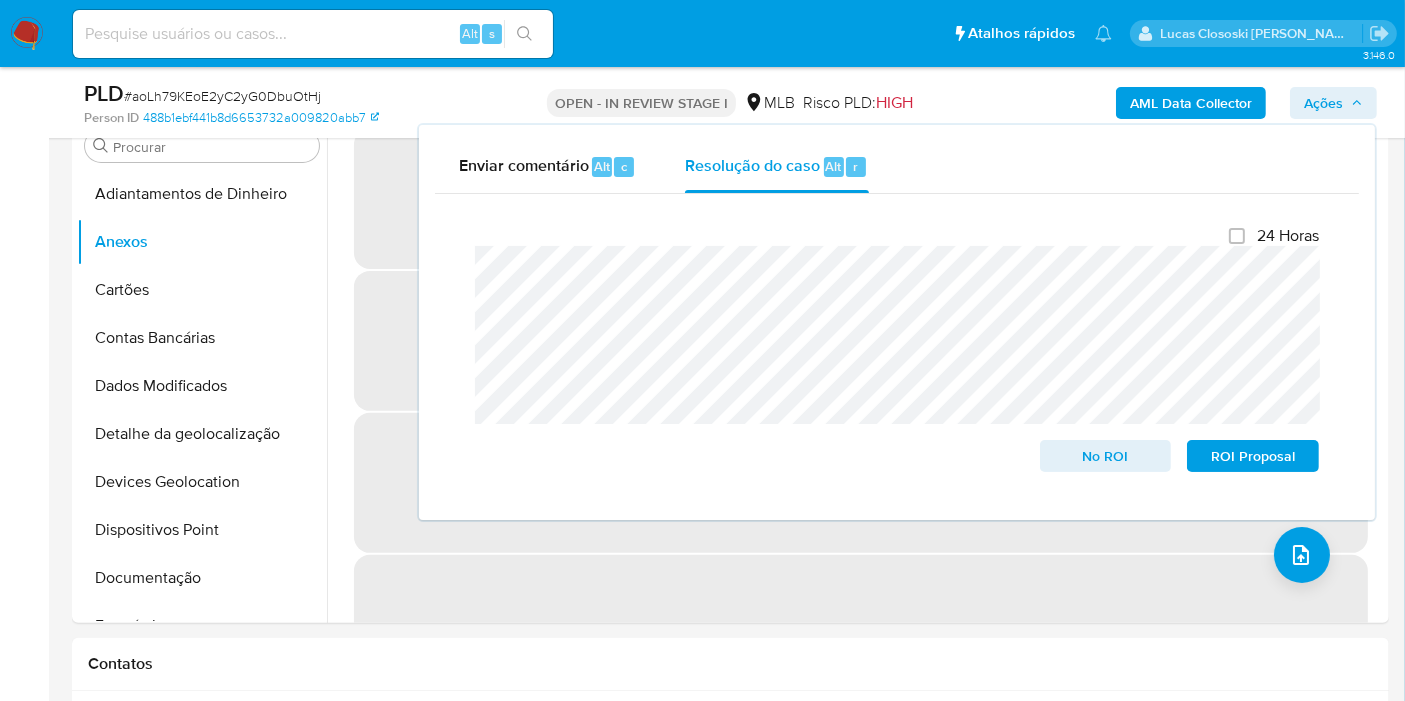 click 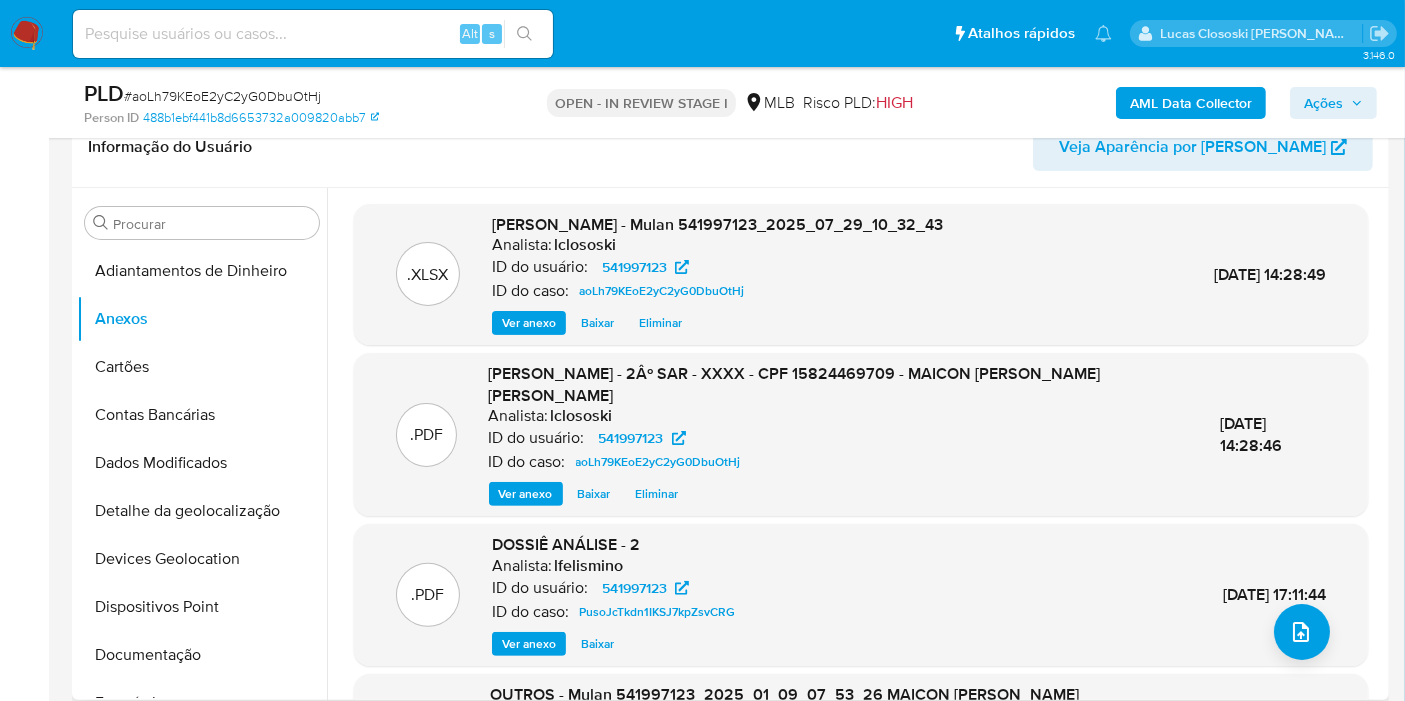 scroll, scrollTop: 444, scrollLeft: 0, axis: vertical 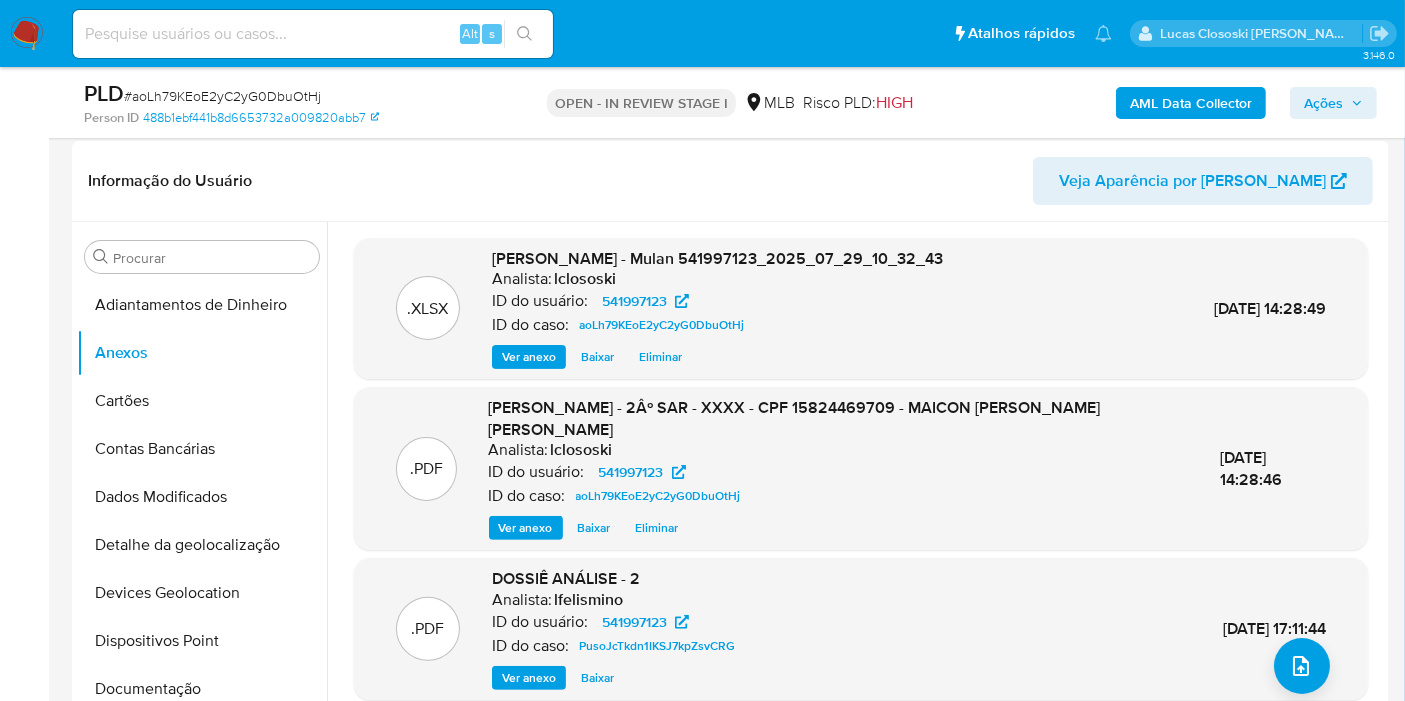 click on "Ações" at bounding box center [1323, 103] 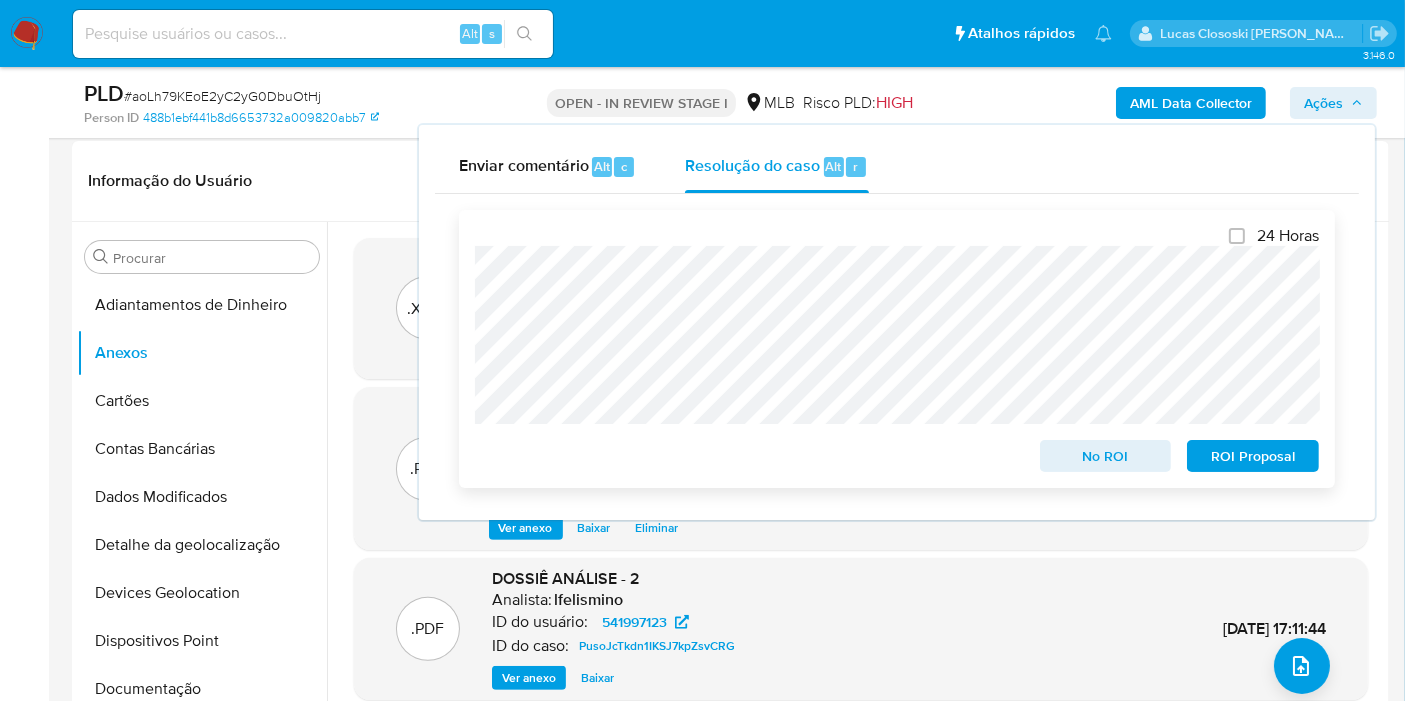 click on "ROI Proposal" at bounding box center (1253, 456) 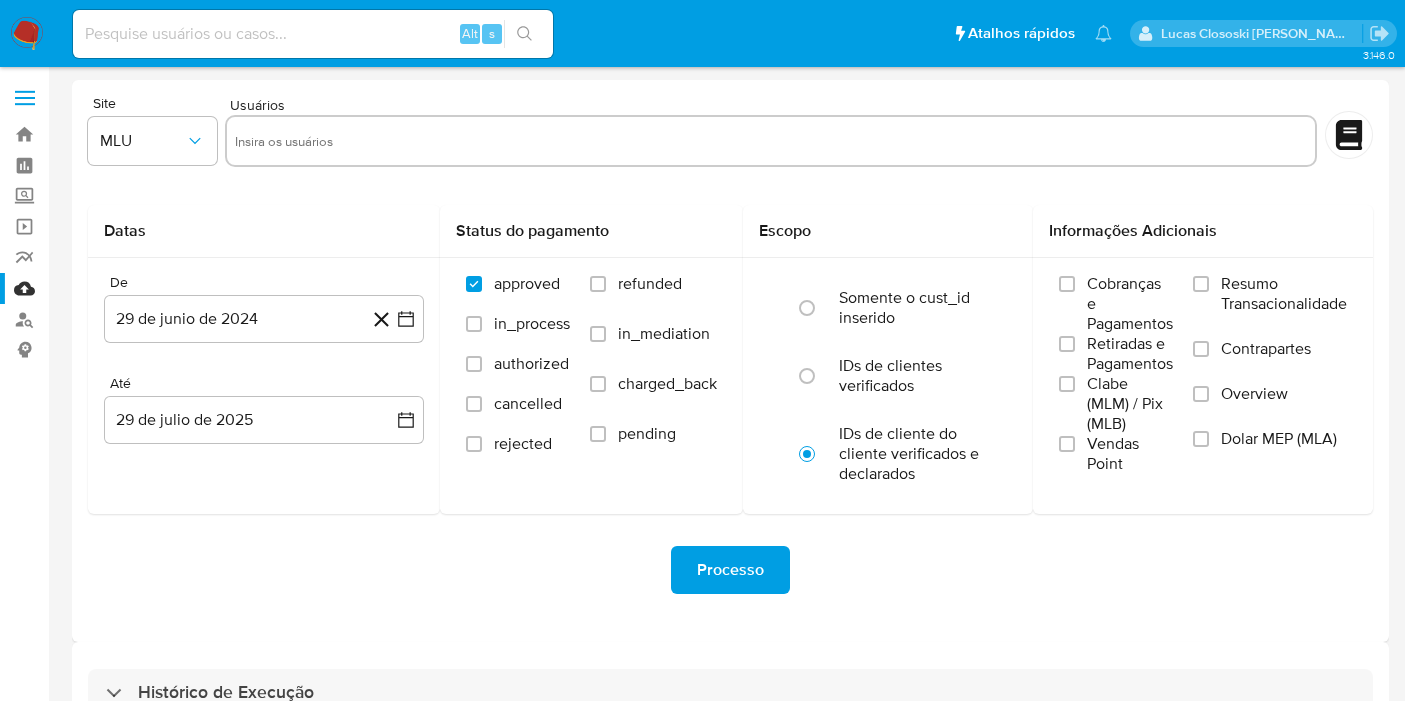 scroll, scrollTop: 0, scrollLeft: 0, axis: both 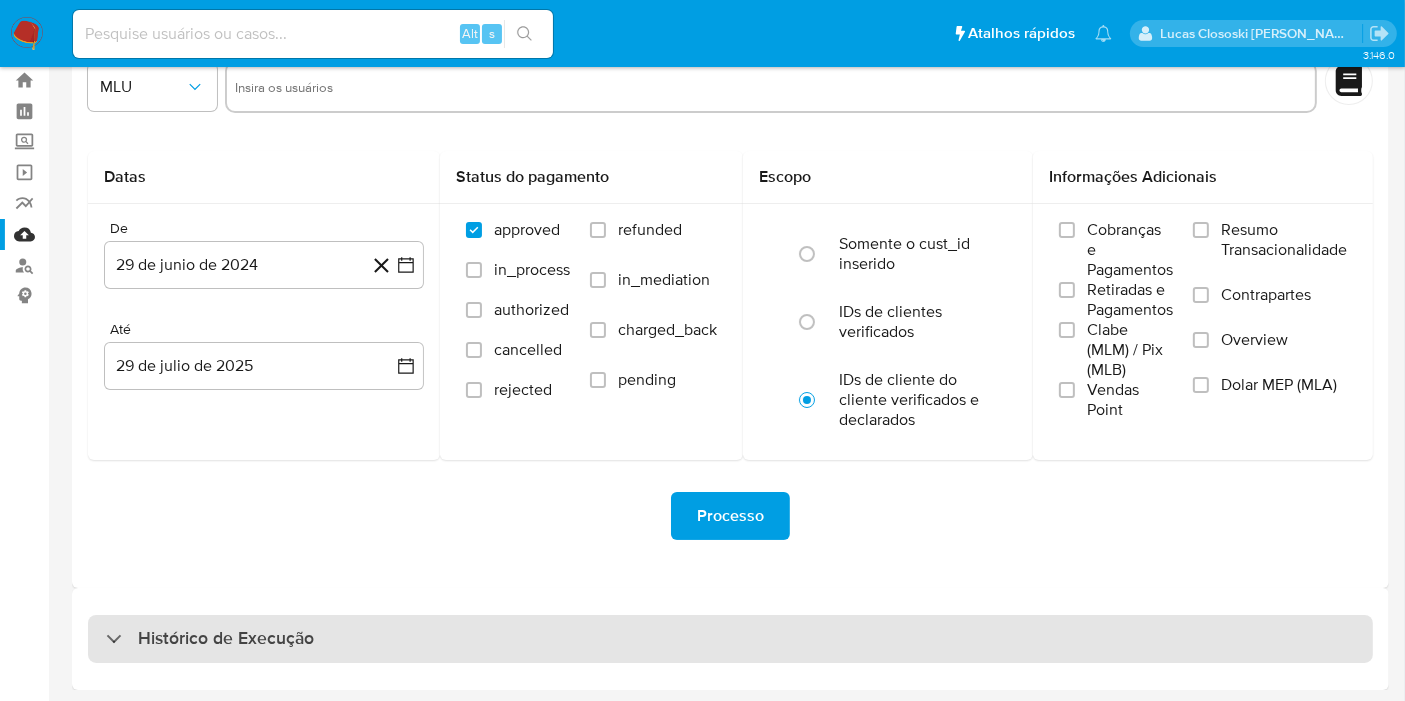 click on "Histórico de Execução" at bounding box center (730, 639) 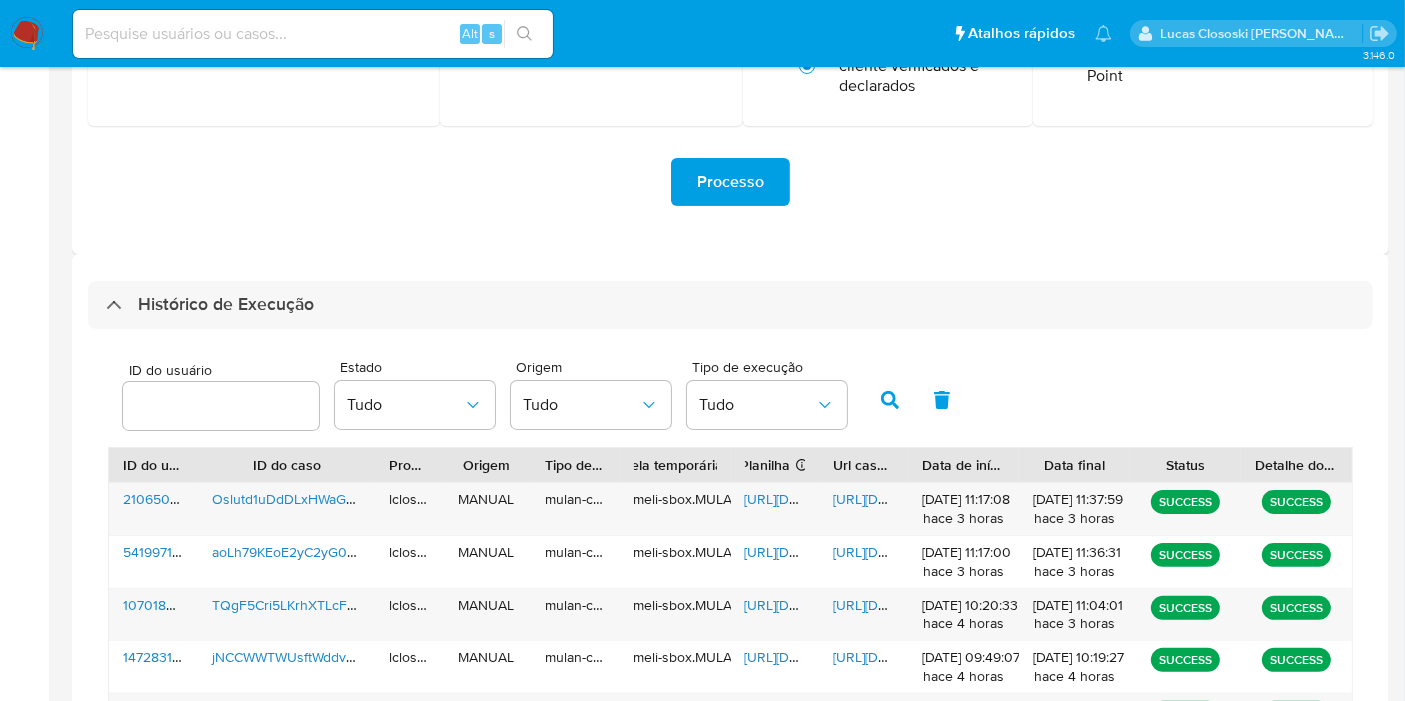 scroll, scrollTop: 721, scrollLeft: 0, axis: vertical 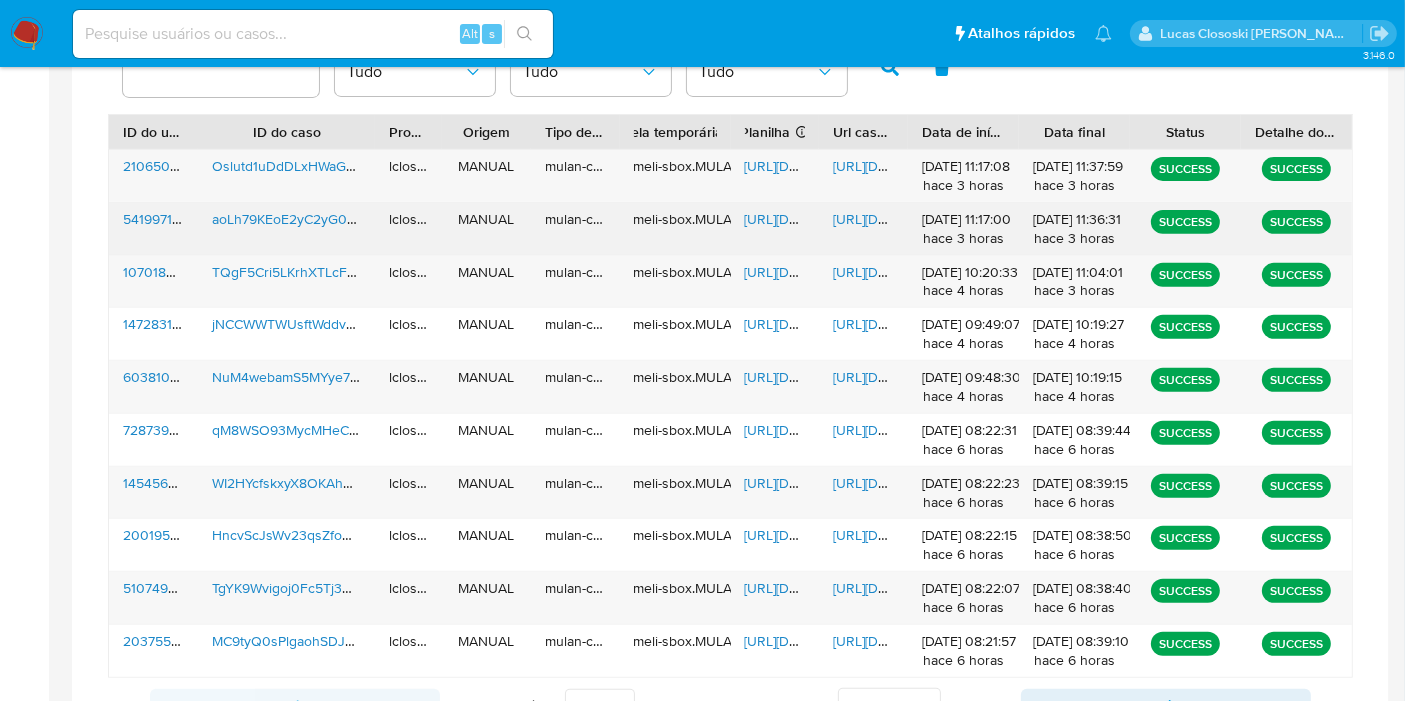 click on "https://docs.google.com/spreadsheets/d/1xZP4nGOuR-6_y2Be3D8SIrx-JhEuXGKrTkGtcA-WUeg/edit" at bounding box center (775, 229) 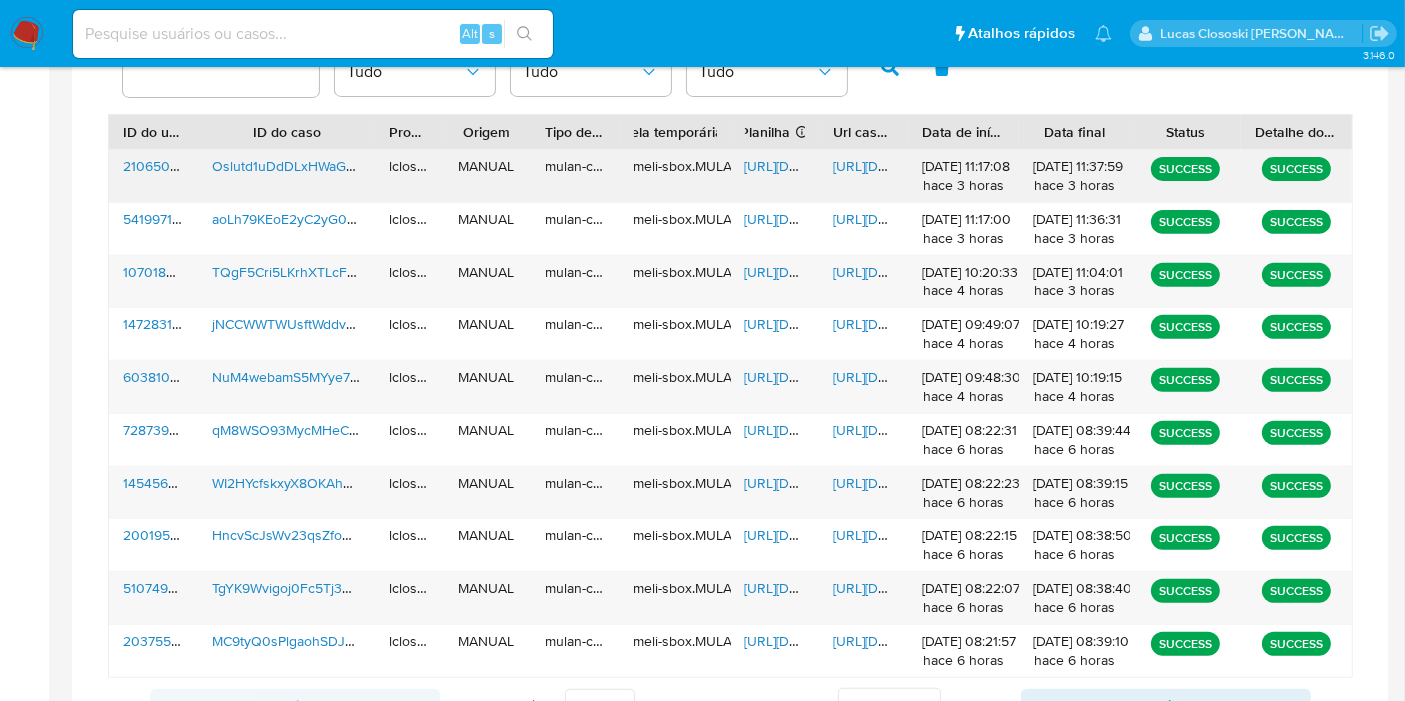 click on "https://docs.google.com/spreadsheets/d/1ExDoO_9znle5QDKJ62K_HXZ2xauuuS8Jd64Tj9dTzbE/edit" at bounding box center [814, 166] 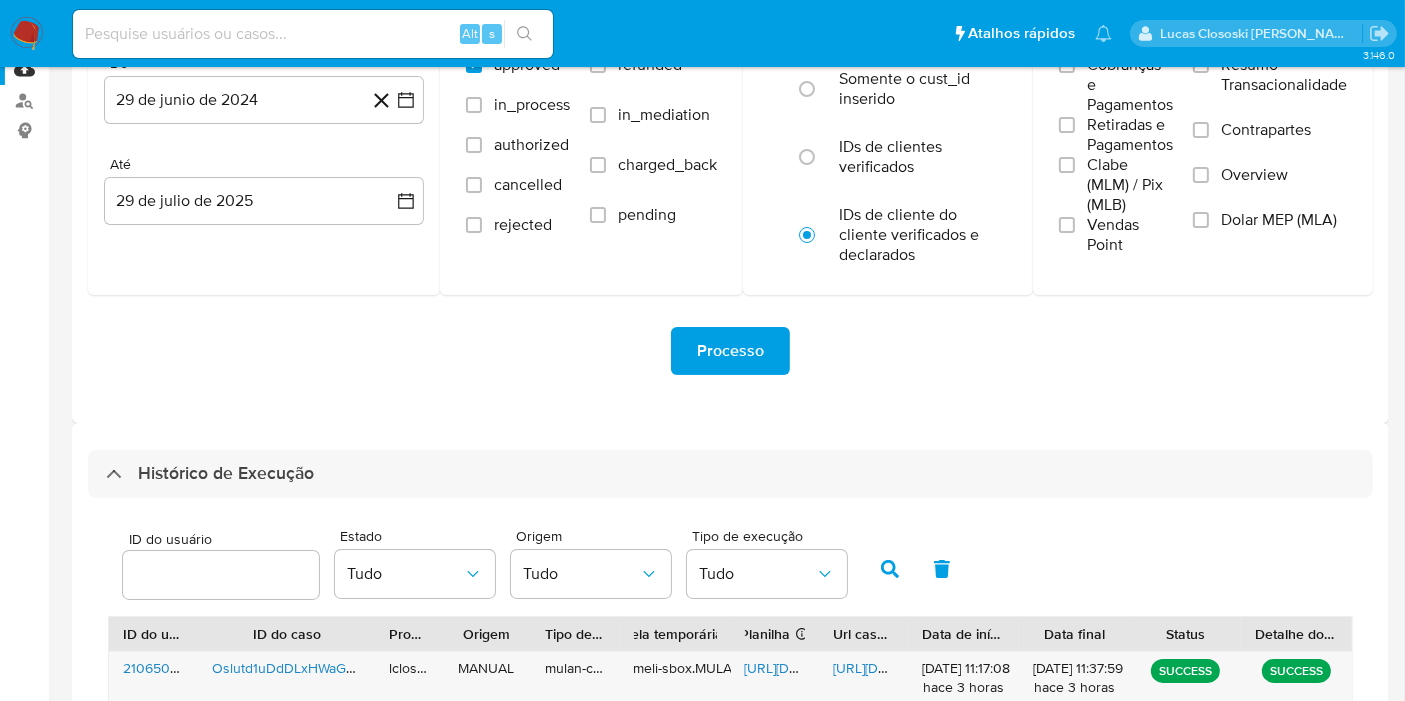 scroll, scrollTop: 54, scrollLeft: 0, axis: vertical 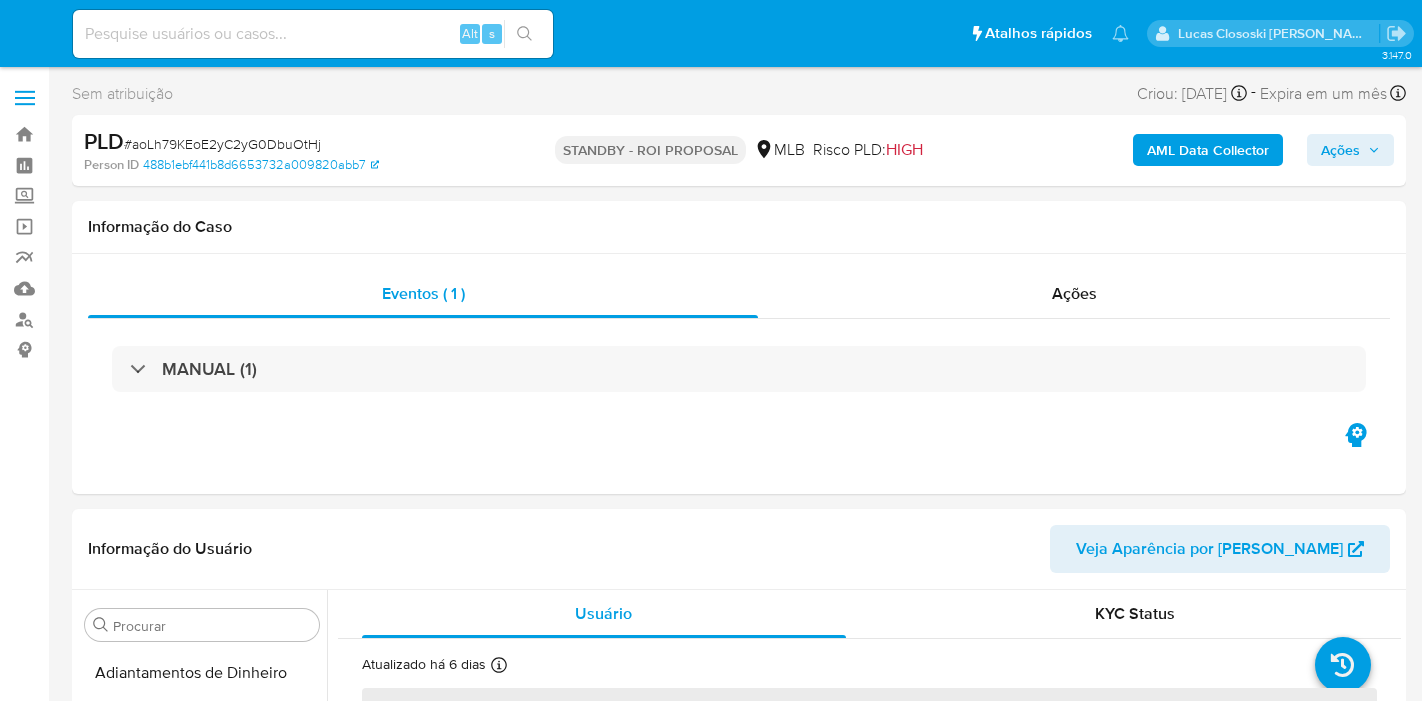 select on "10" 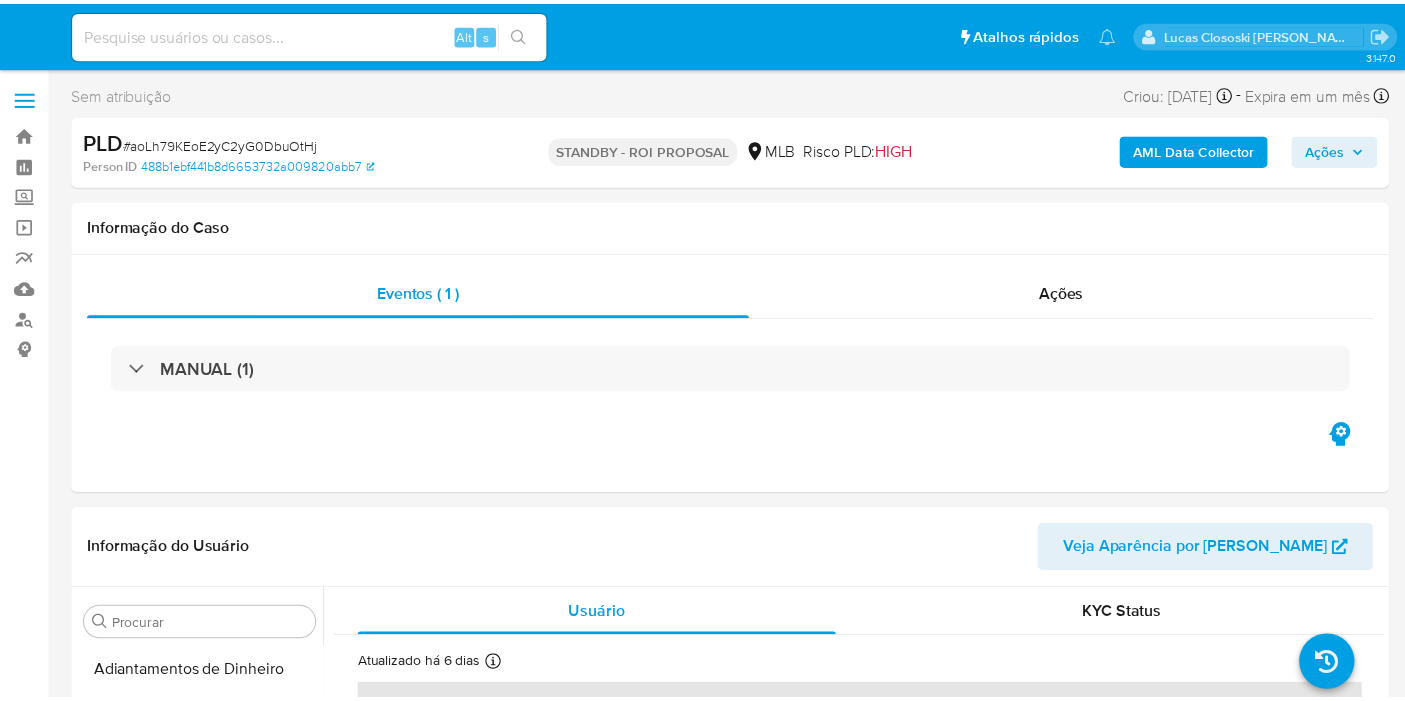 scroll, scrollTop: 0, scrollLeft: 0, axis: both 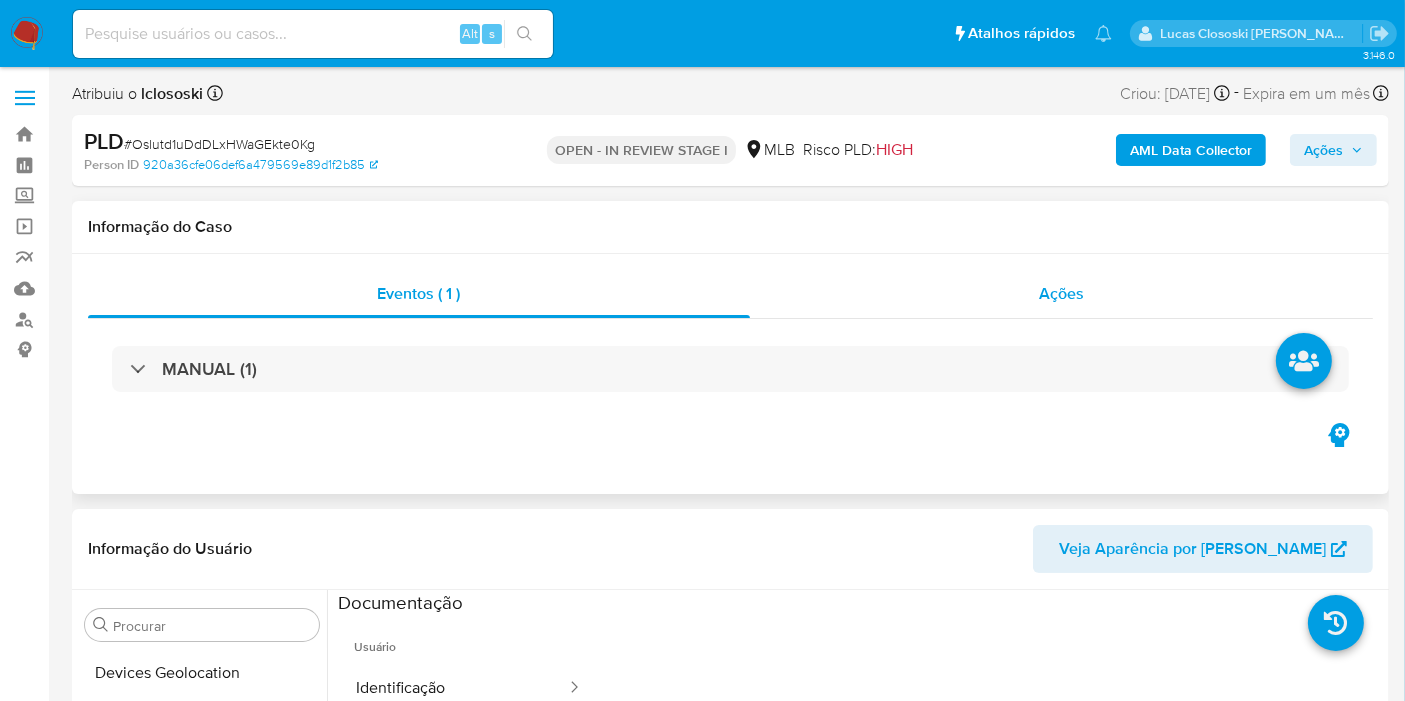 click on "Ações" at bounding box center [1061, 293] 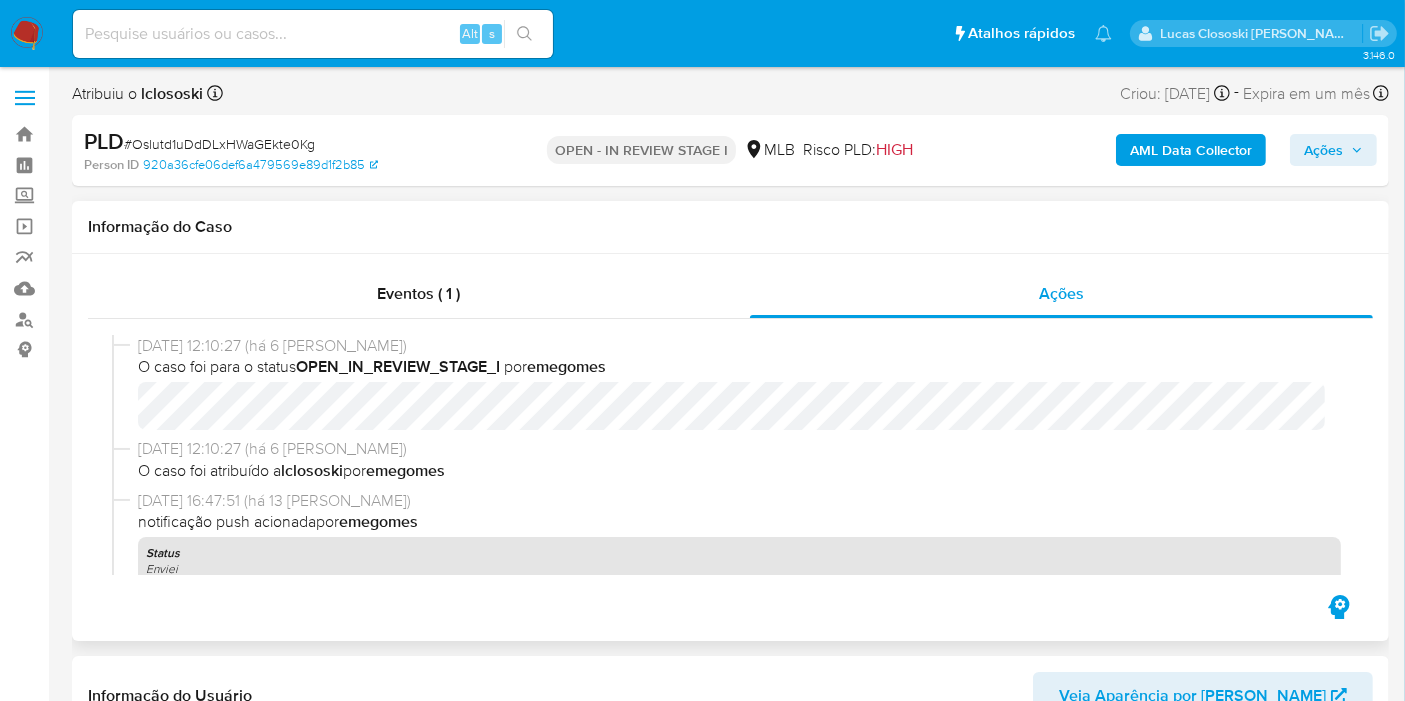 scroll, scrollTop: 0, scrollLeft: 0, axis: both 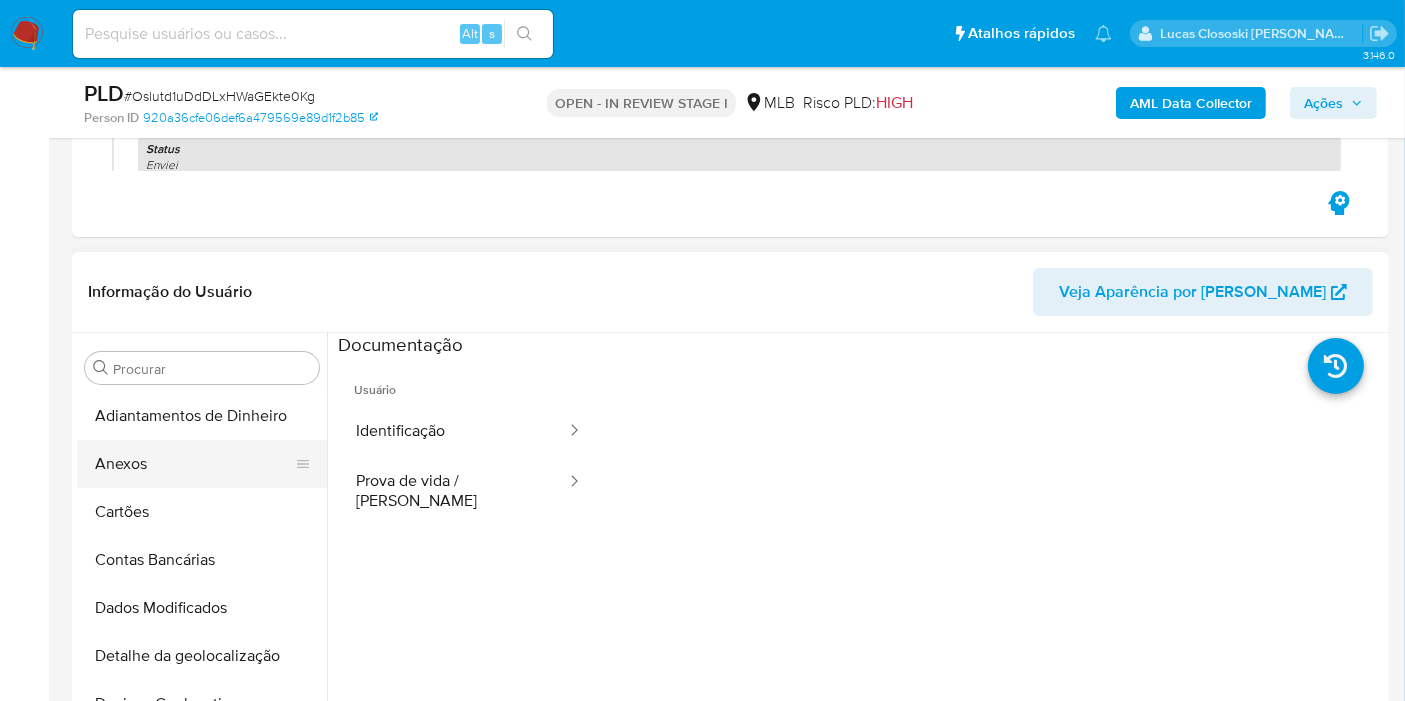 click on "Anexos" at bounding box center [194, 464] 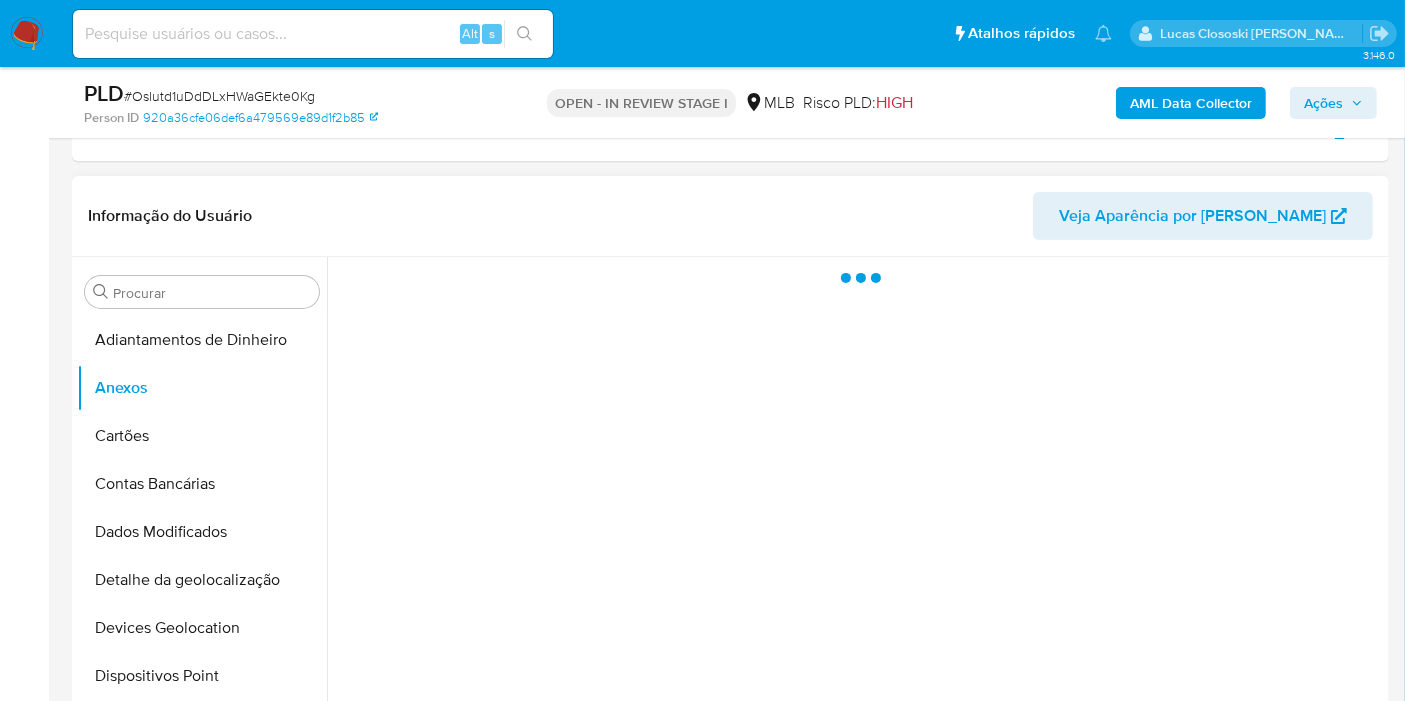 scroll, scrollTop: 444, scrollLeft: 0, axis: vertical 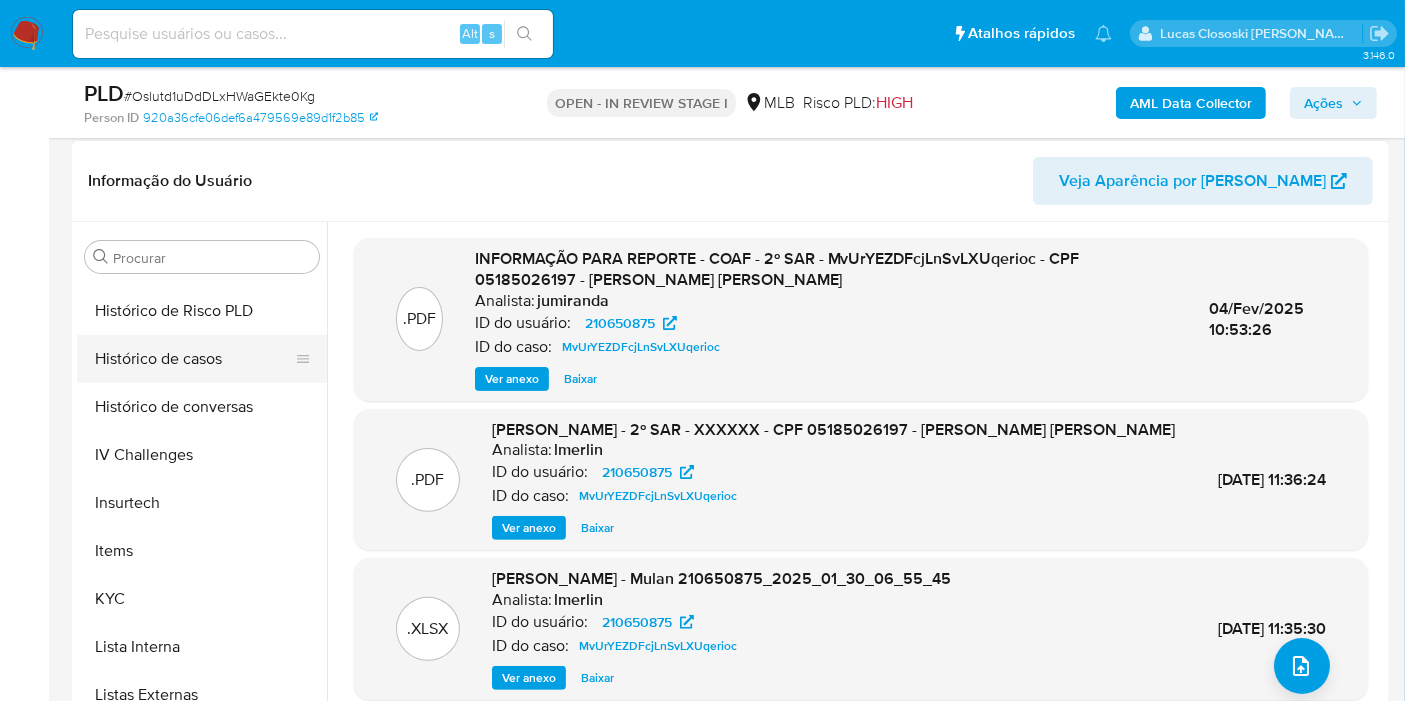 click on "Histórico de casos" at bounding box center (194, 359) 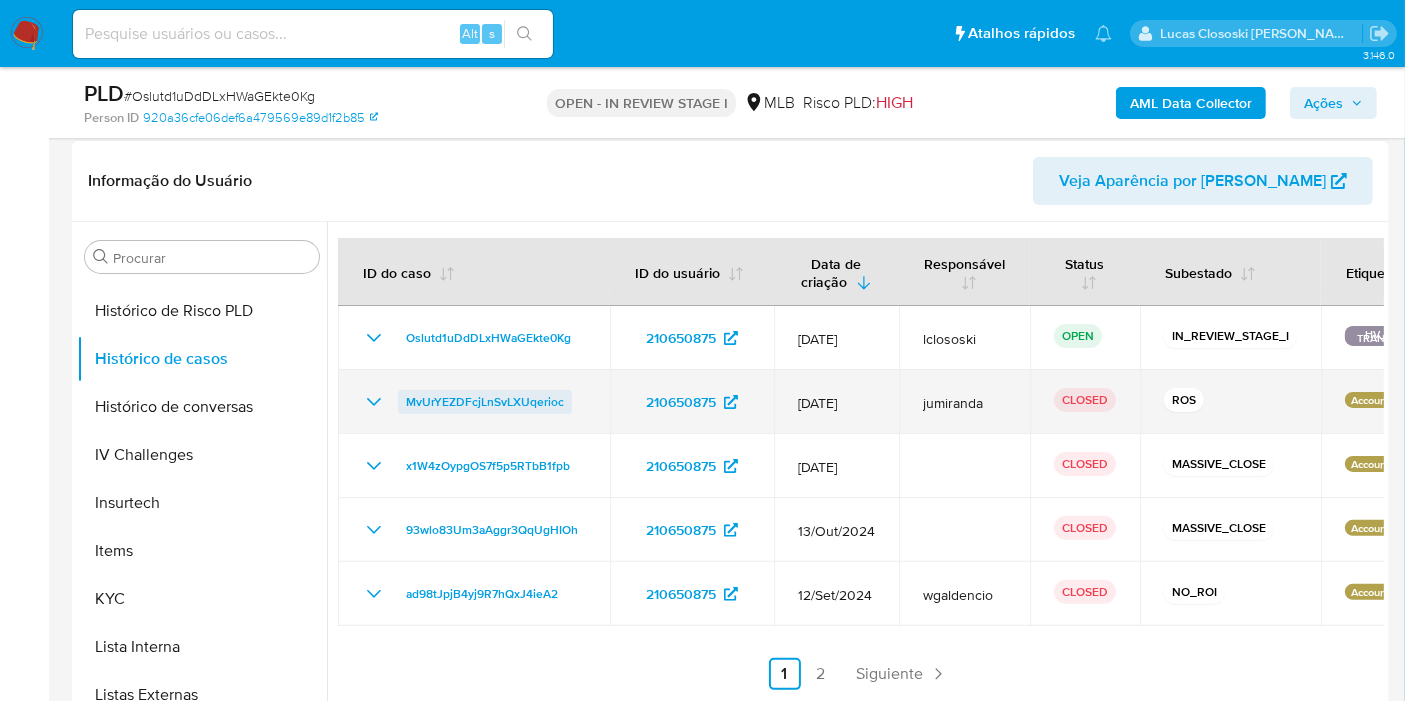 drag, startPoint x: 594, startPoint y: 401, endPoint x: 400, endPoint y: 401, distance: 194 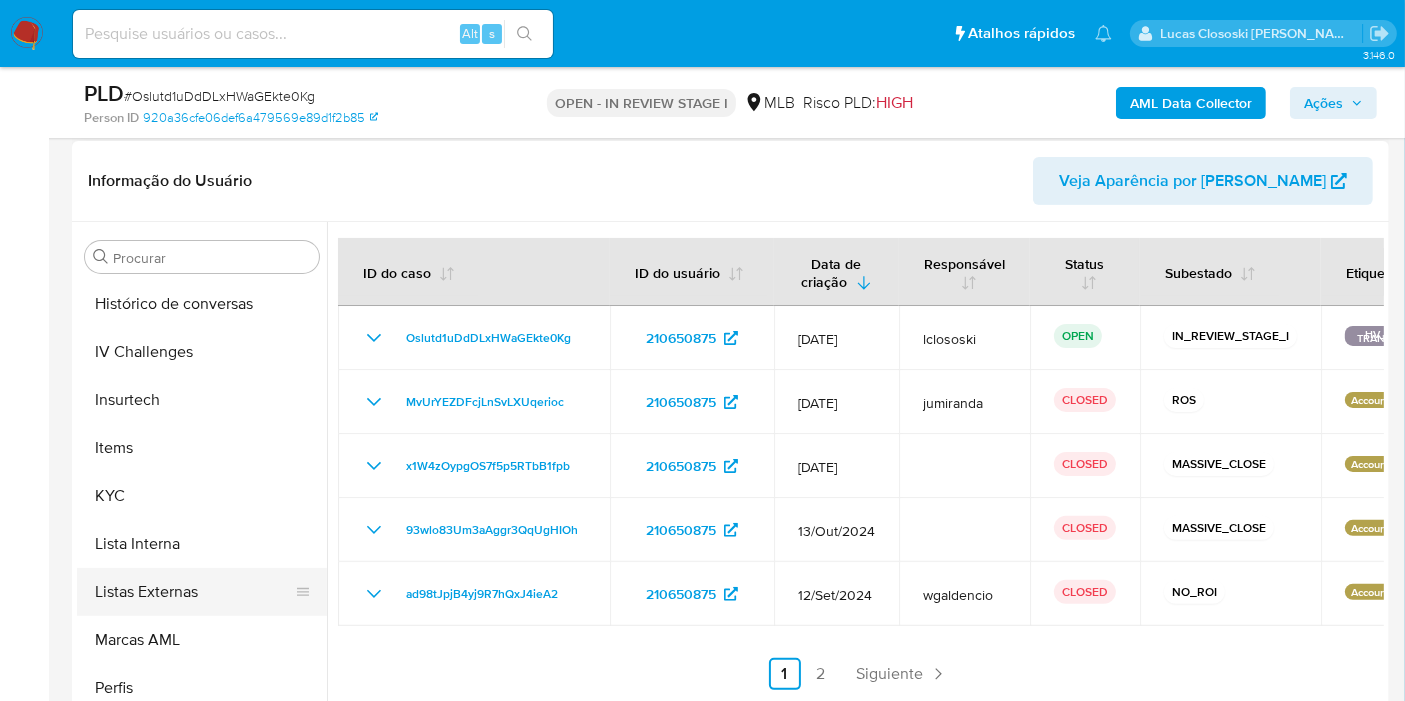 scroll, scrollTop: 844, scrollLeft: 0, axis: vertical 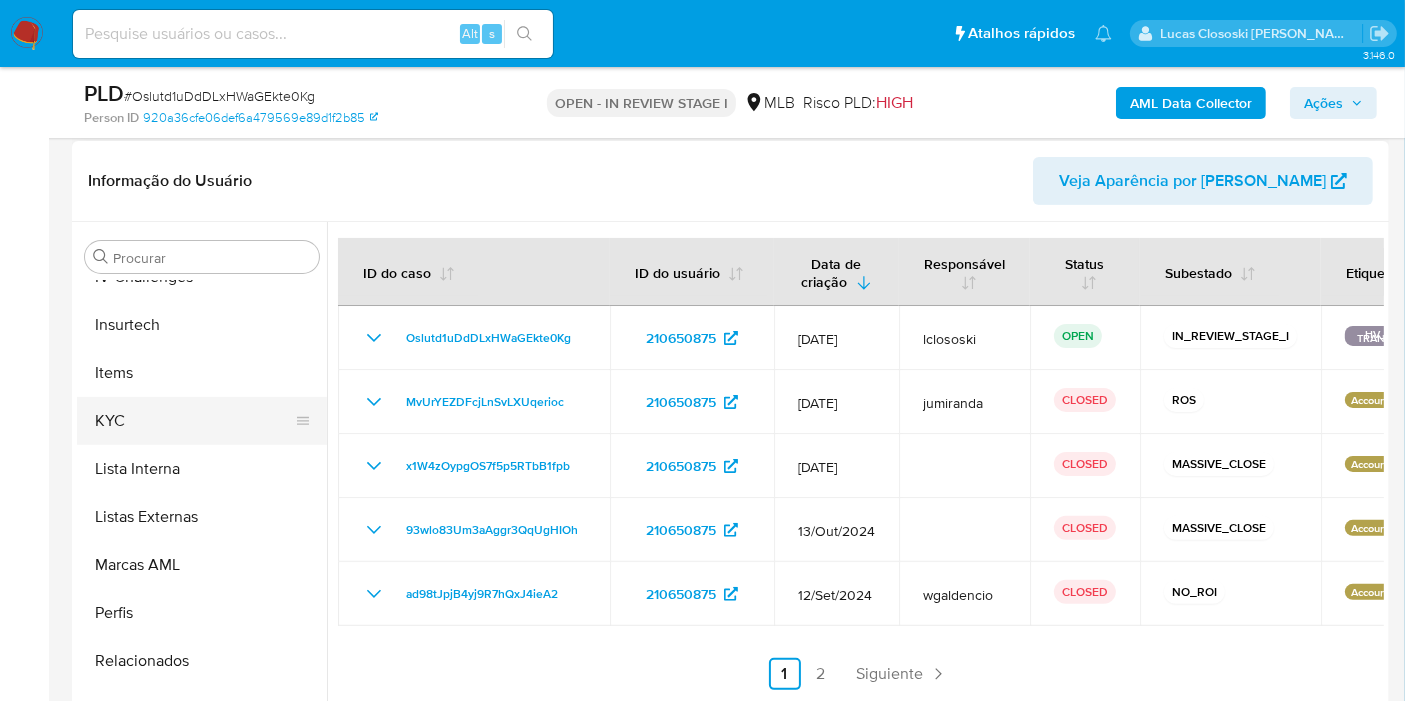 click on "KYC" at bounding box center [194, 421] 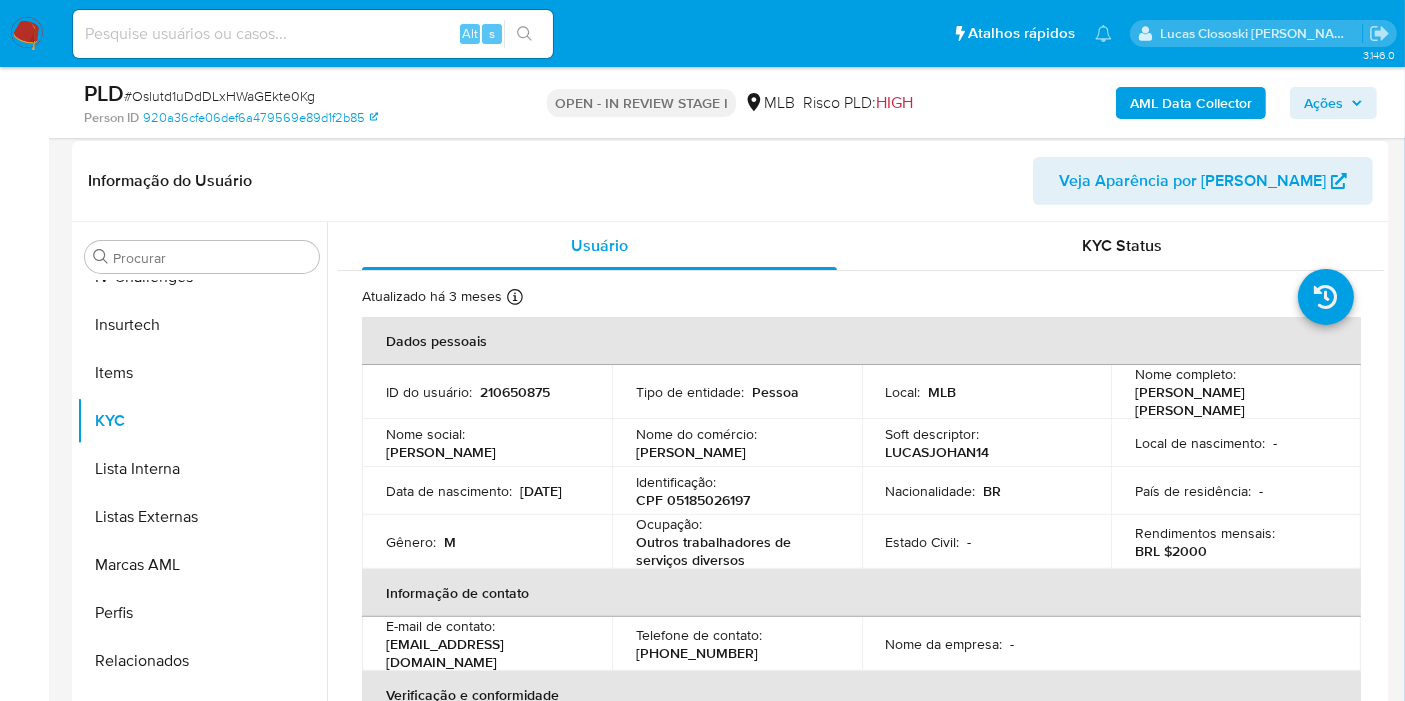 click on "CPF 05185026197" at bounding box center (693, 500) 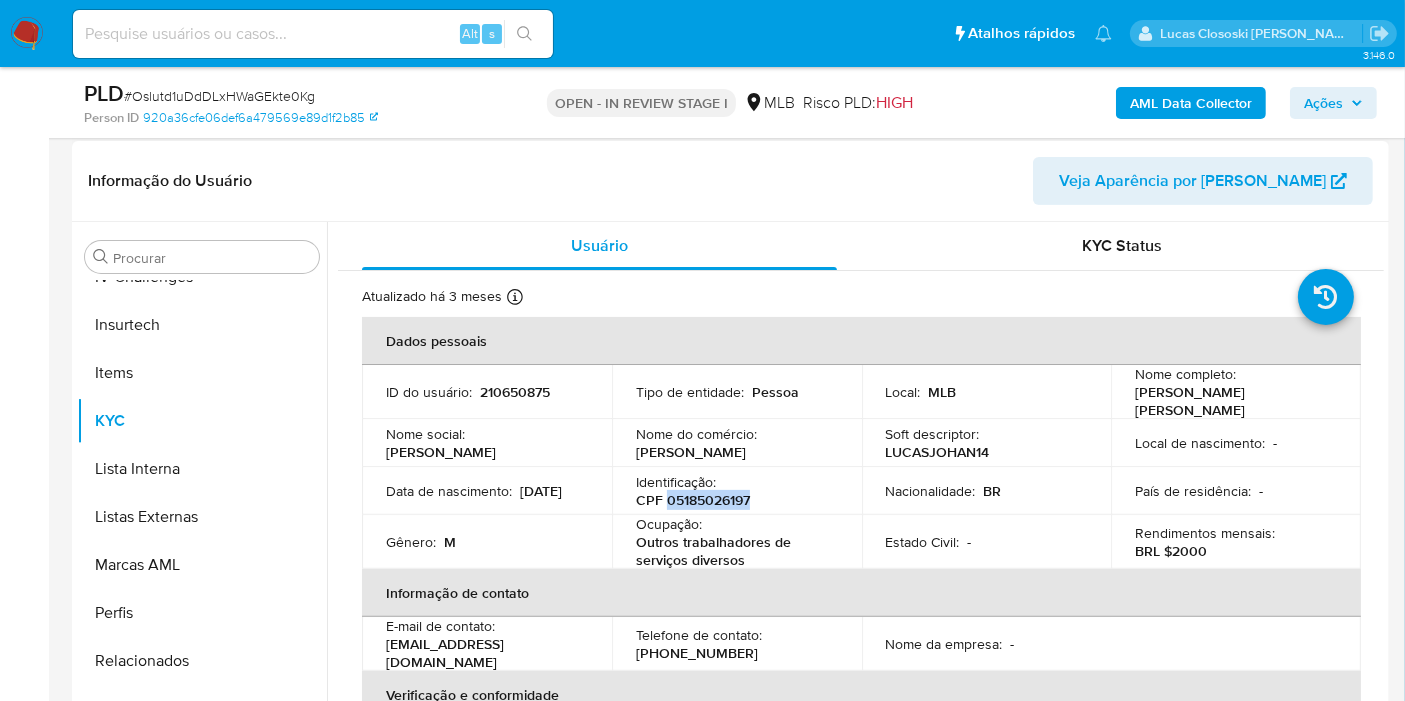 click on "CPF 05185026197" at bounding box center (693, 500) 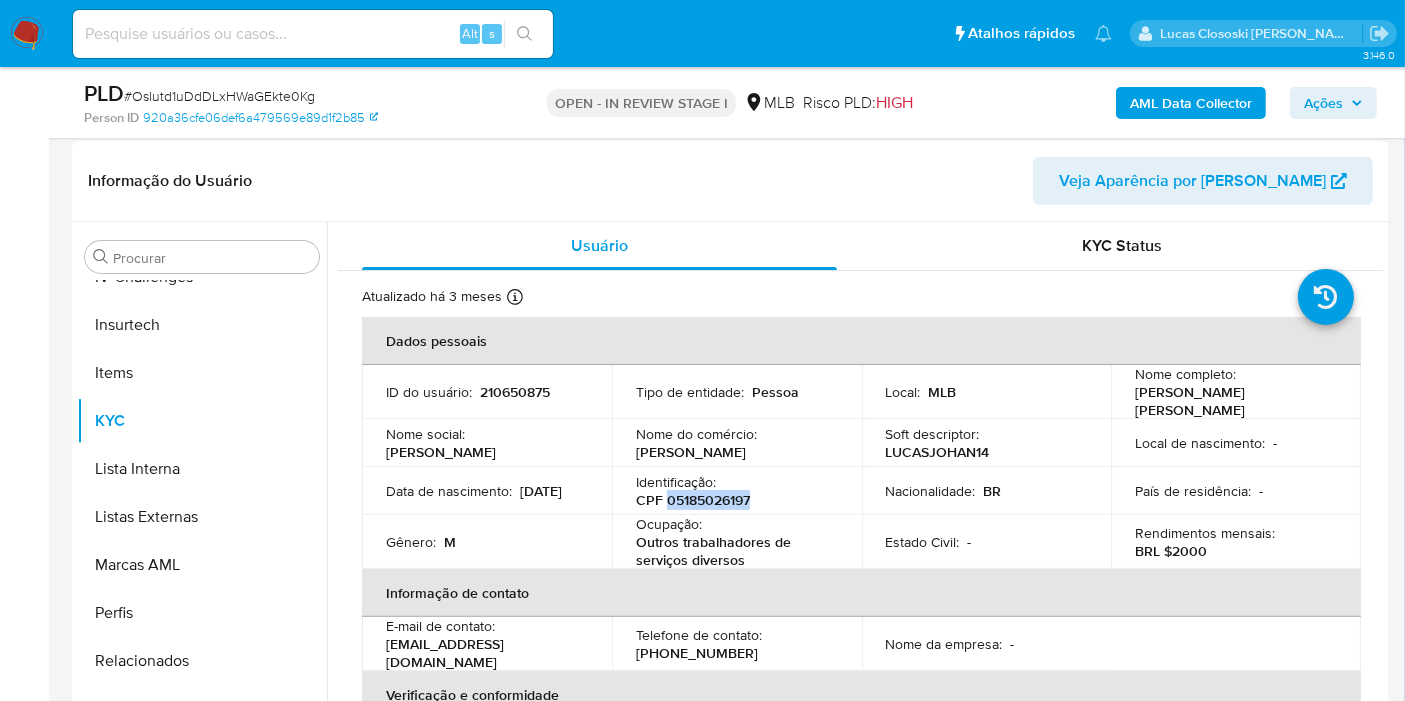 copy on "05185026197" 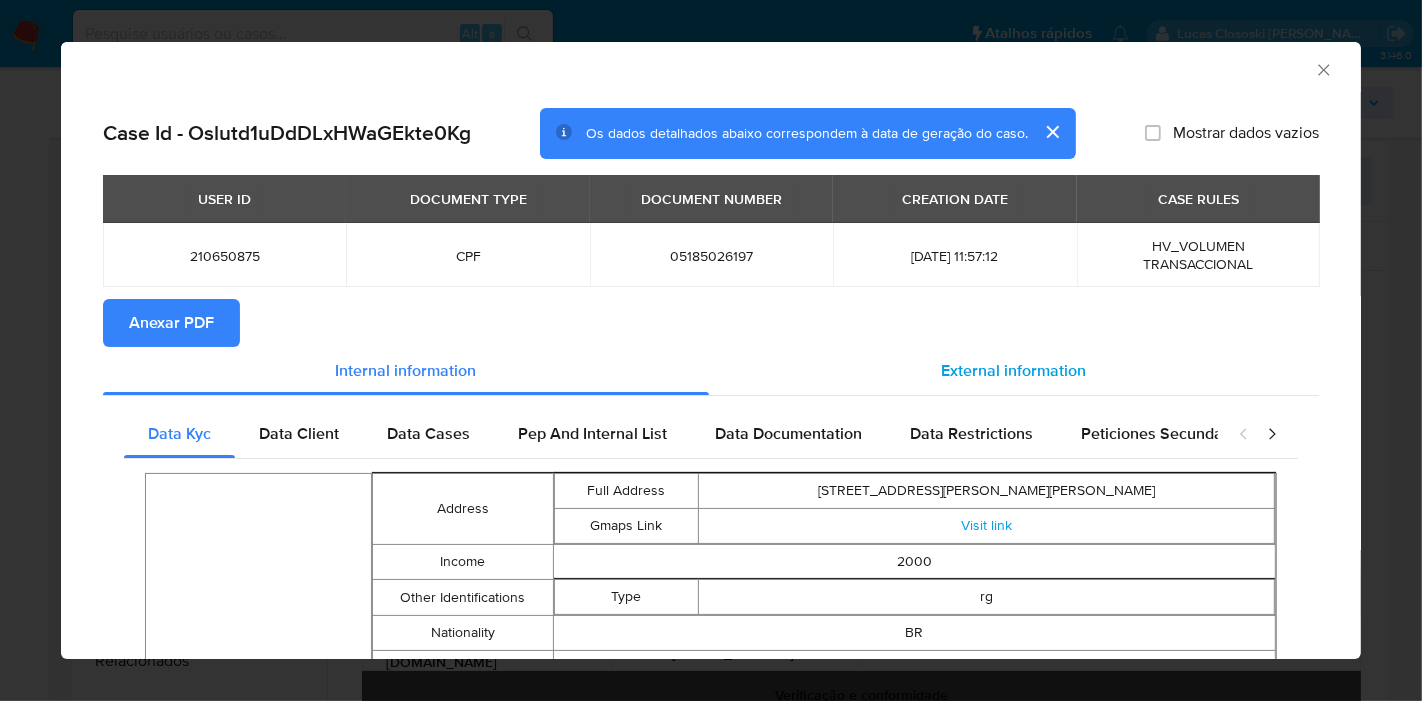 click on "External information" at bounding box center [1014, 370] 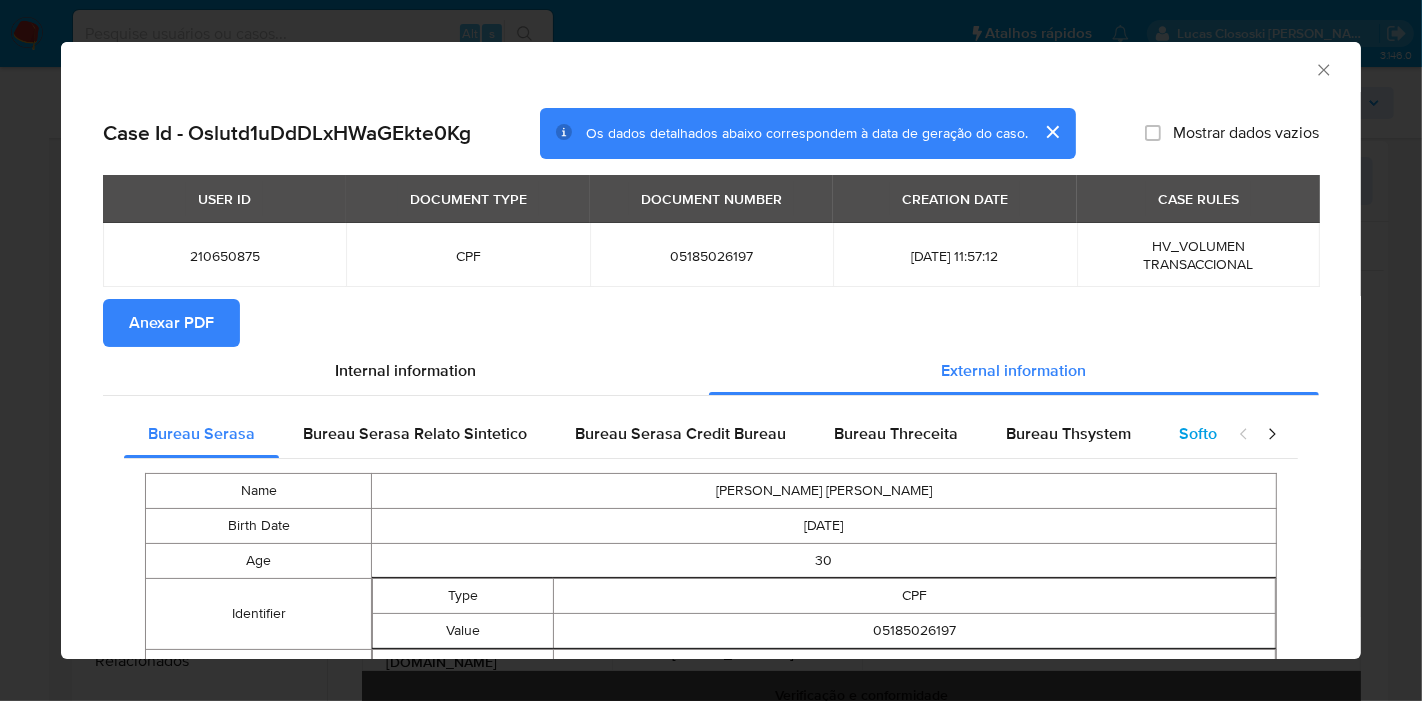 click on "Softon" at bounding box center (1202, 434) 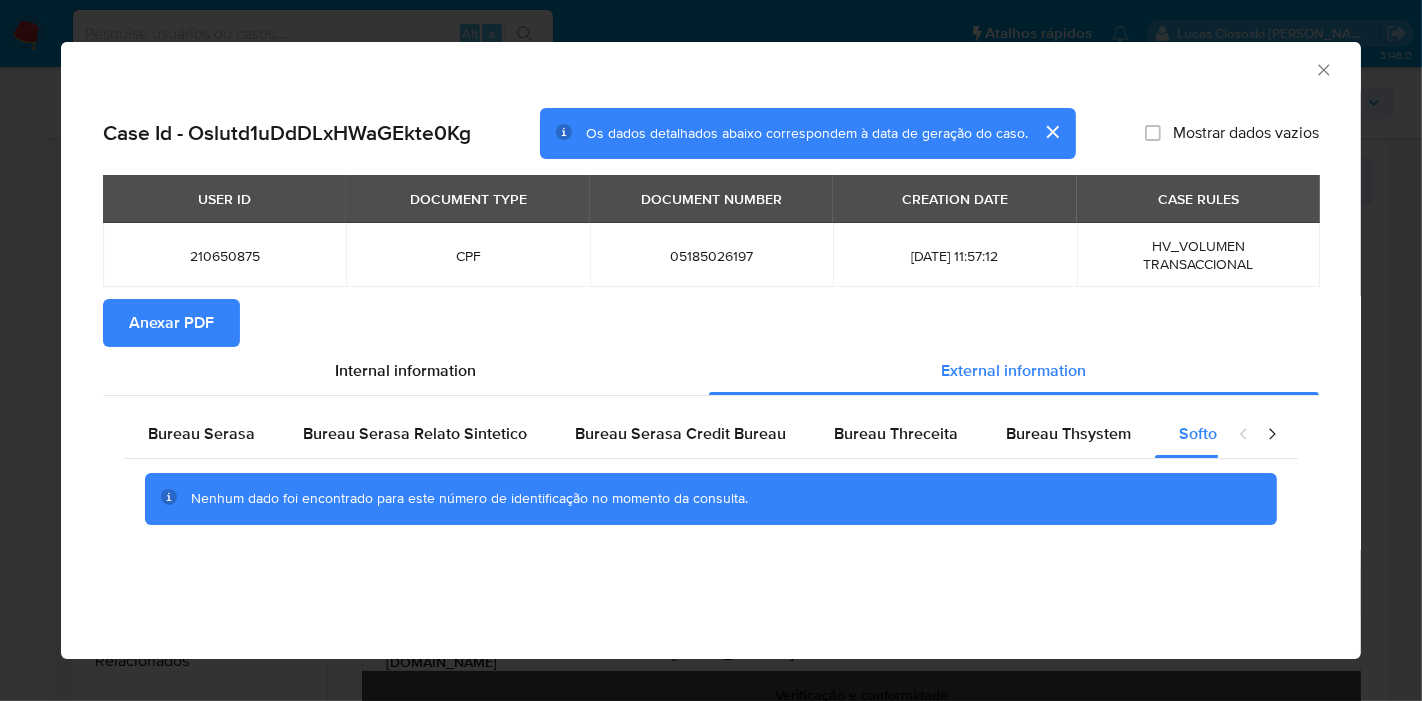 click 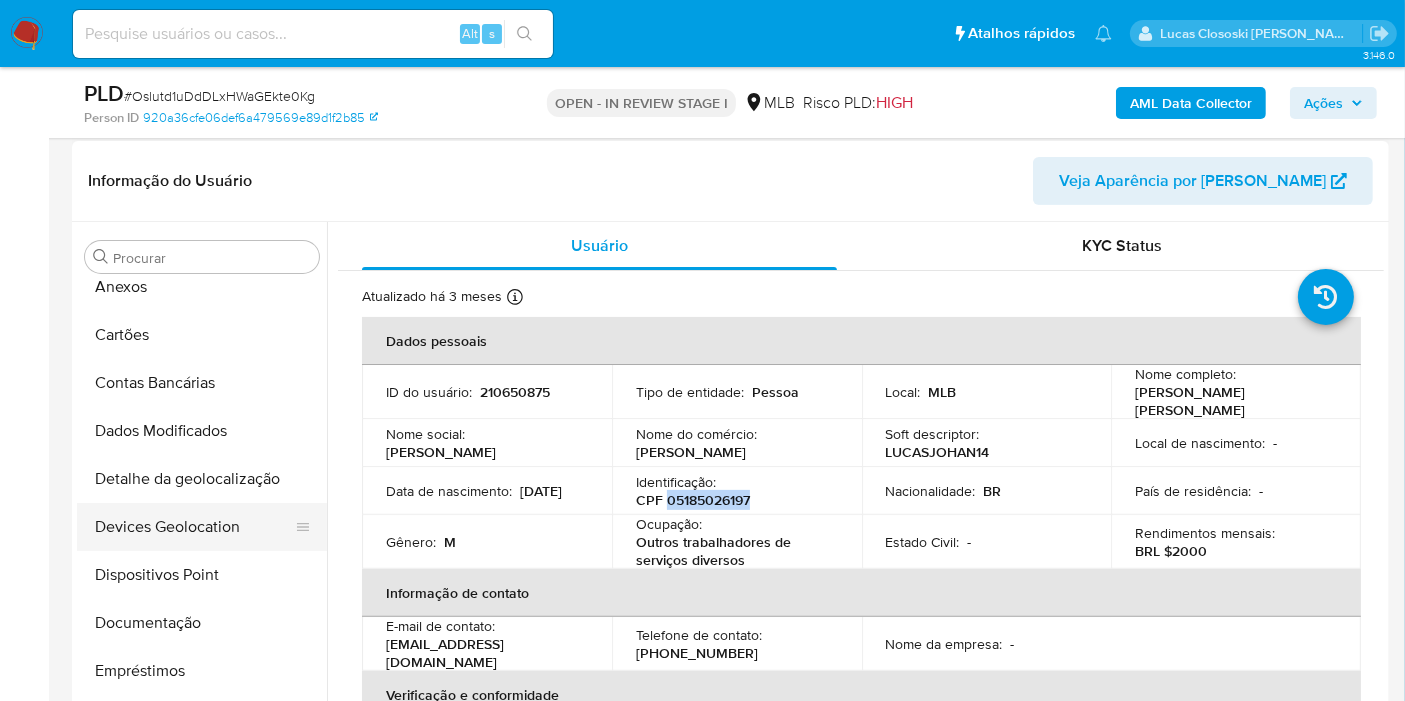 scroll, scrollTop: 0, scrollLeft: 0, axis: both 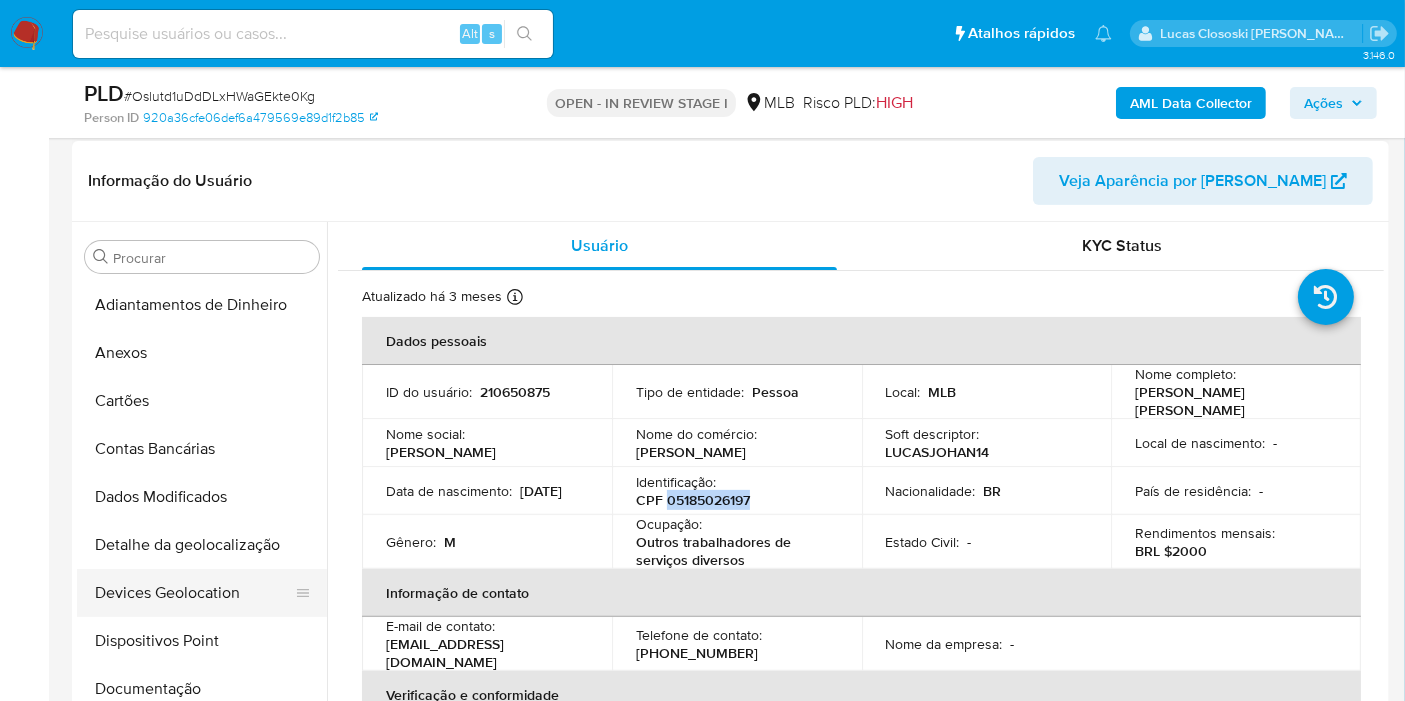 click on "Devices Geolocation" at bounding box center [194, 593] 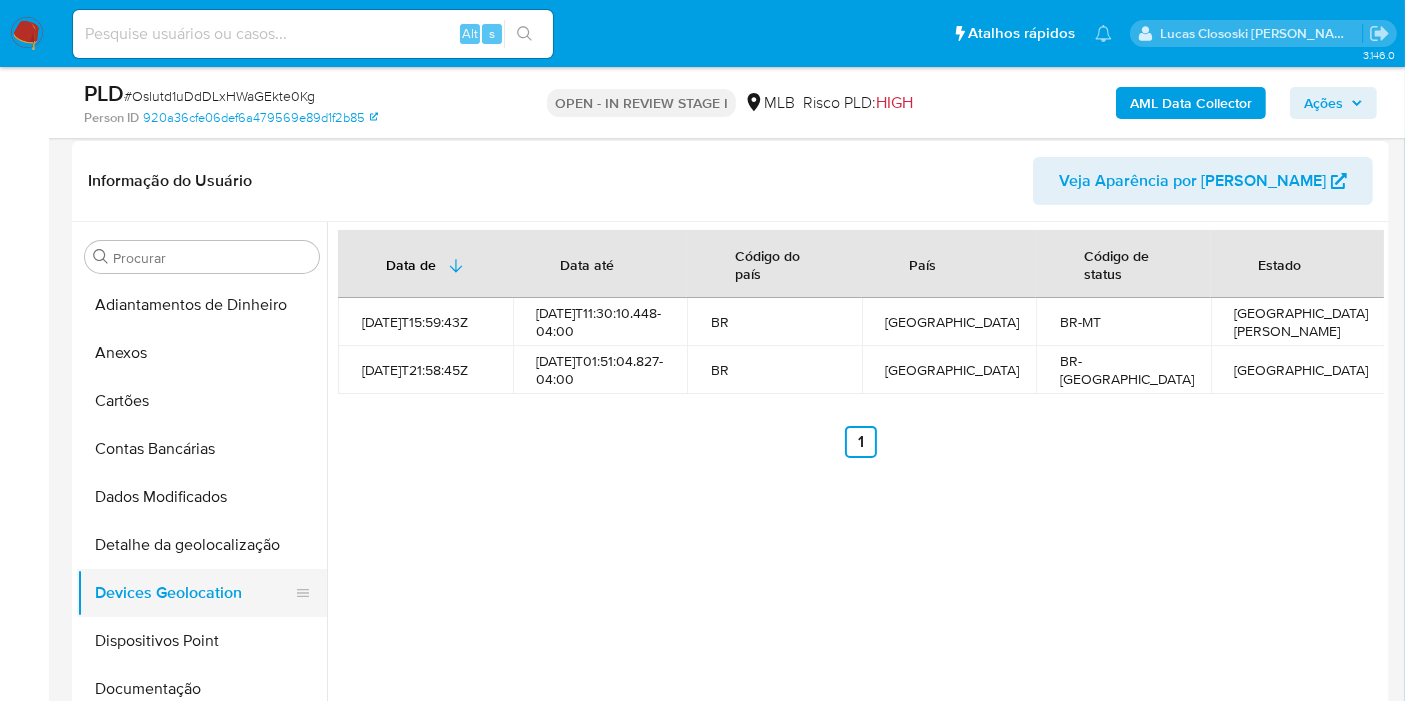 click on "Devices Geolocation" at bounding box center [194, 593] 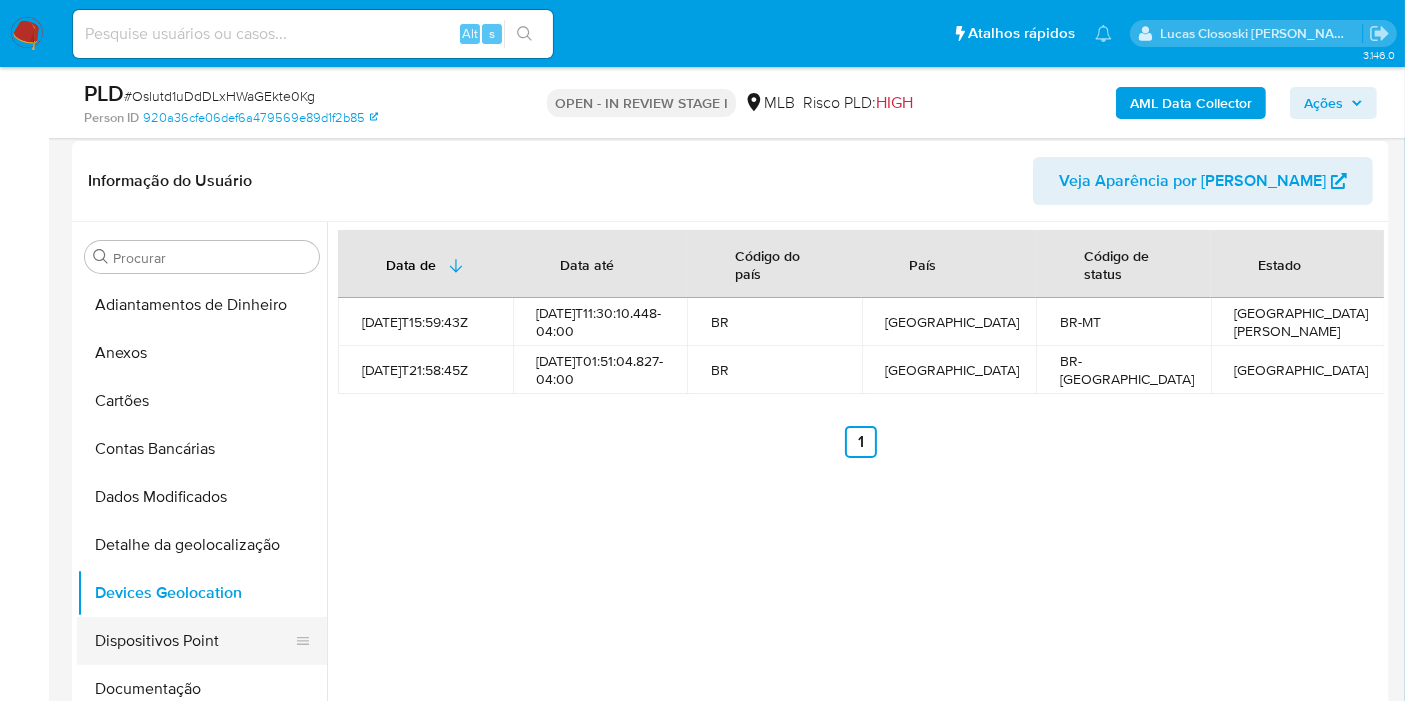 click on "Dispositivos Point" at bounding box center (194, 641) 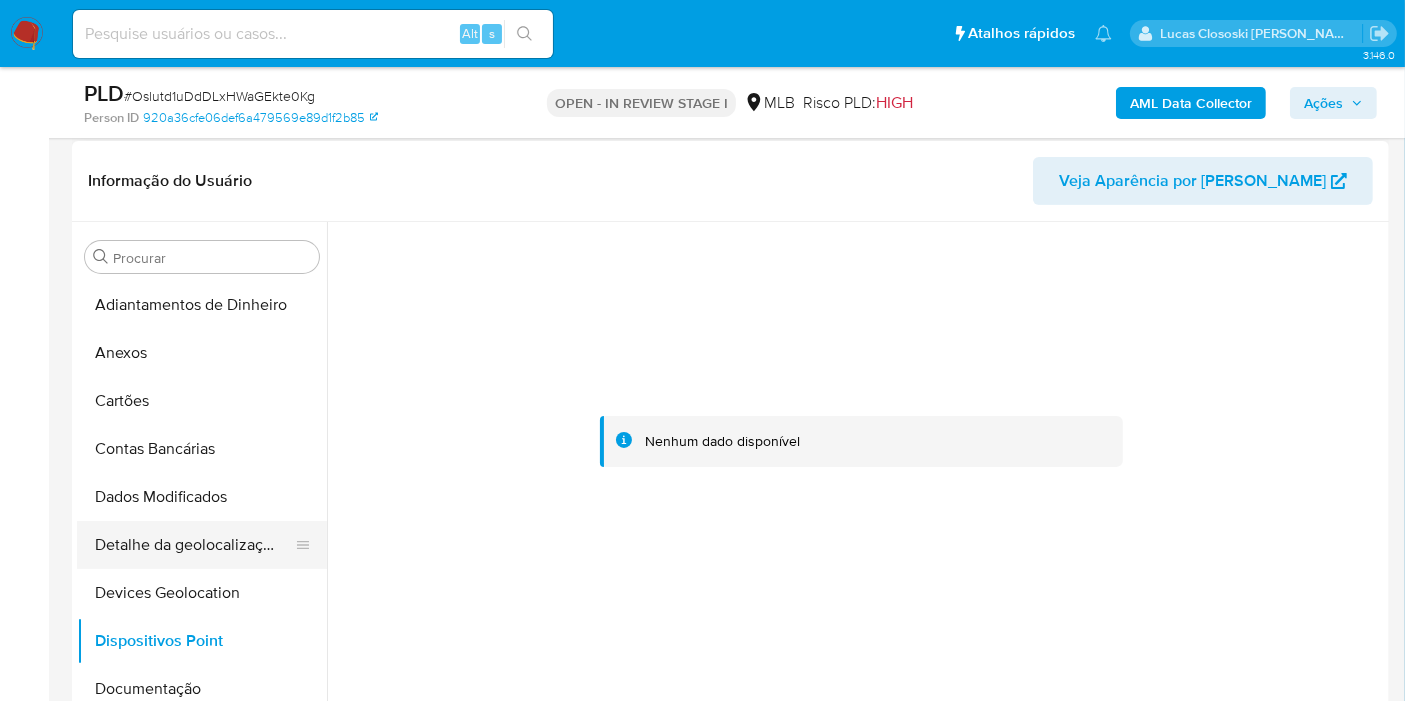scroll, scrollTop: 111, scrollLeft: 0, axis: vertical 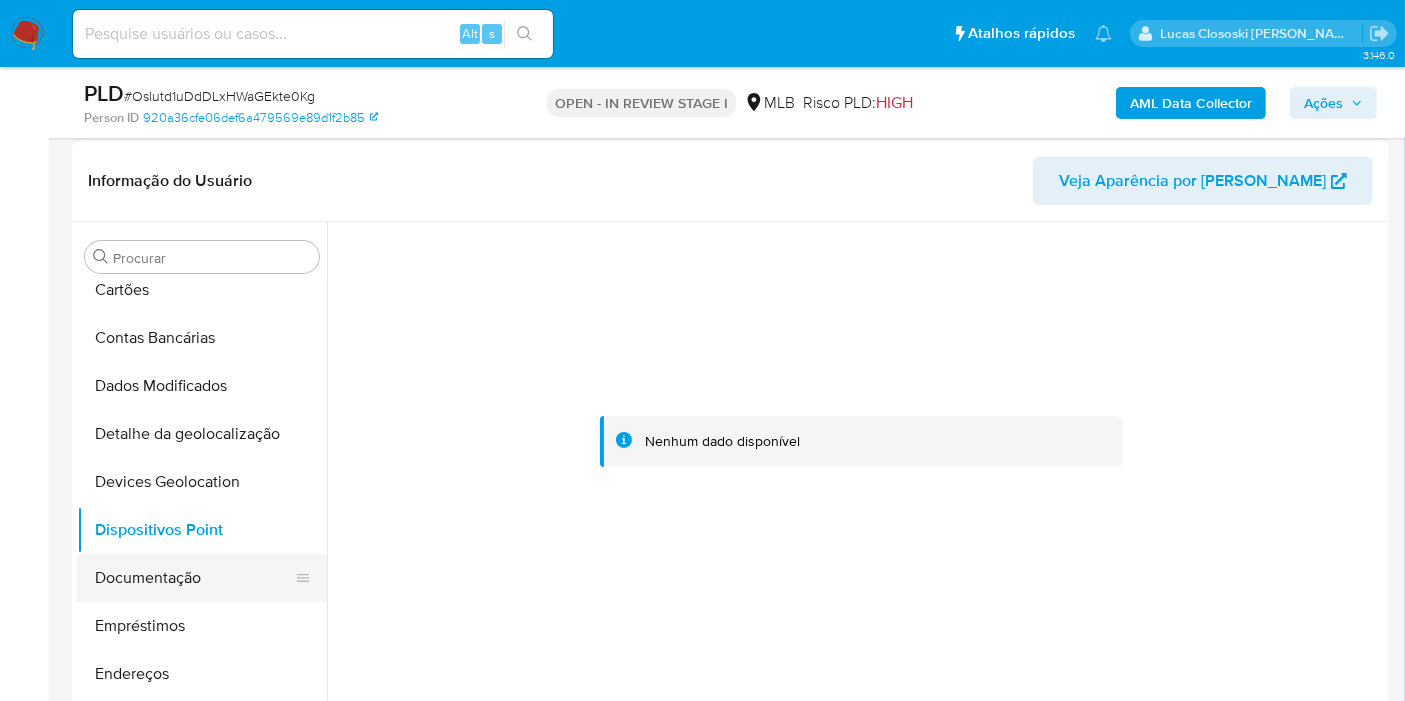 click on "Documentação" at bounding box center (194, 578) 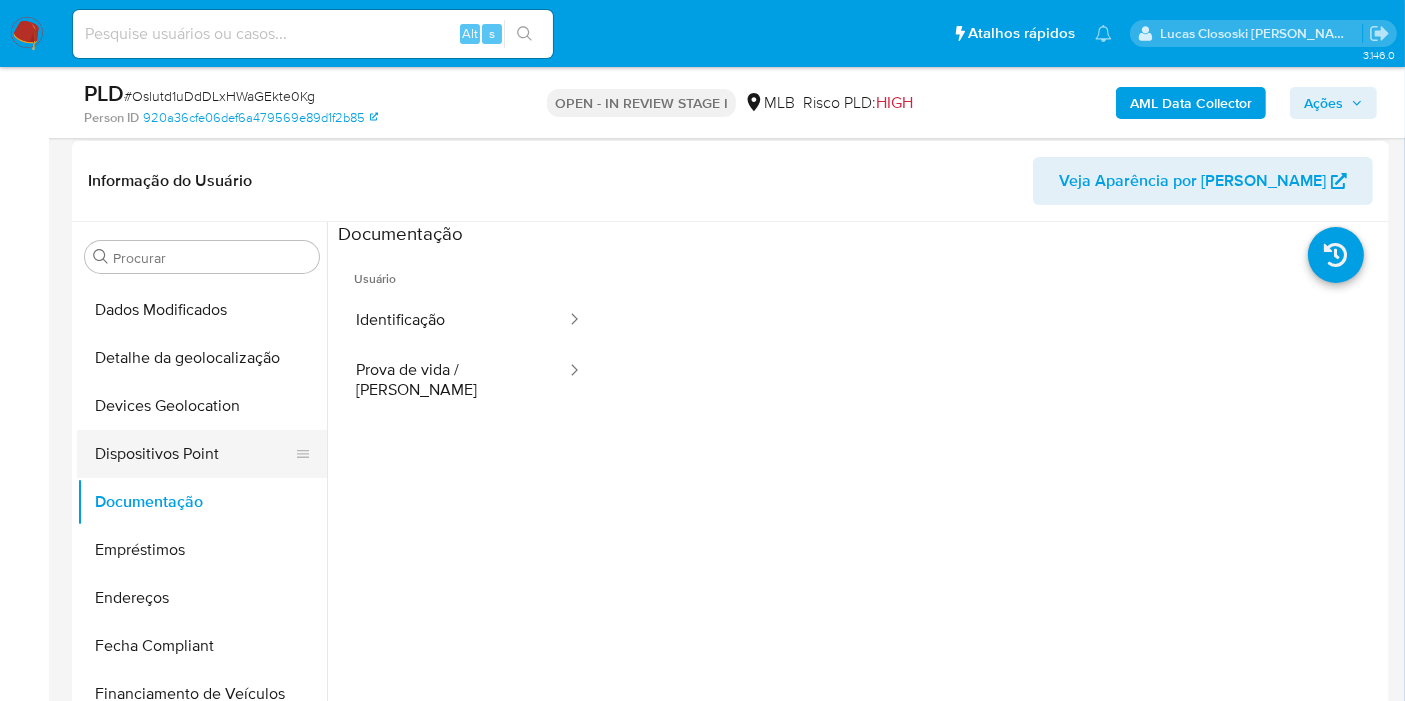 scroll, scrollTop: 222, scrollLeft: 0, axis: vertical 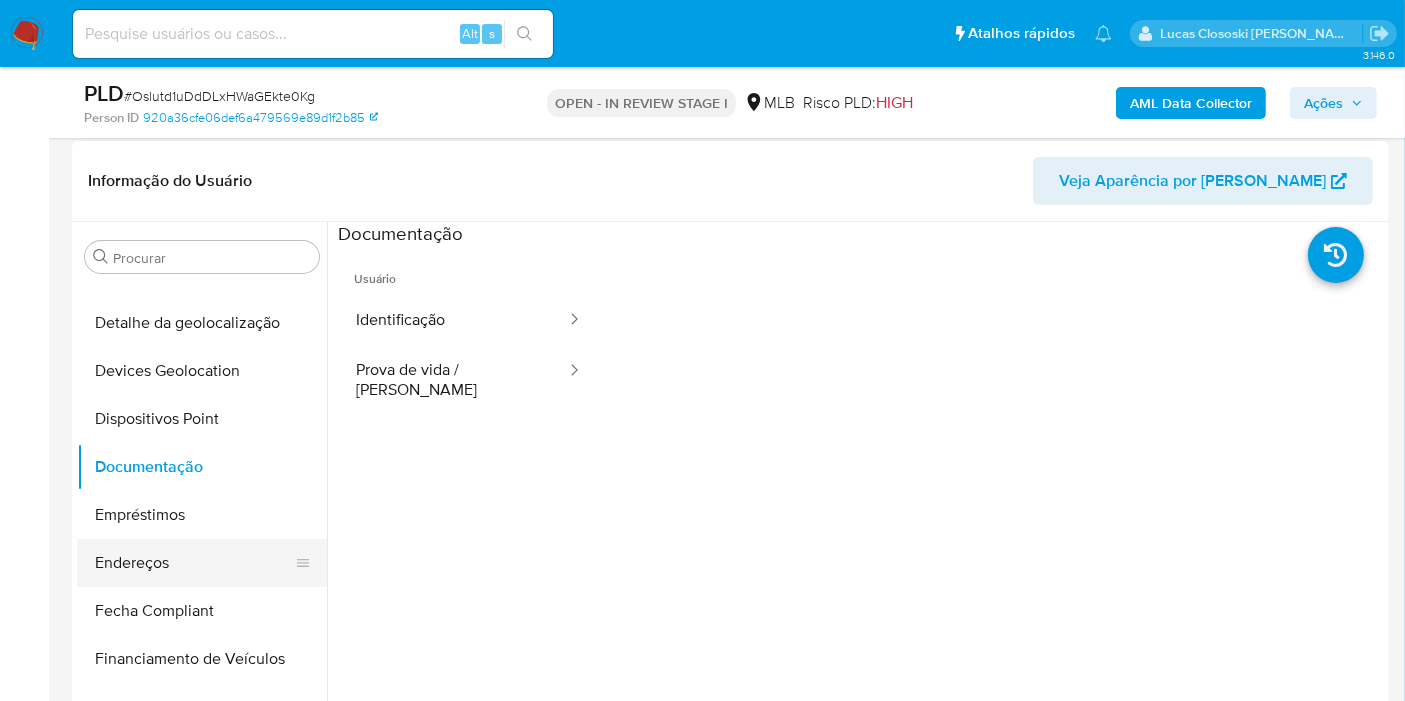 click on "Endereços" at bounding box center (194, 563) 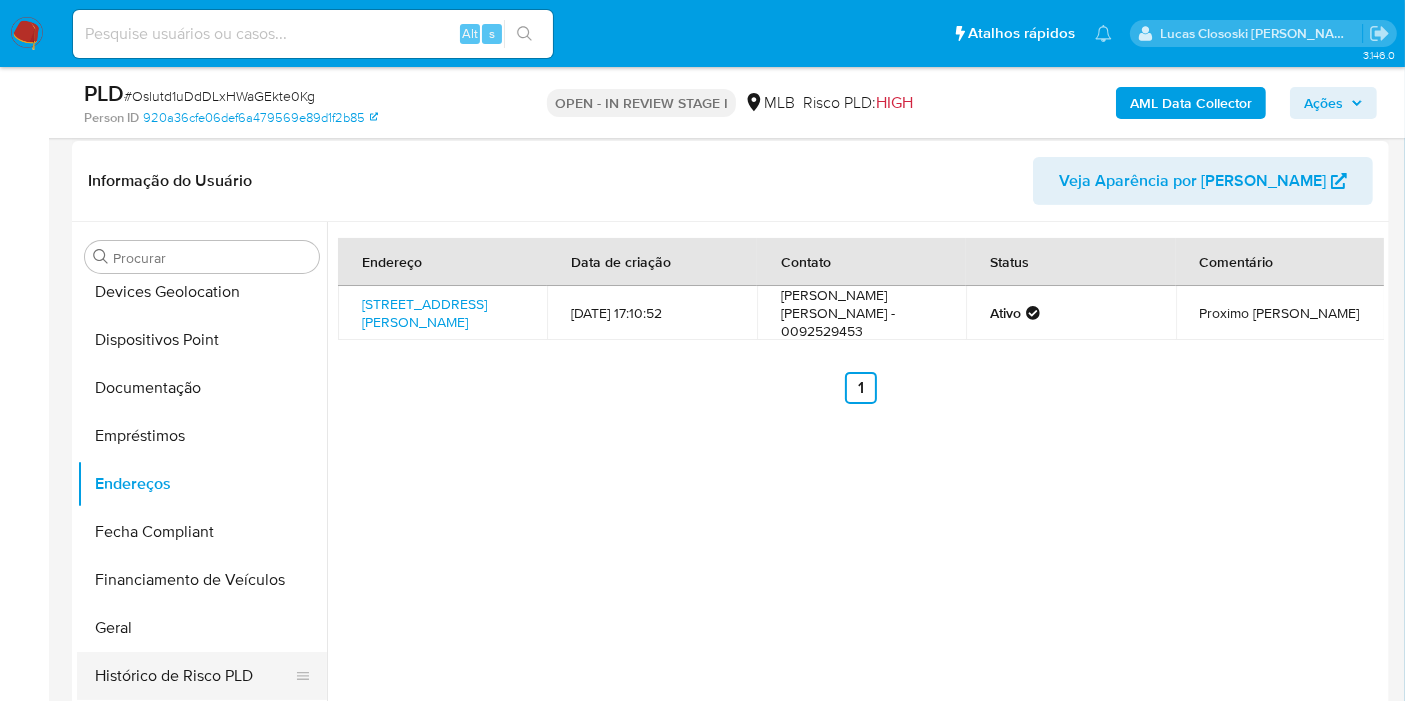 scroll, scrollTop: 444, scrollLeft: 0, axis: vertical 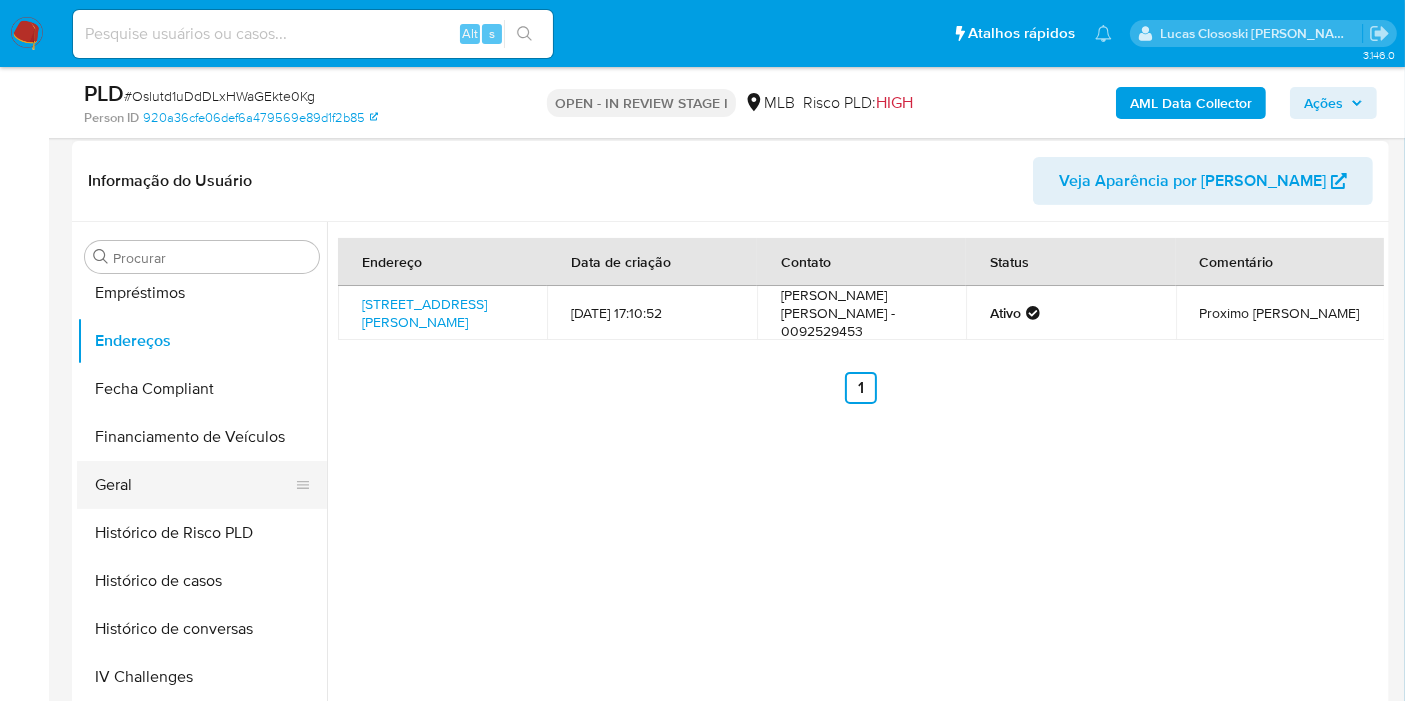 click on "Geral" at bounding box center [194, 485] 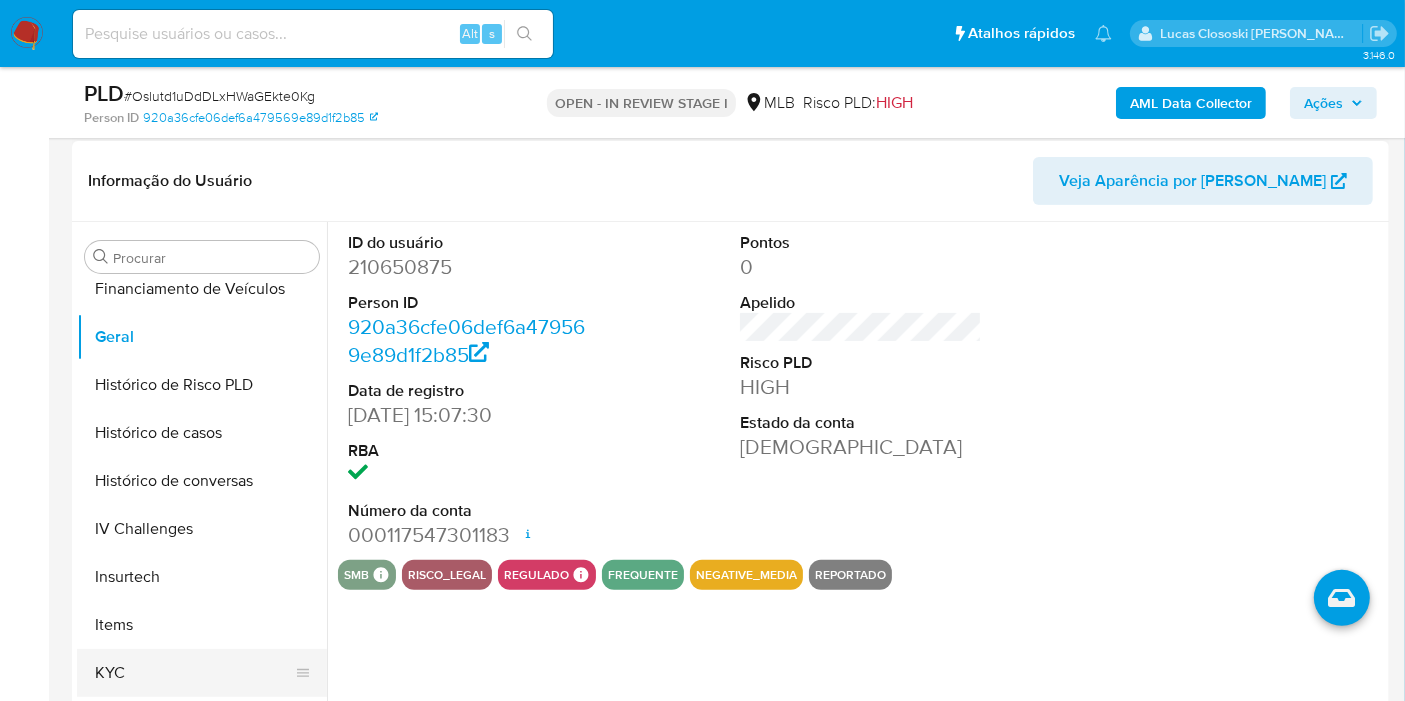 scroll, scrollTop: 777, scrollLeft: 0, axis: vertical 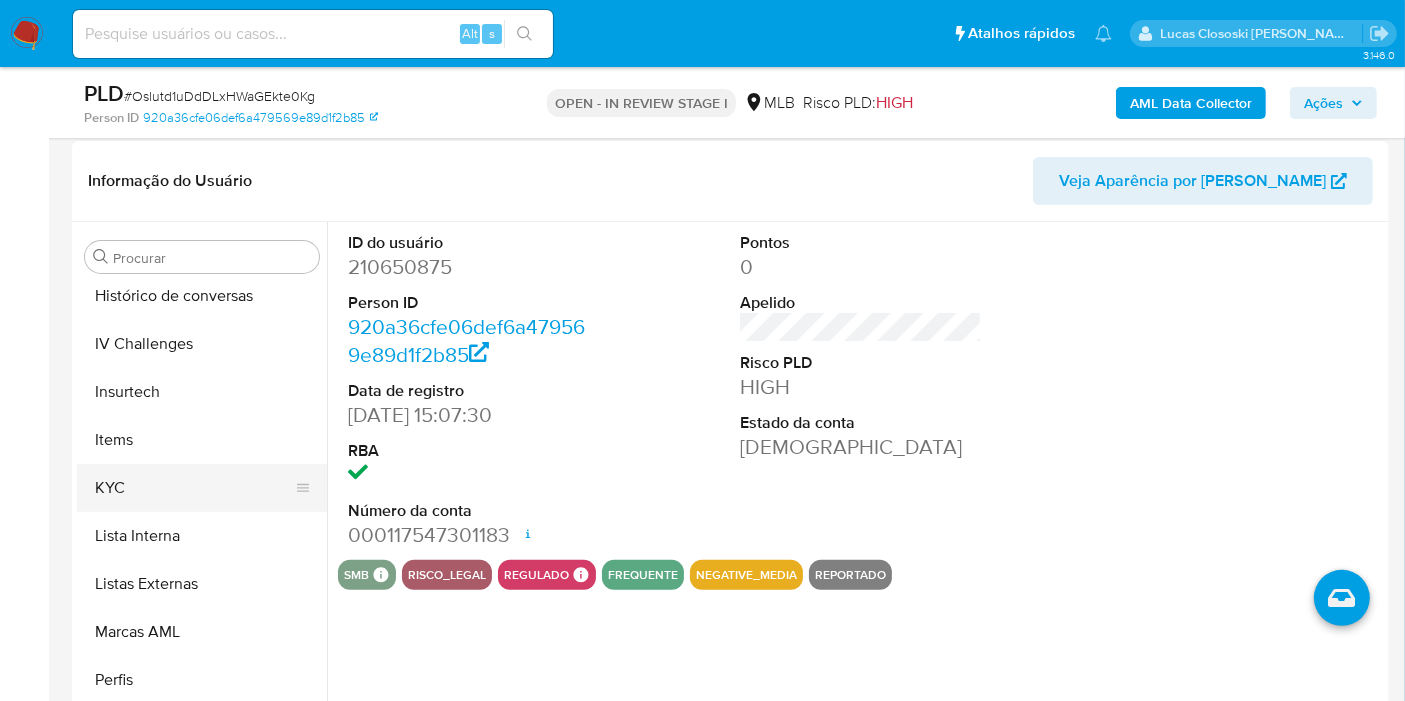click on "KYC" at bounding box center (194, 488) 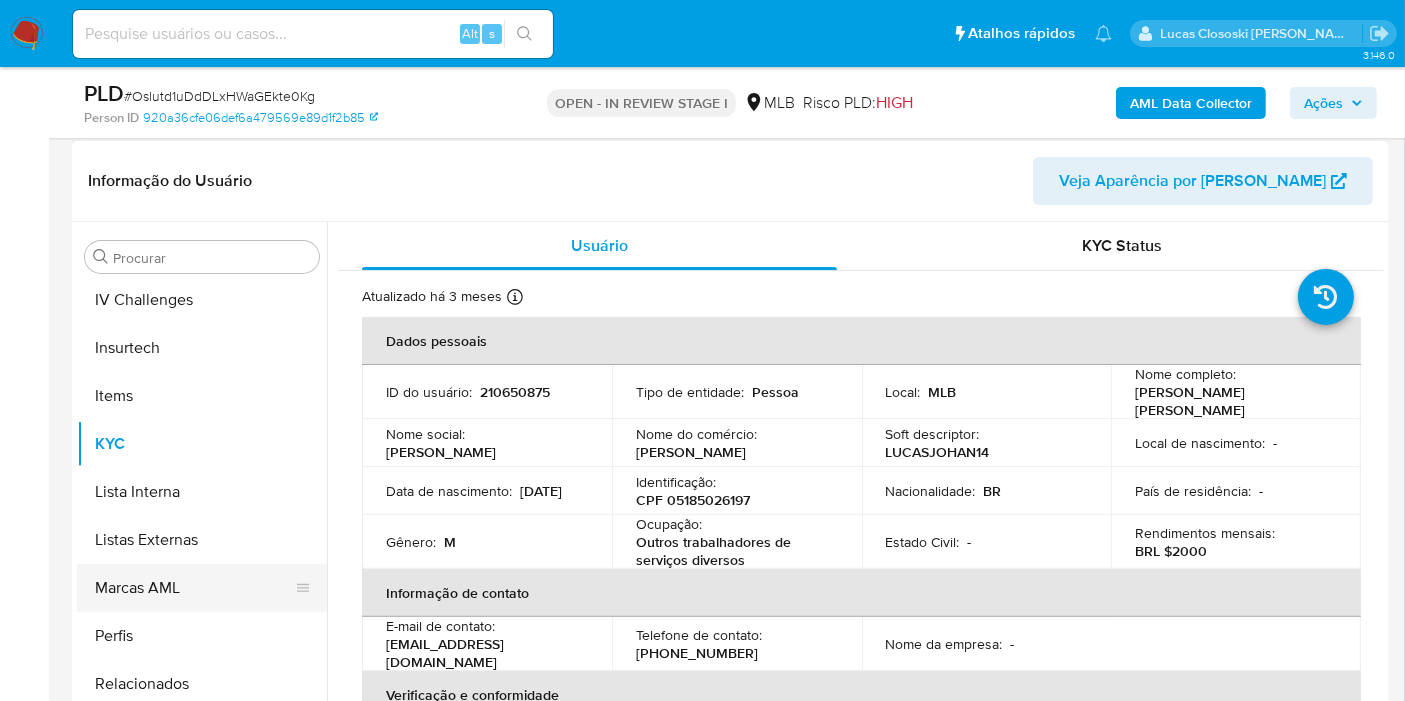 scroll, scrollTop: 844, scrollLeft: 0, axis: vertical 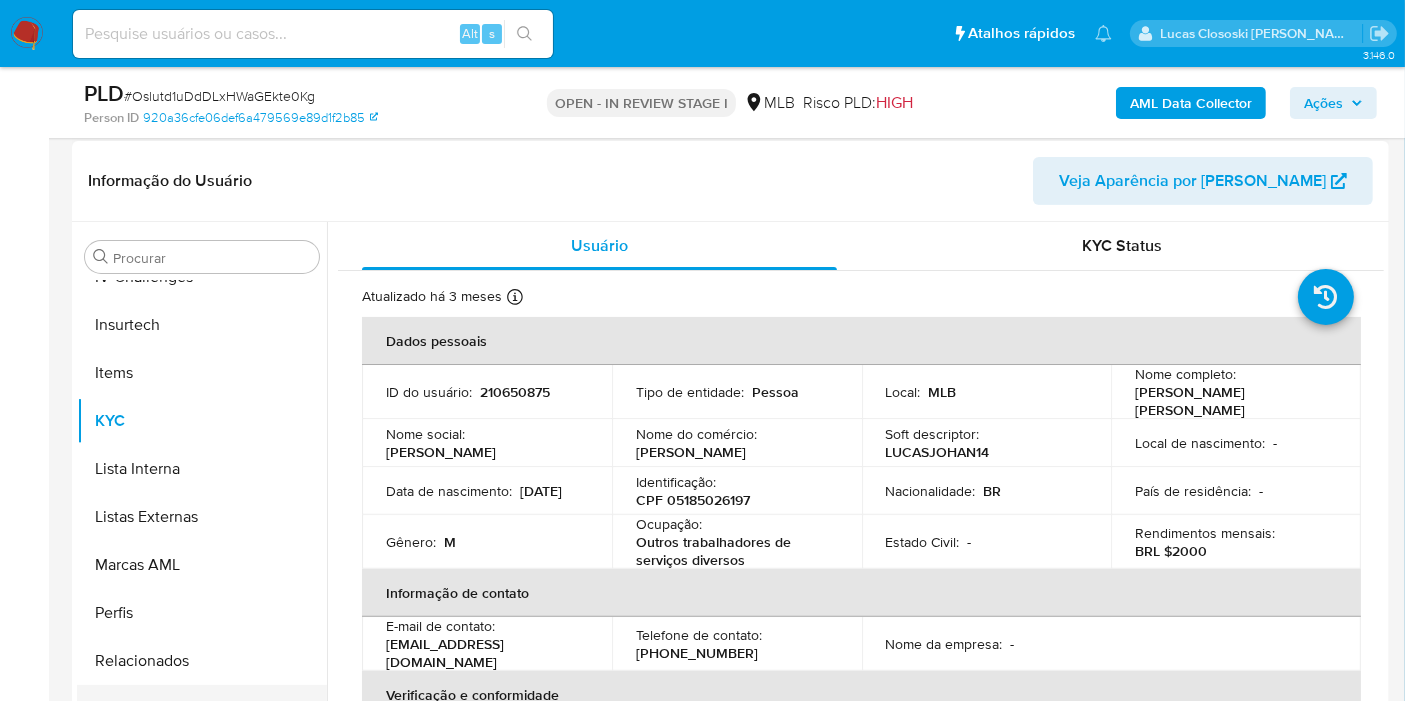 click on "Restrições Novo Mundo" at bounding box center (194, 709) 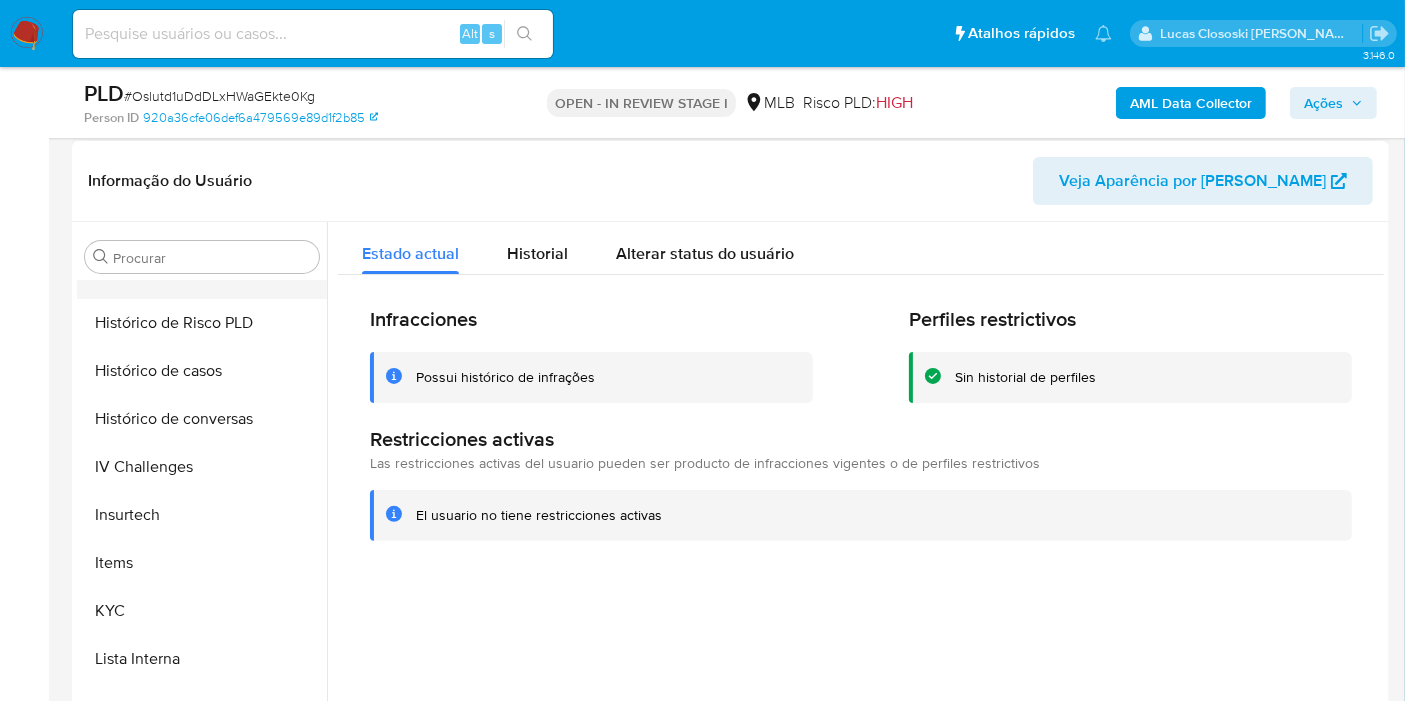 scroll, scrollTop: 733, scrollLeft: 0, axis: vertical 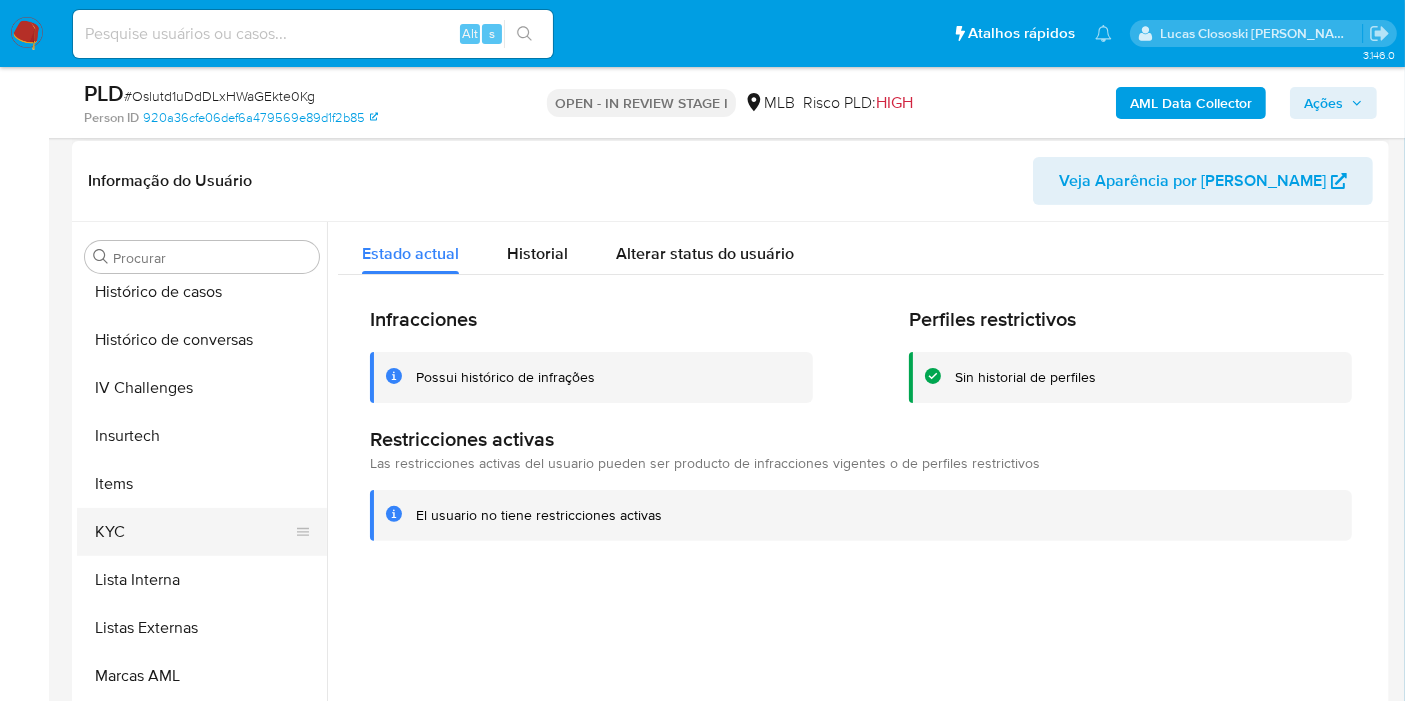 click on "KYC" at bounding box center (194, 532) 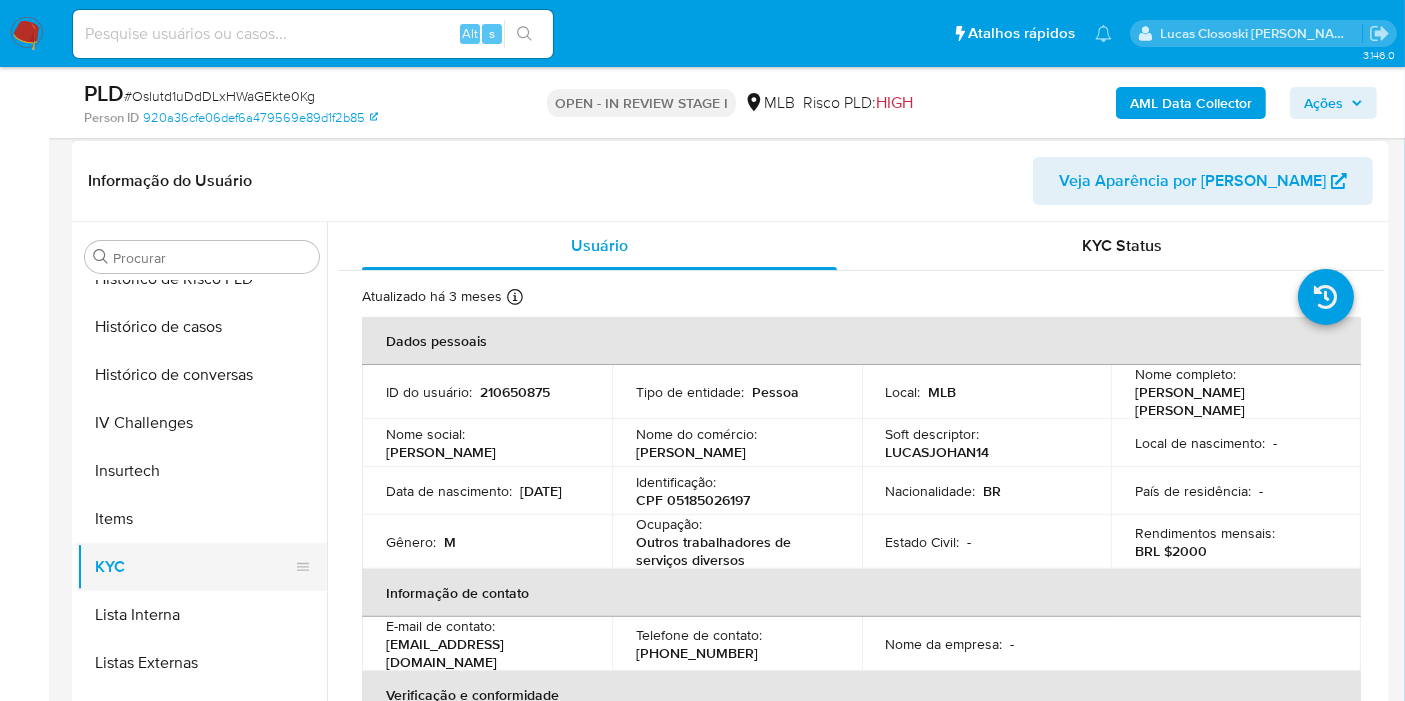 scroll, scrollTop: 733, scrollLeft: 0, axis: vertical 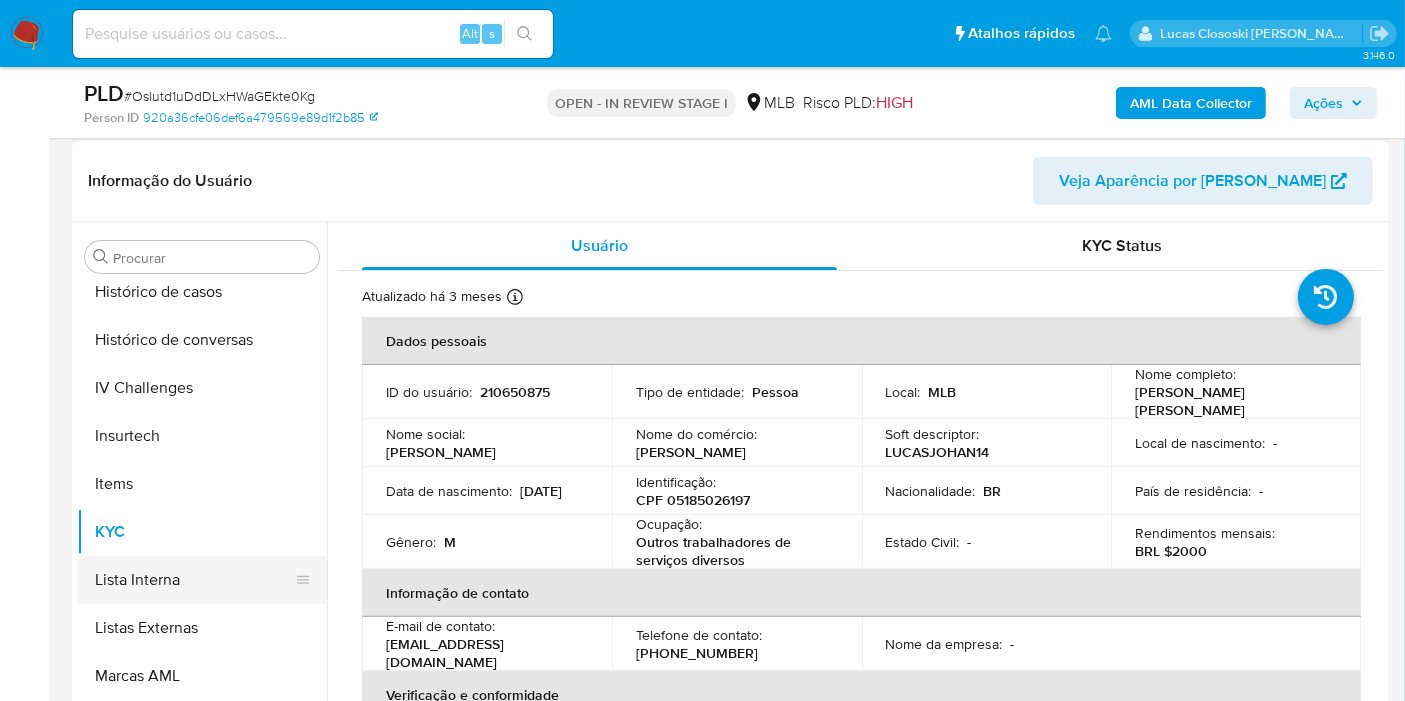click on "Lista Interna" at bounding box center (194, 580) 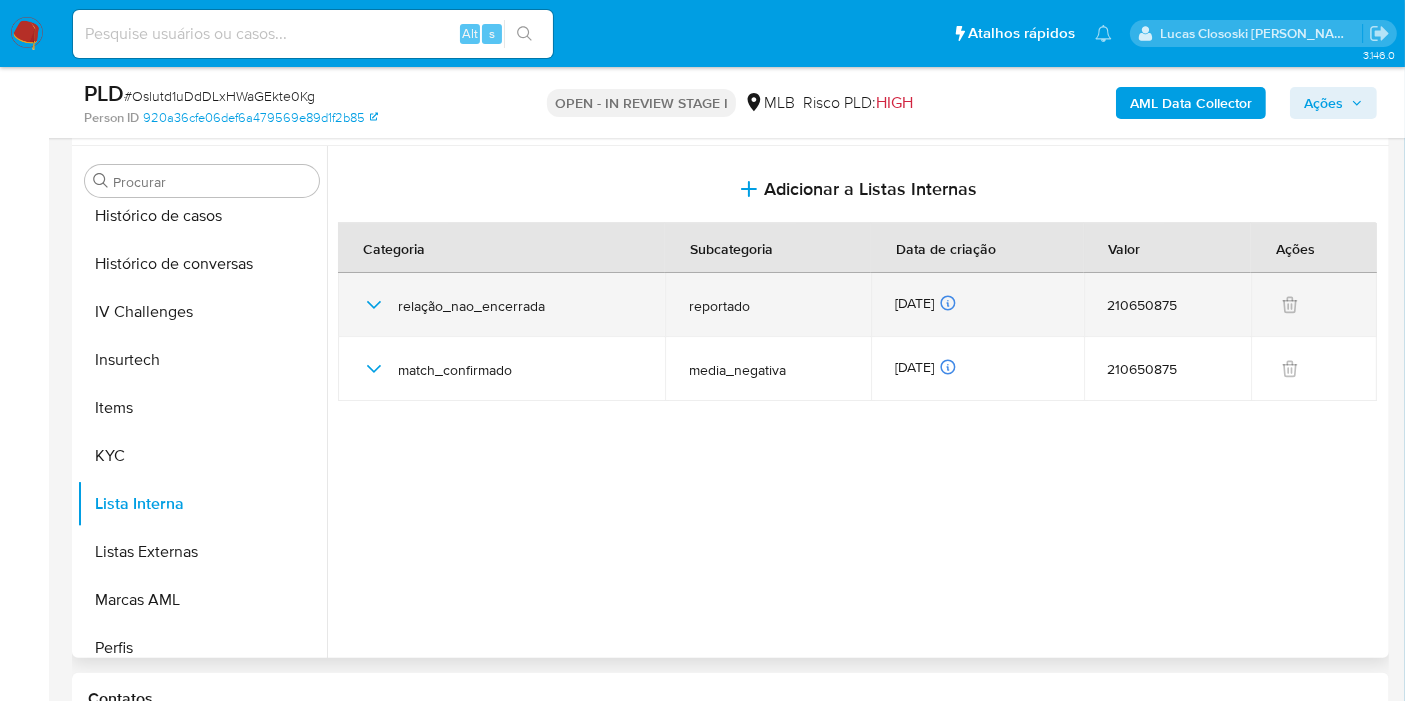 scroll, scrollTop: 555, scrollLeft: 0, axis: vertical 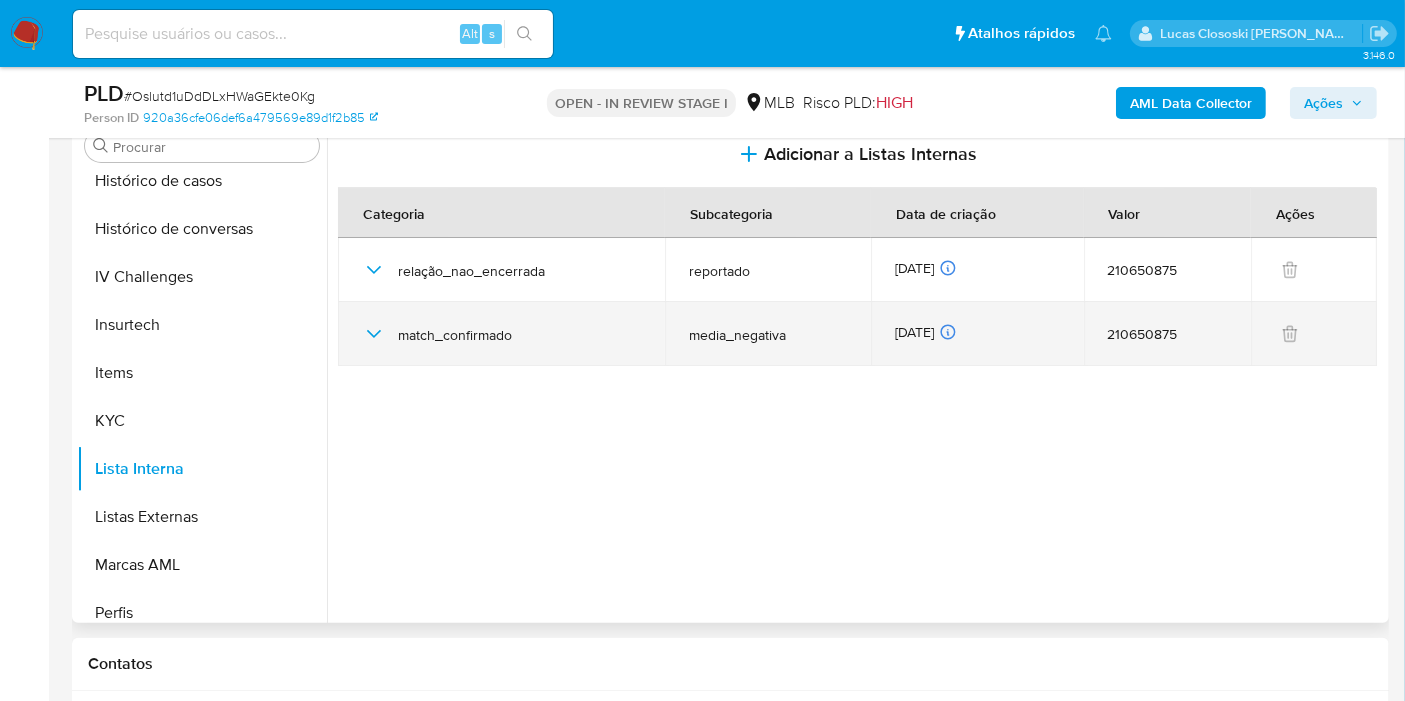 click 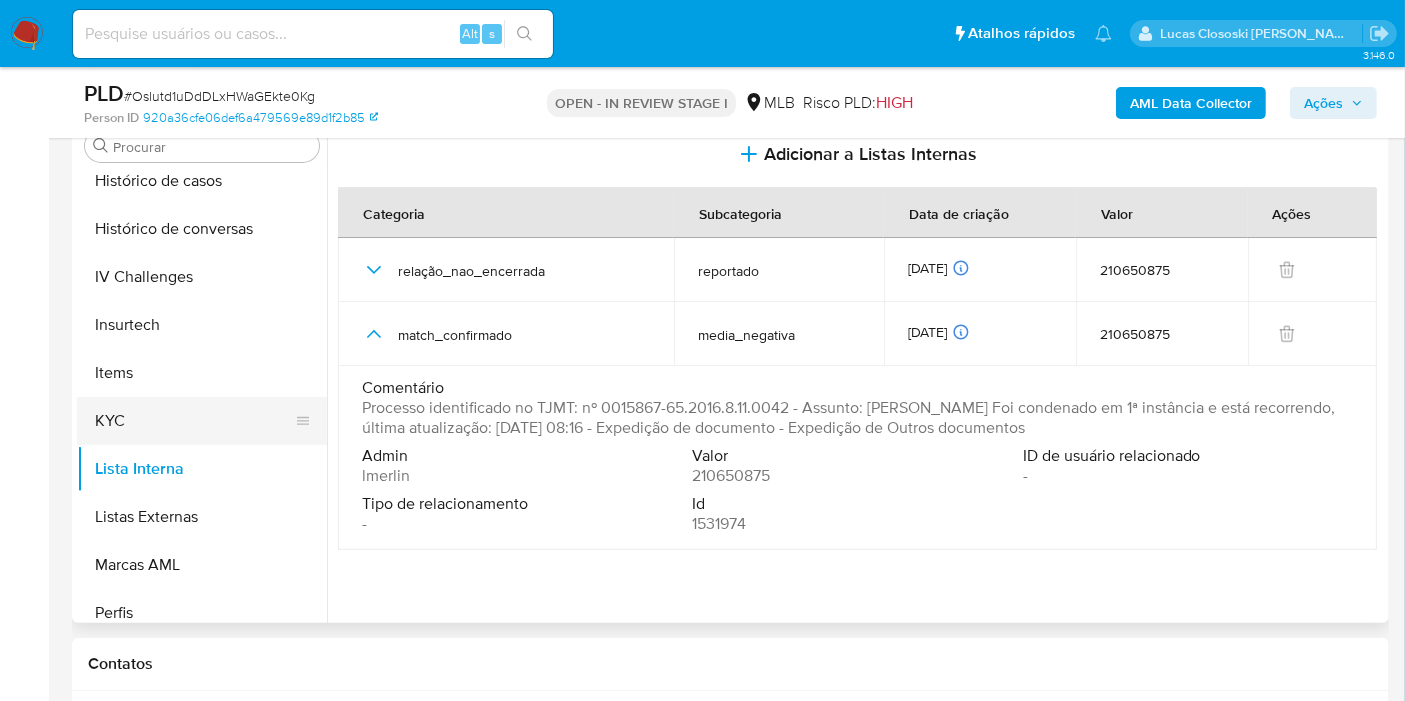 drag, startPoint x: 125, startPoint y: 413, endPoint x: 148, endPoint y: 413, distance: 23 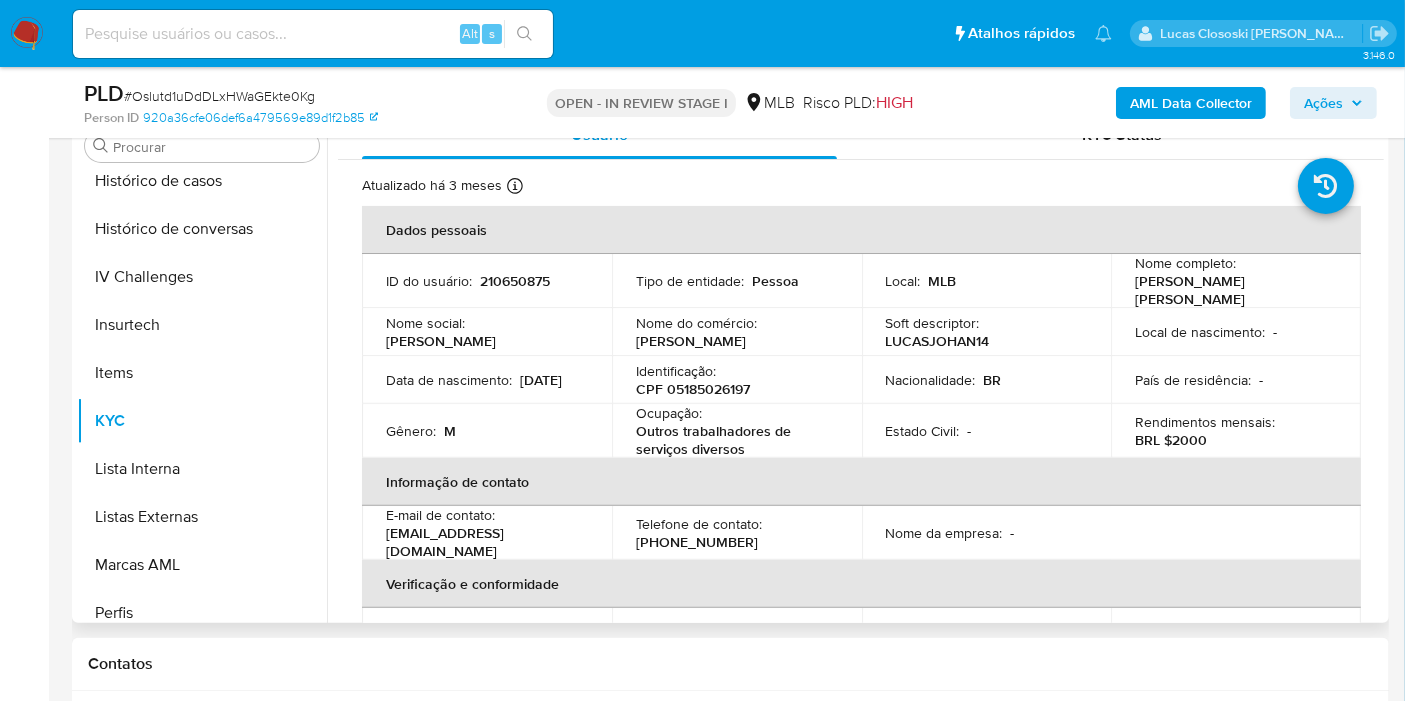 click on "CPF 05185026197" at bounding box center [693, 389] 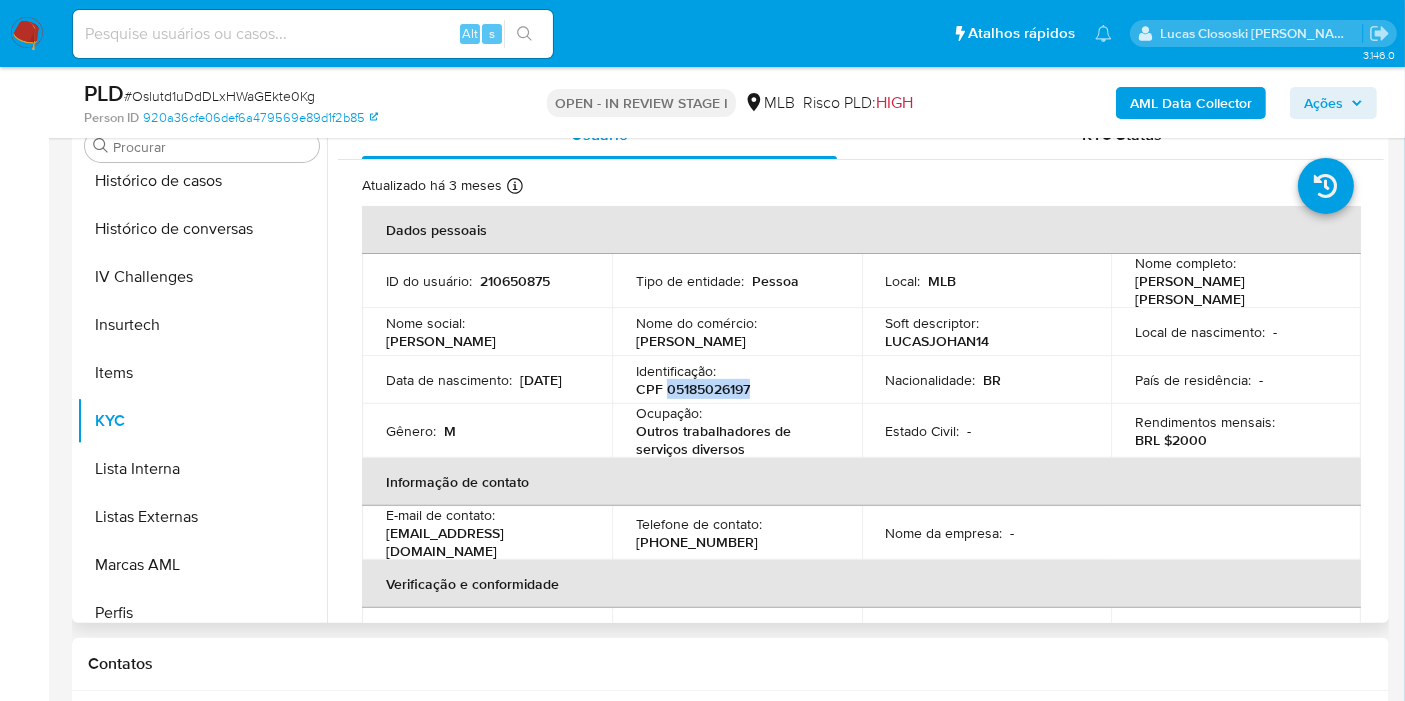 click on "CPF 05185026197" at bounding box center [693, 389] 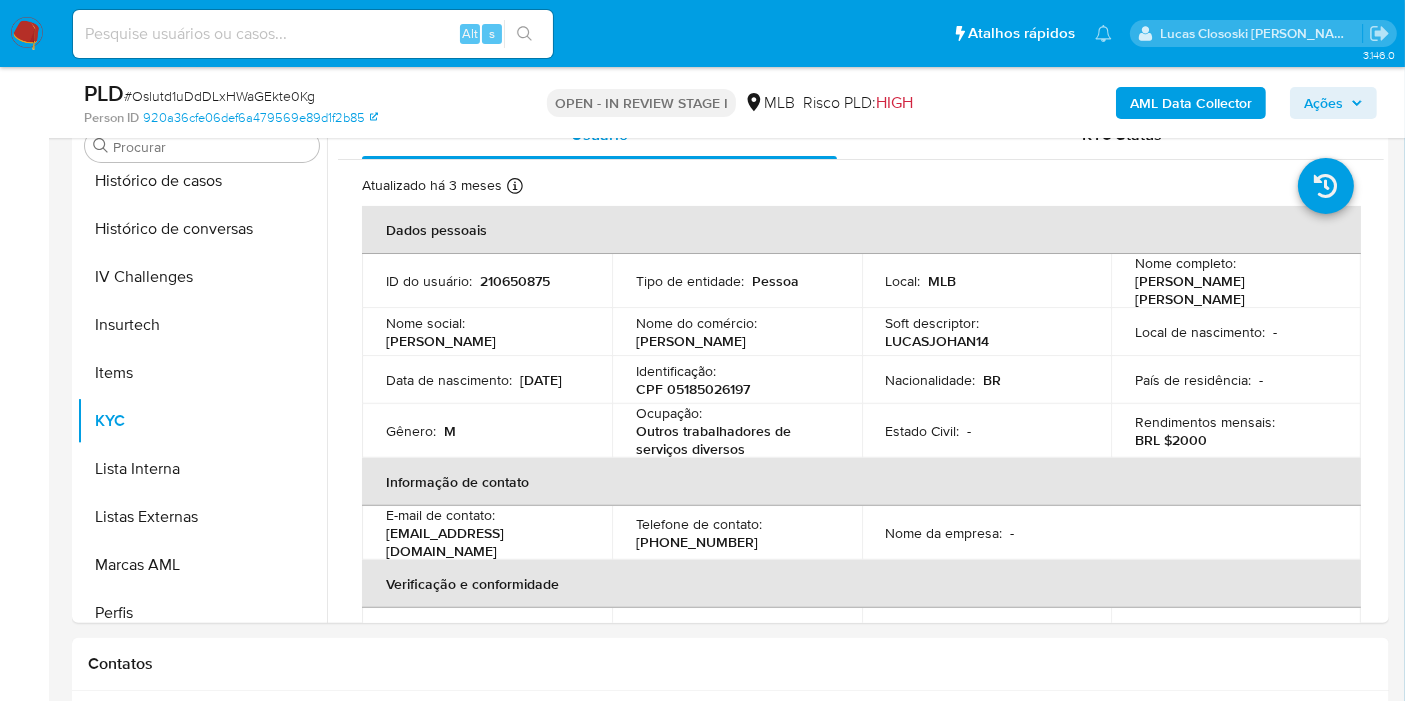 click on "# Oslutd1uDdDLxHWaGEkte0Kg" at bounding box center (219, 96) 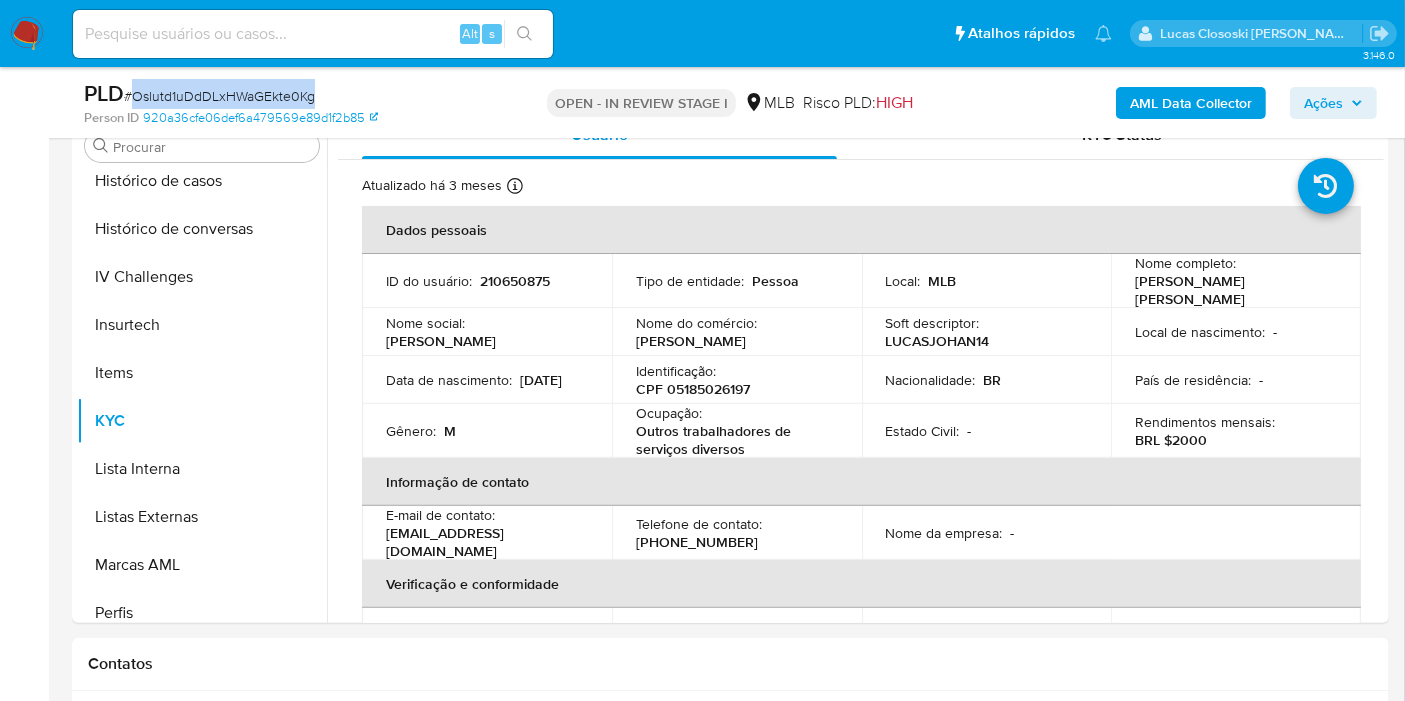 click on "# Oslutd1uDdDLxHWaGEkte0Kg" at bounding box center [219, 96] 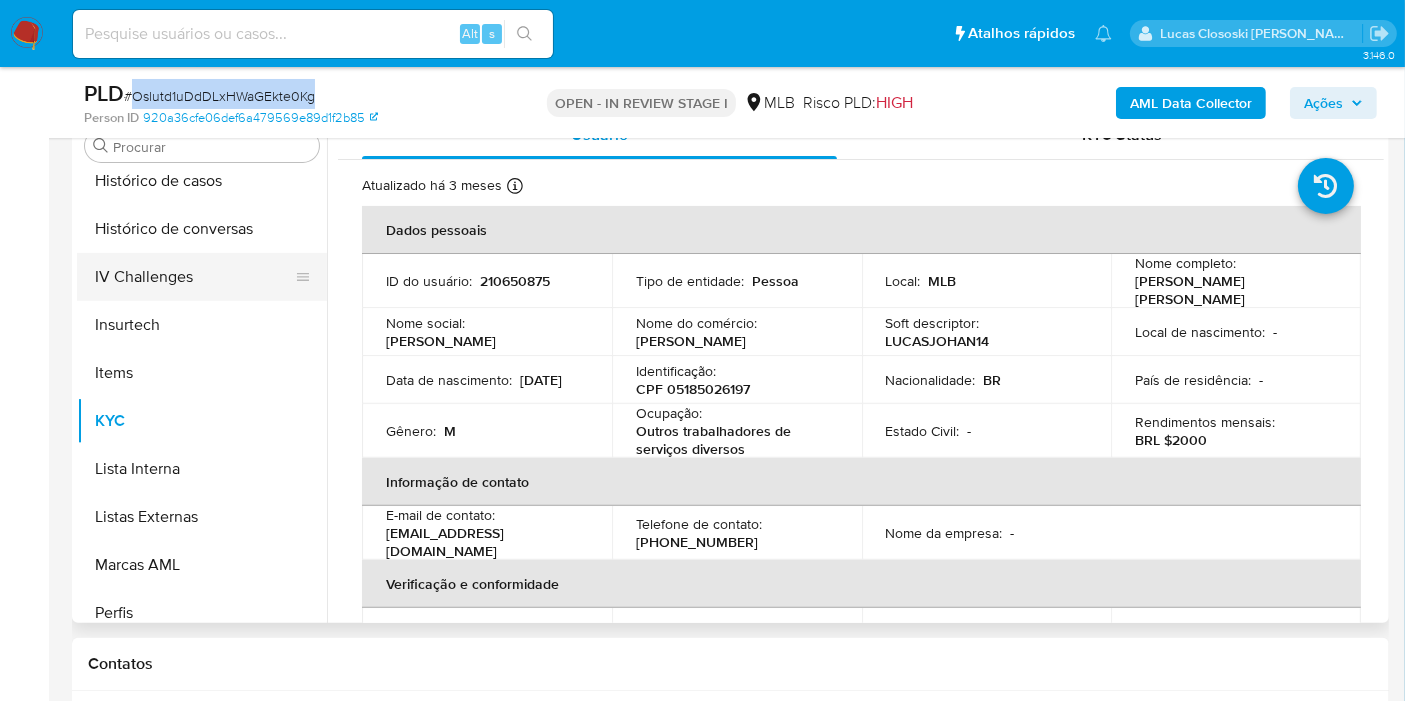 scroll, scrollTop: 400, scrollLeft: 0, axis: vertical 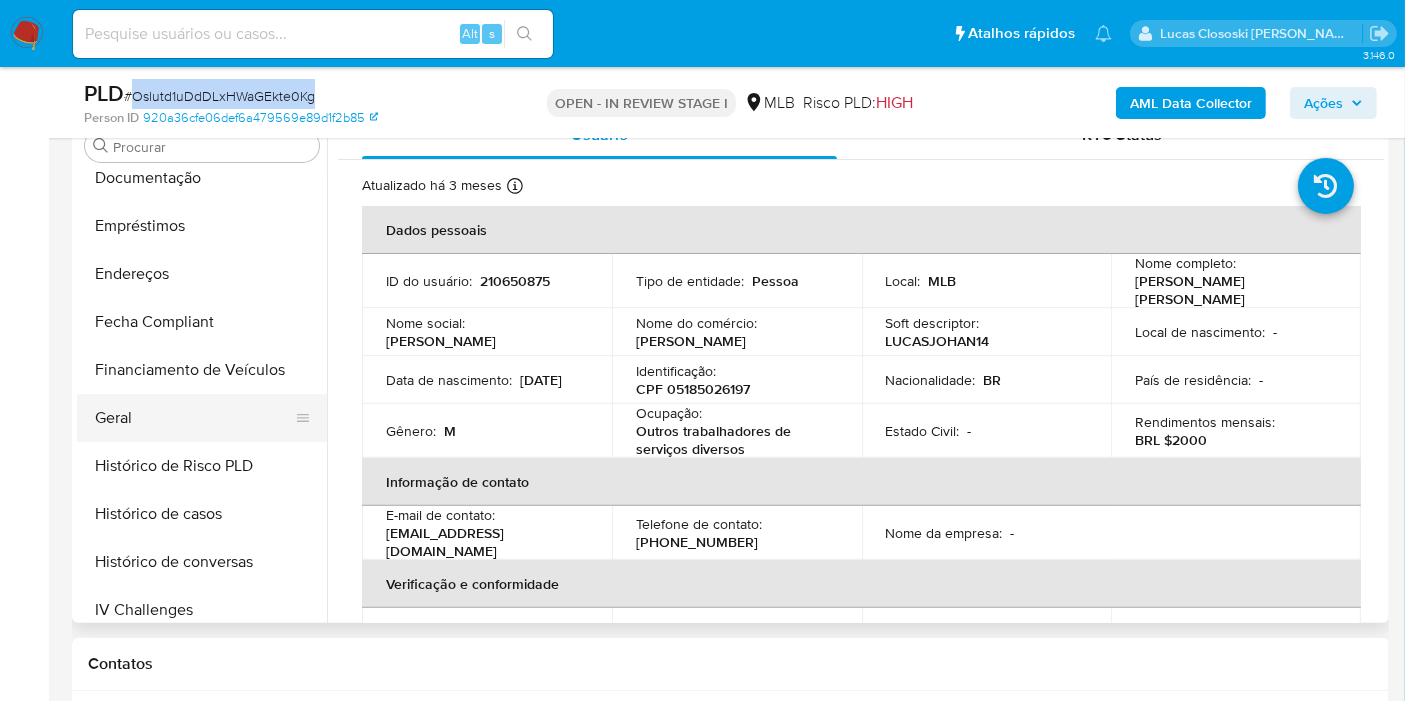 click on "Geral" at bounding box center (194, 418) 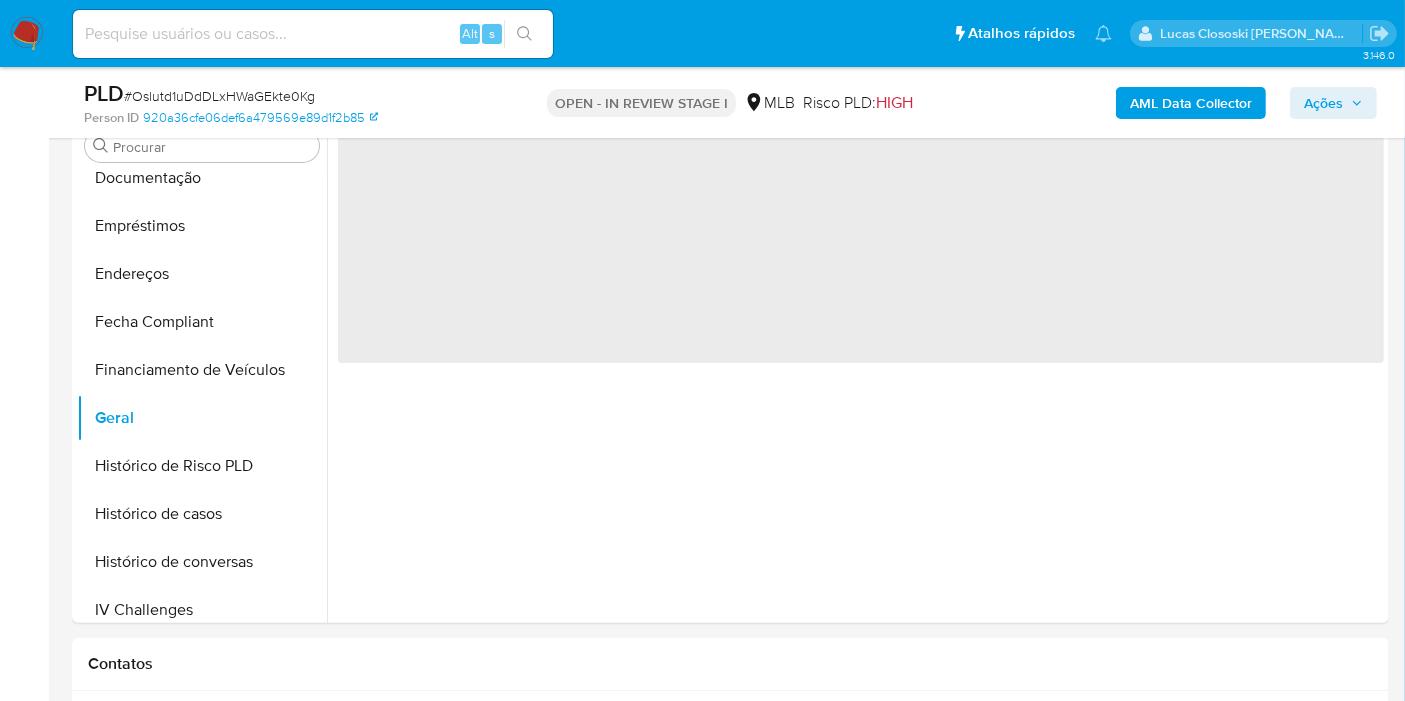 click on "OPEN - IN REVIEW STAGE I  MLB Risco PLD:  HIGH" at bounding box center (731, 102) 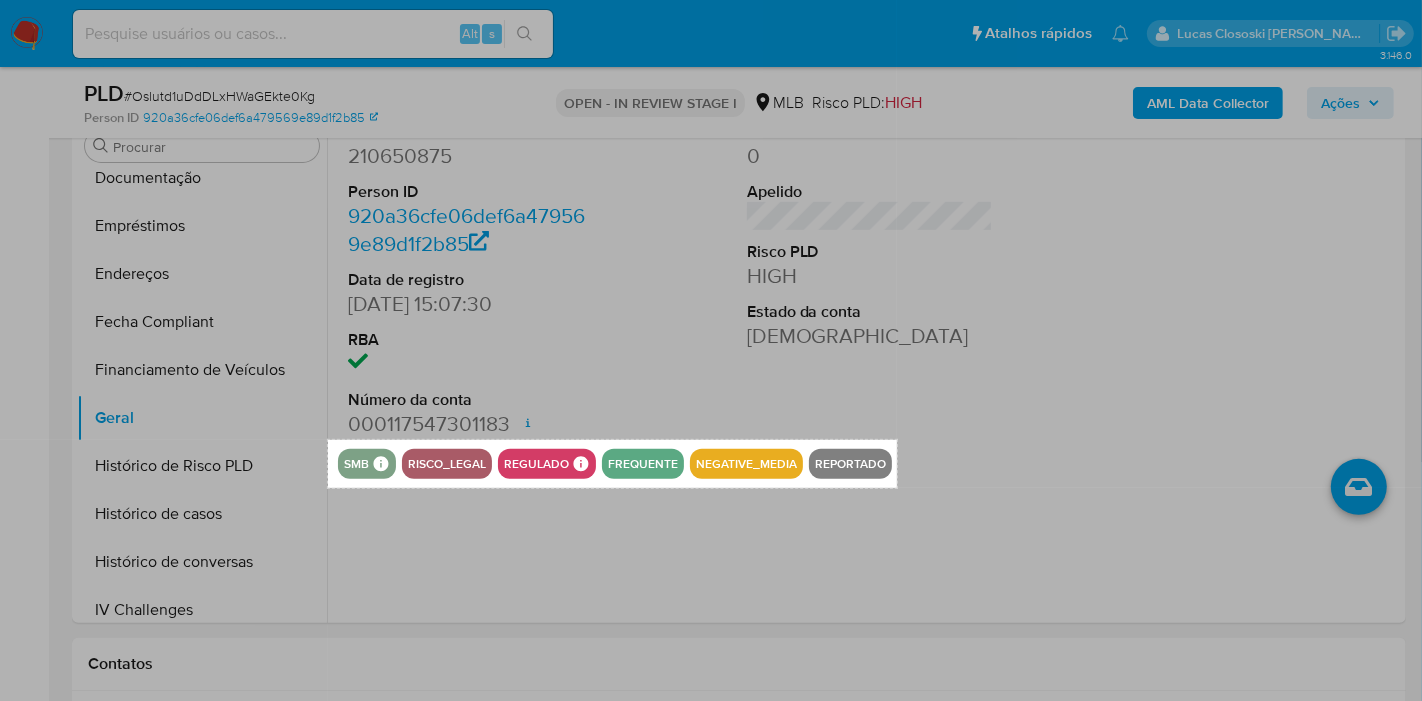 drag, startPoint x: 329, startPoint y: 438, endPoint x: 897, endPoint y: 487, distance: 570.1096 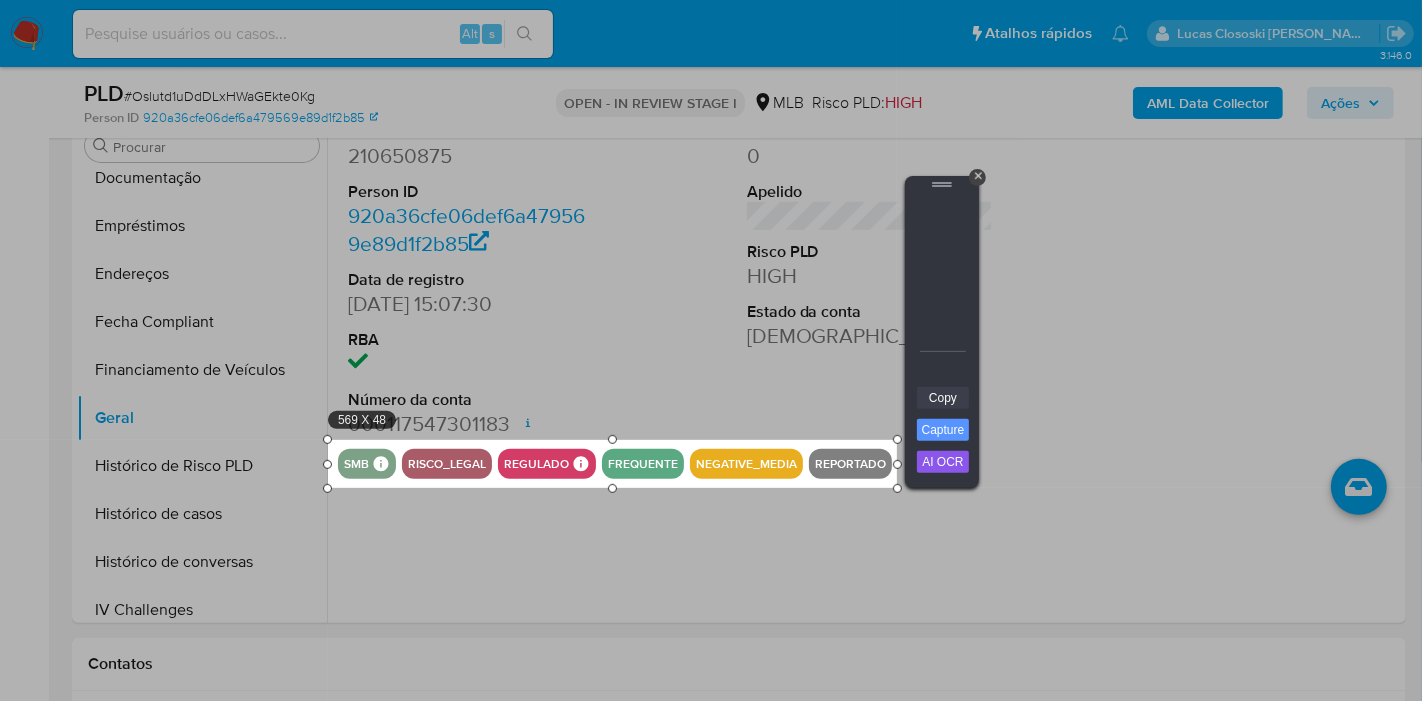 click on "Copy" at bounding box center (943, 398) 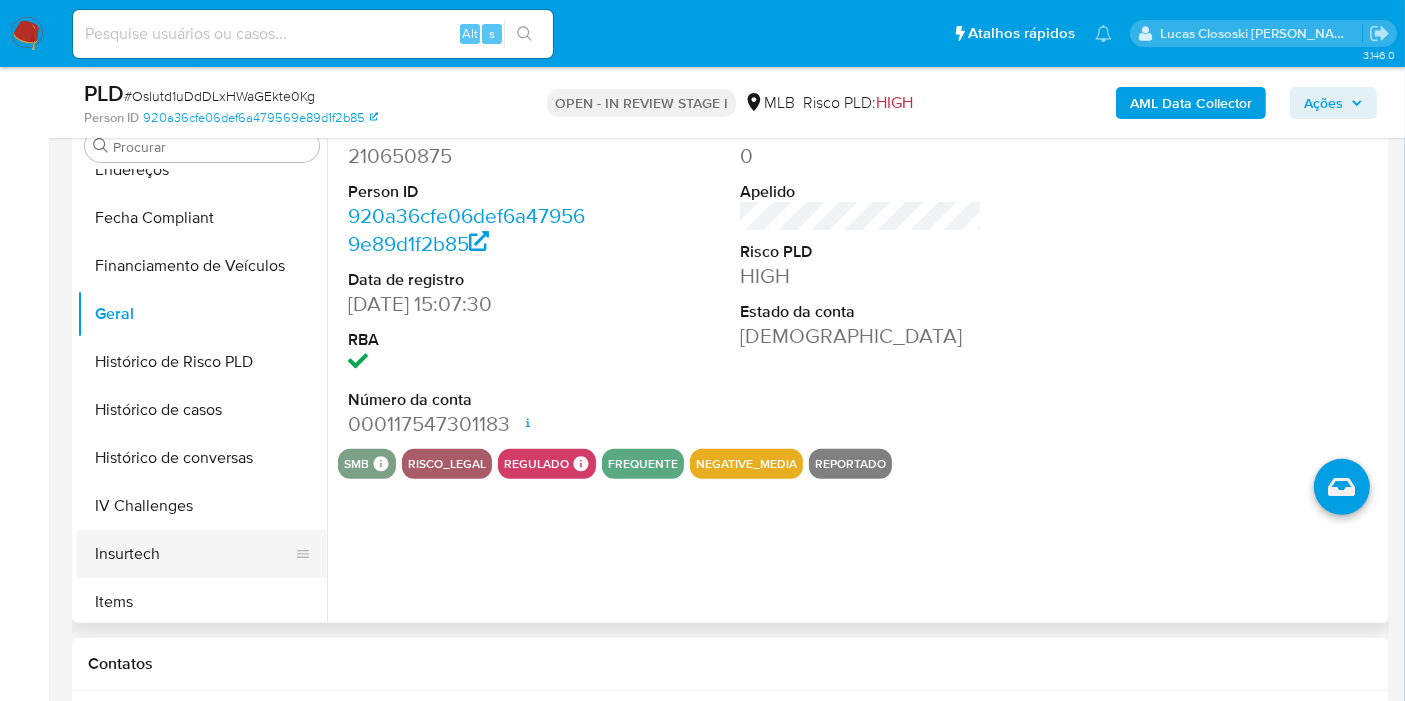 scroll, scrollTop: 622, scrollLeft: 0, axis: vertical 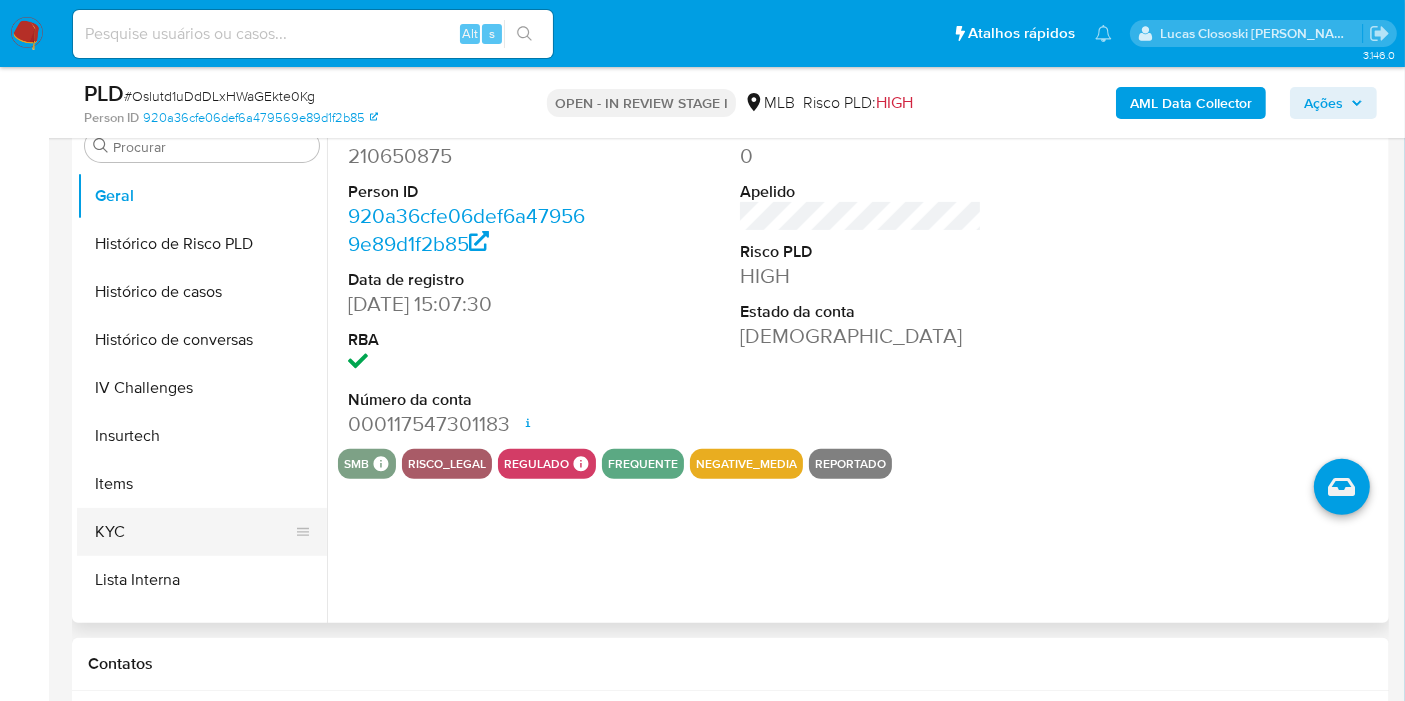 click on "KYC" at bounding box center [194, 532] 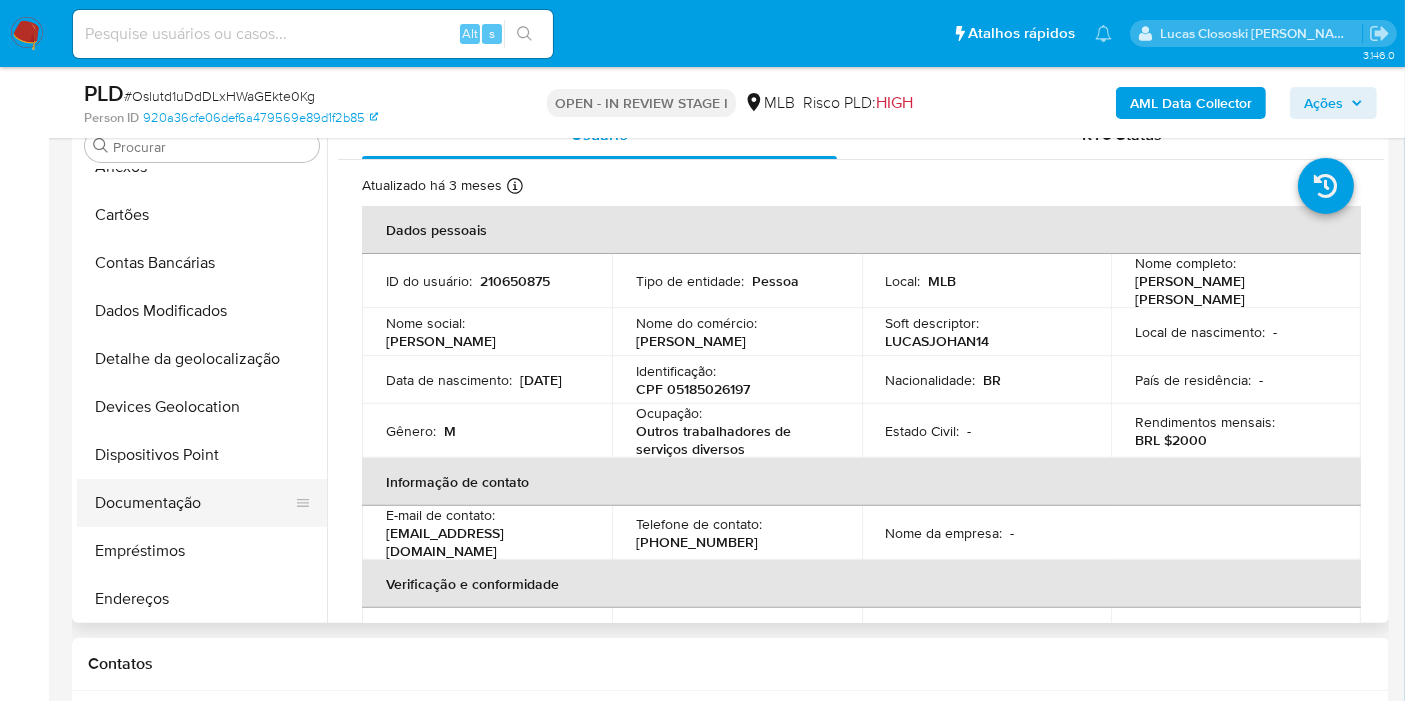 scroll, scrollTop: 0, scrollLeft: 0, axis: both 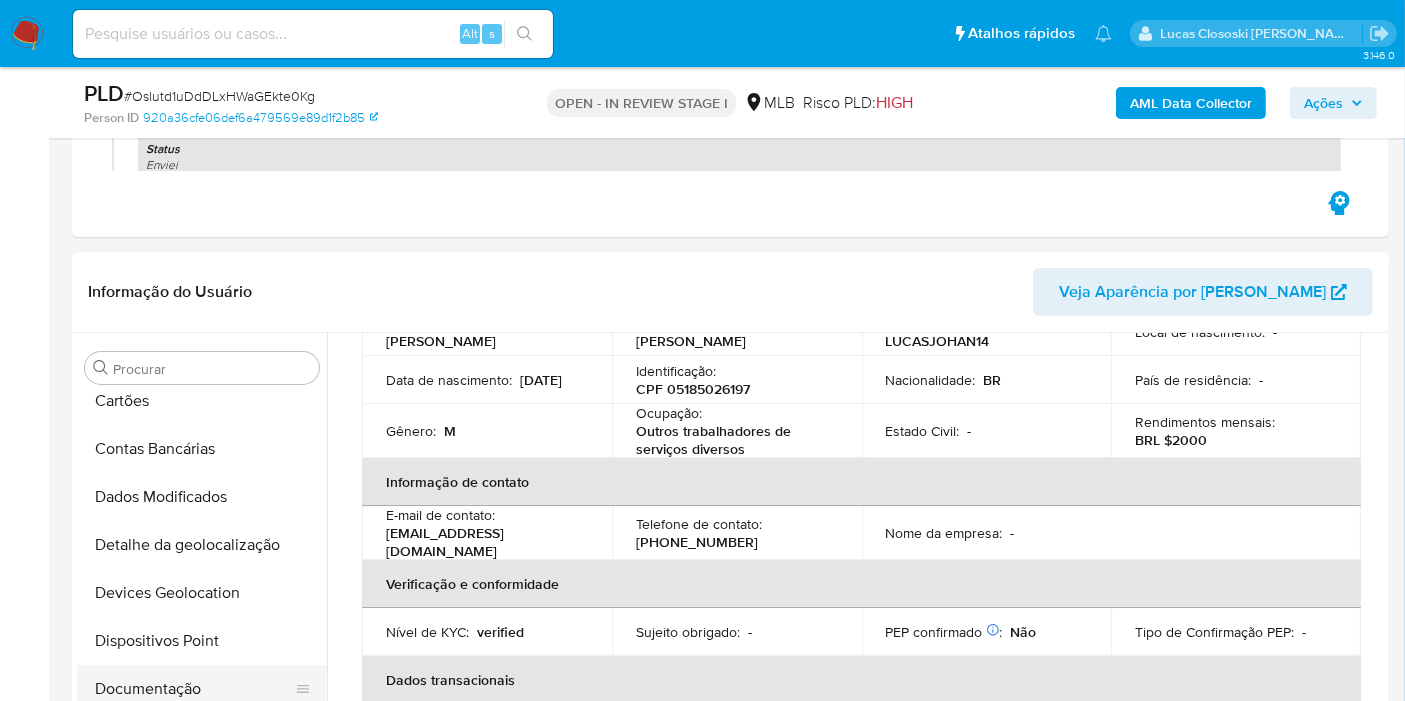 click on "Documentação" at bounding box center (194, 689) 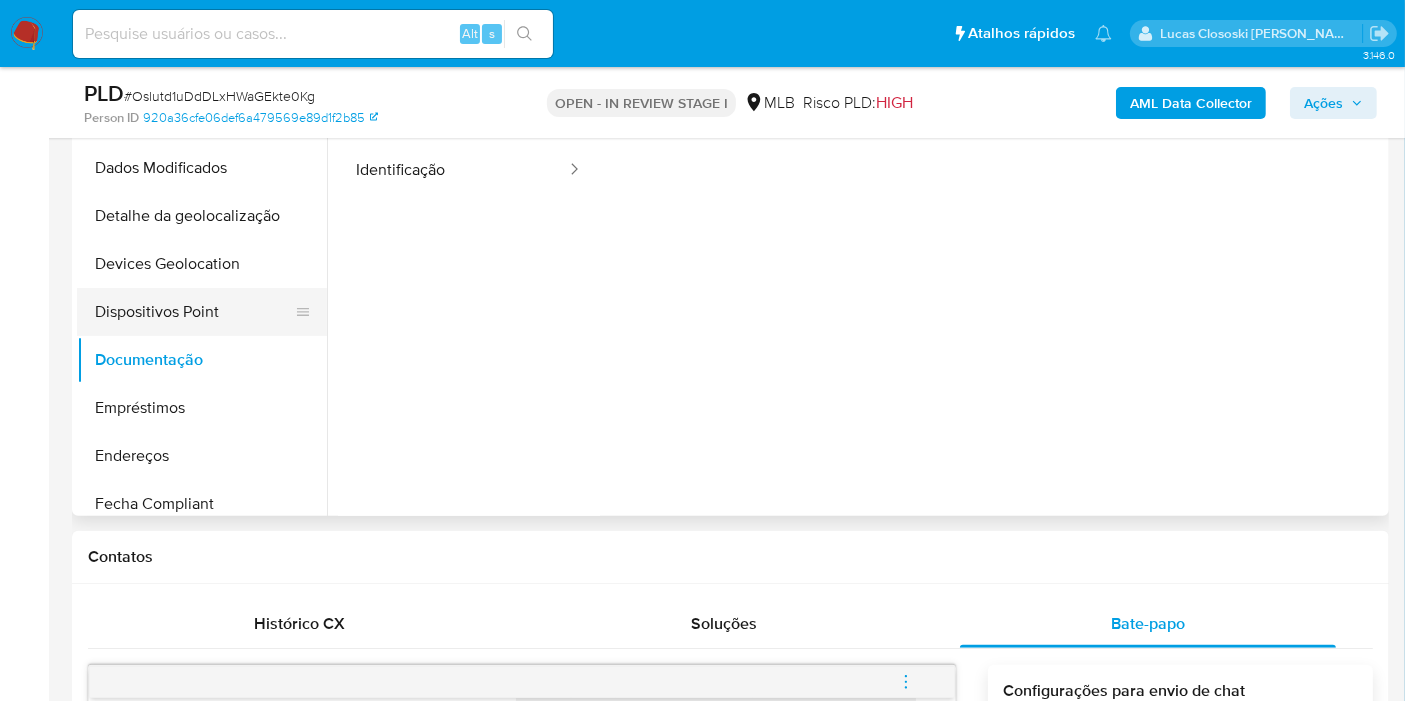 scroll, scrollTop: 666, scrollLeft: 0, axis: vertical 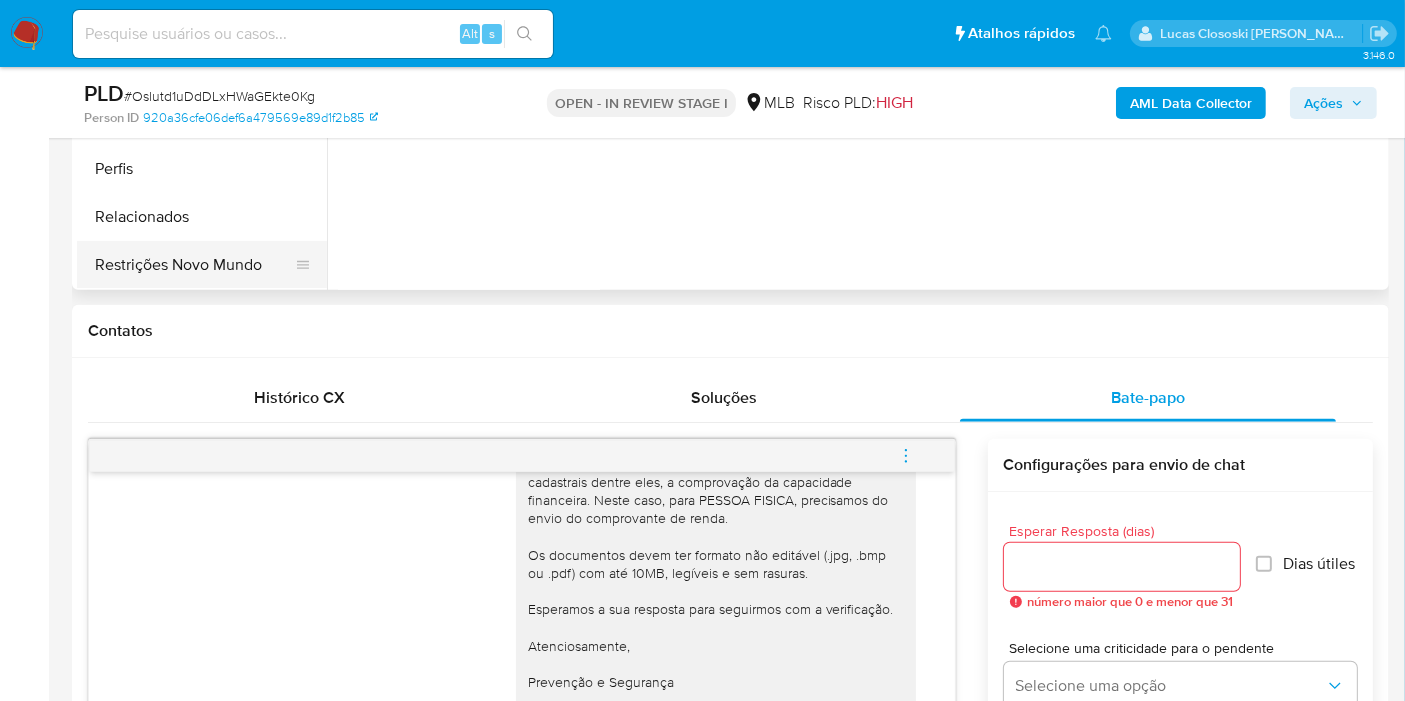 click on "Restrições Novo Mundo" at bounding box center (194, 265) 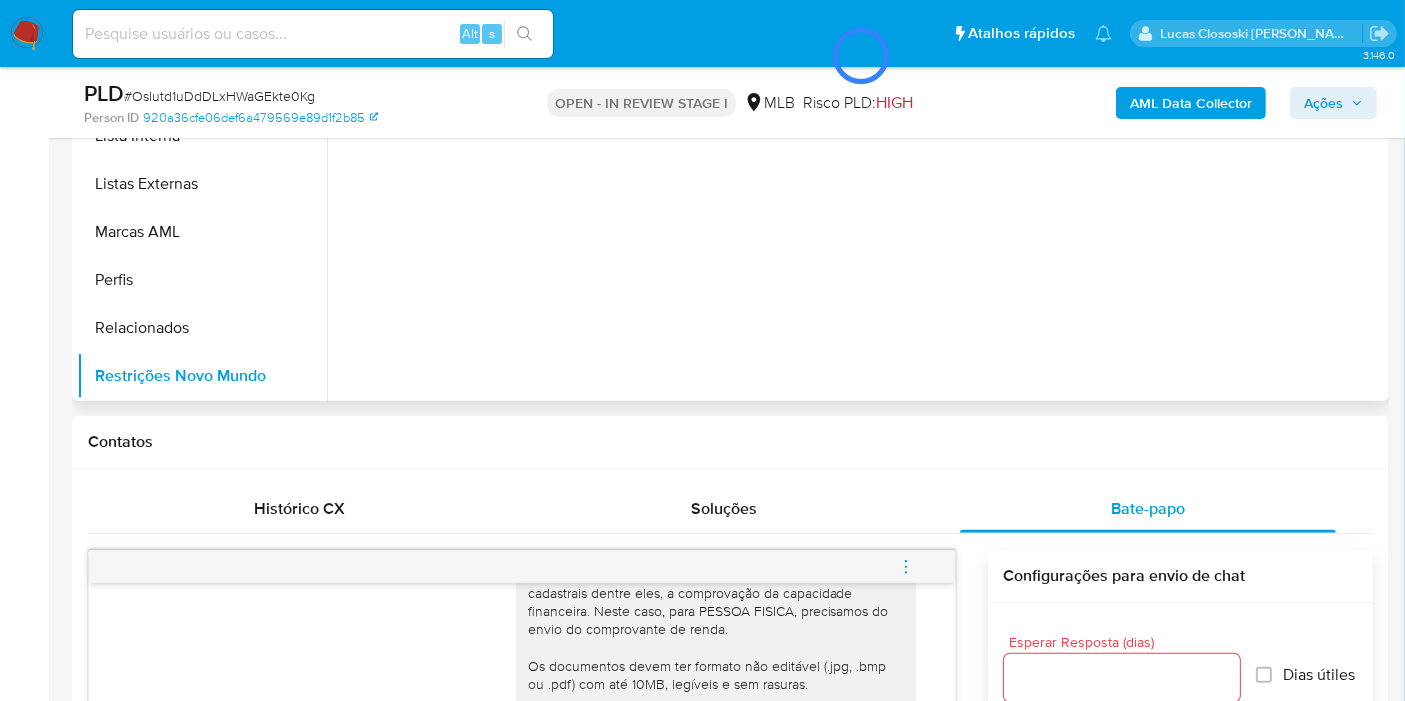 scroll, scrollTop: 555, scrollLeft: 0, axis: vertical 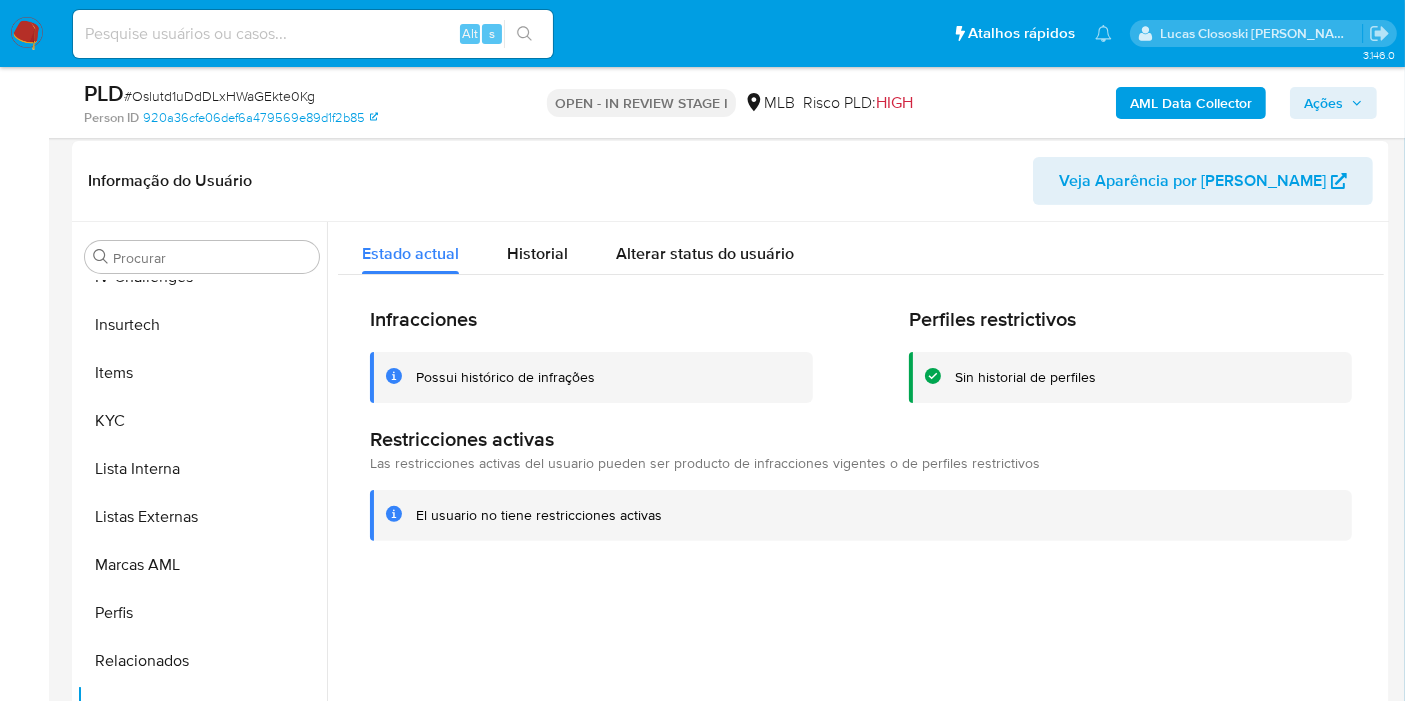 drag, startPoint x: 1334, startPoint y: 110, endPoint x: 1217, endPoint y: 121, distance: 117.51595 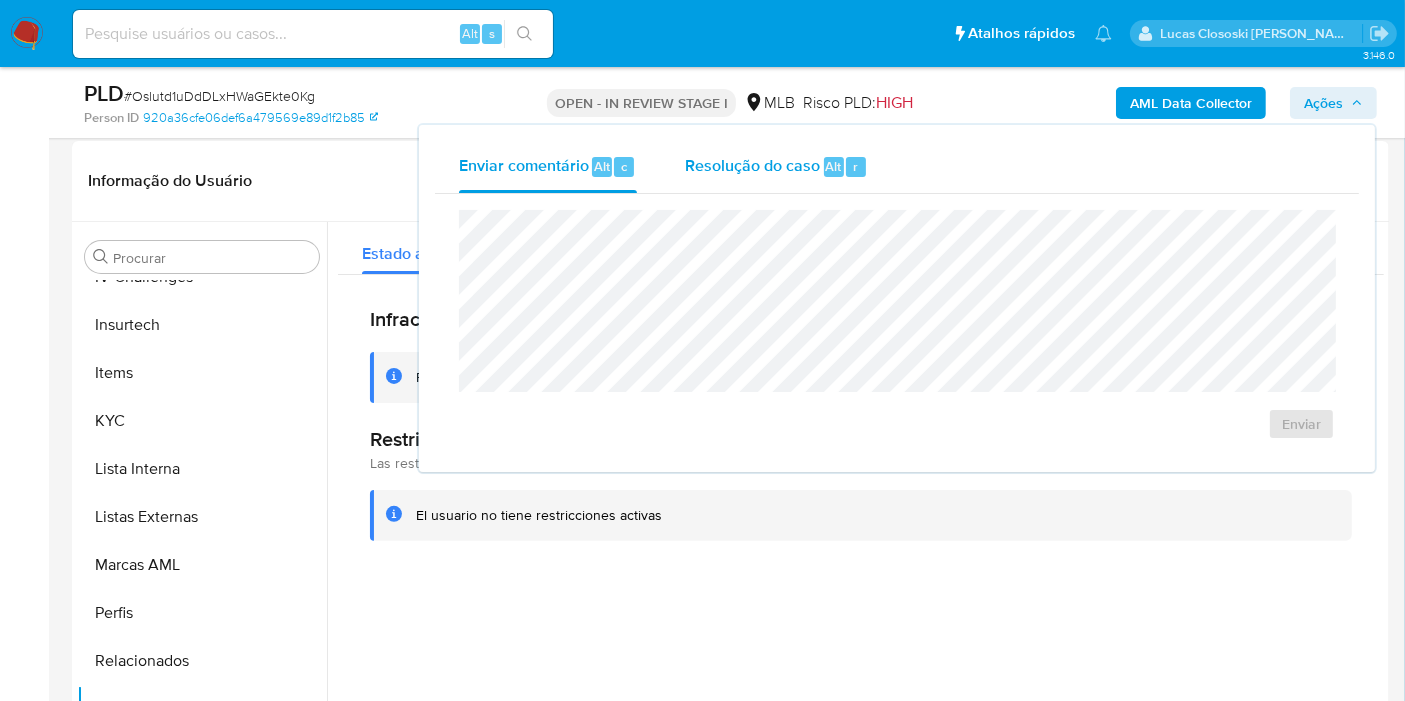 click on "Resolução do caso" at bounding box center [752, 165] 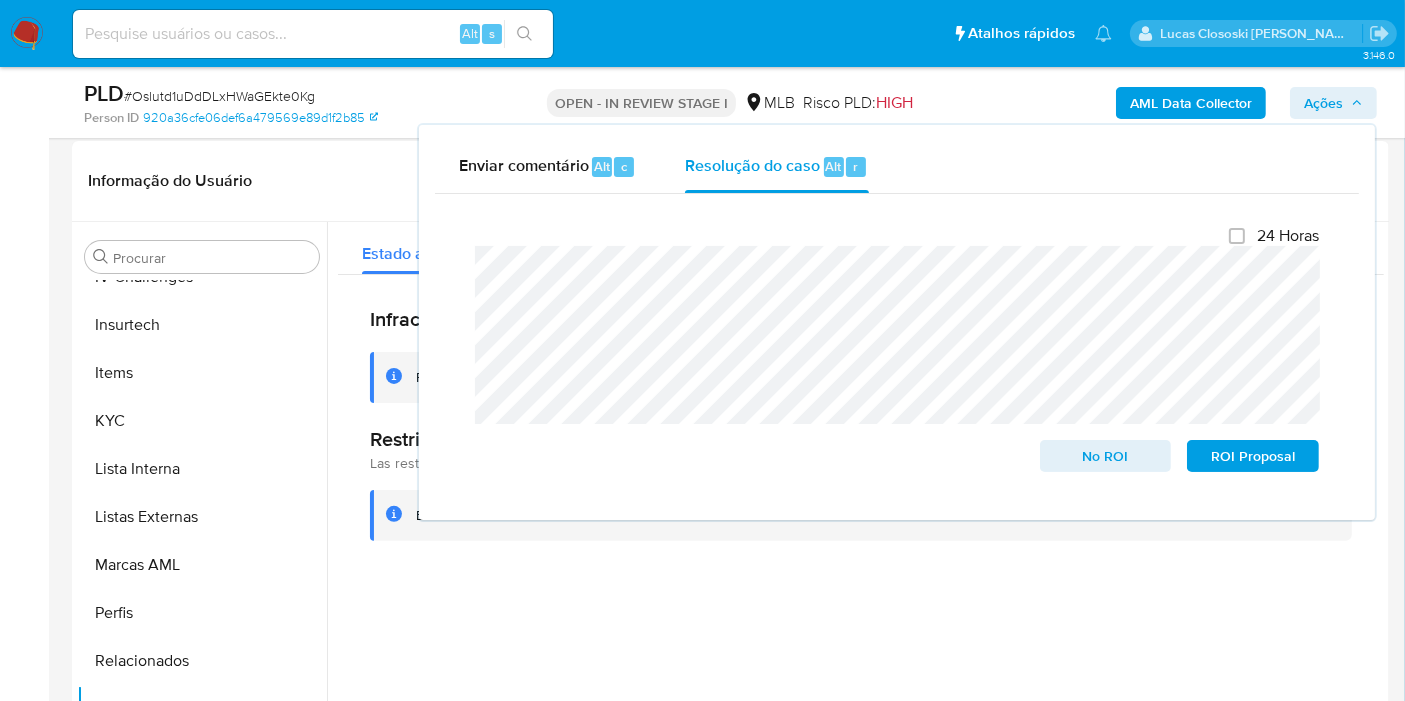 click on "Ações" at bounding box center [1333, 103] 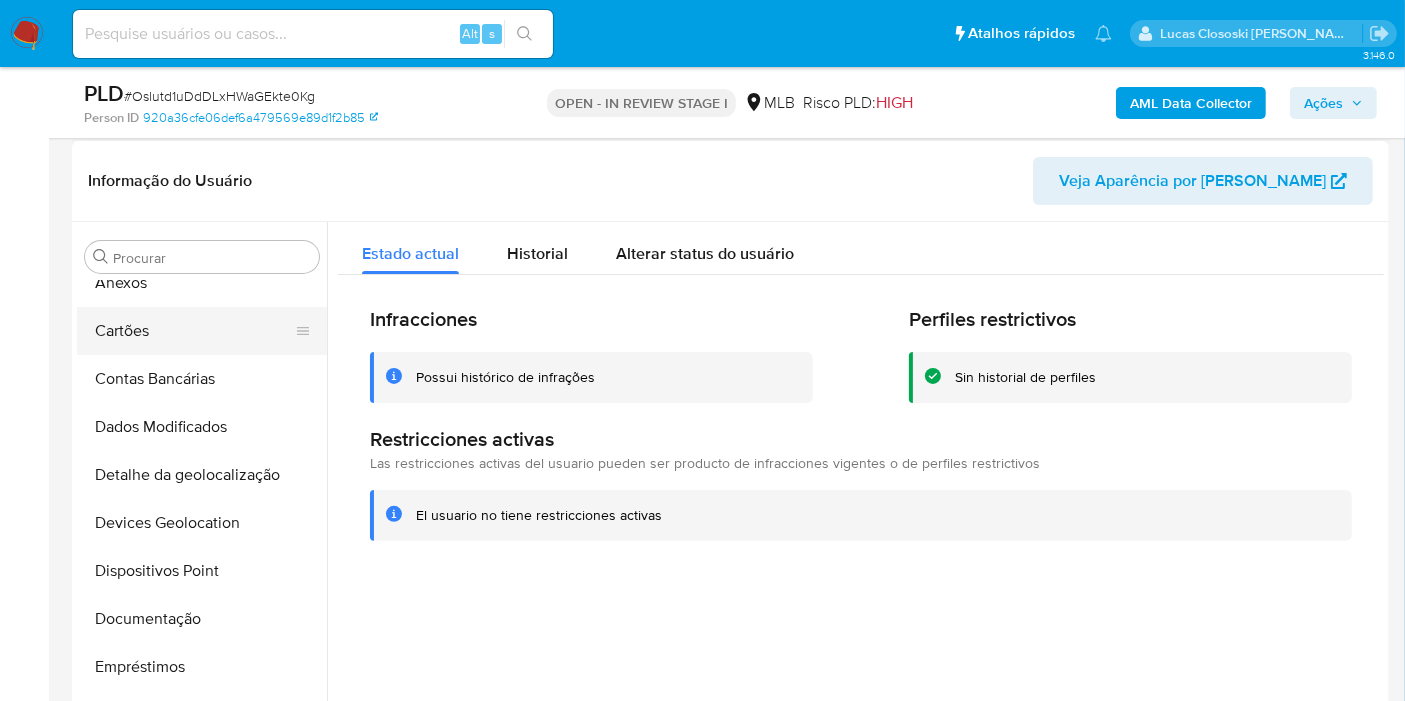 scroll, scrollTop: 0, scrollLeft: 0, axis: both 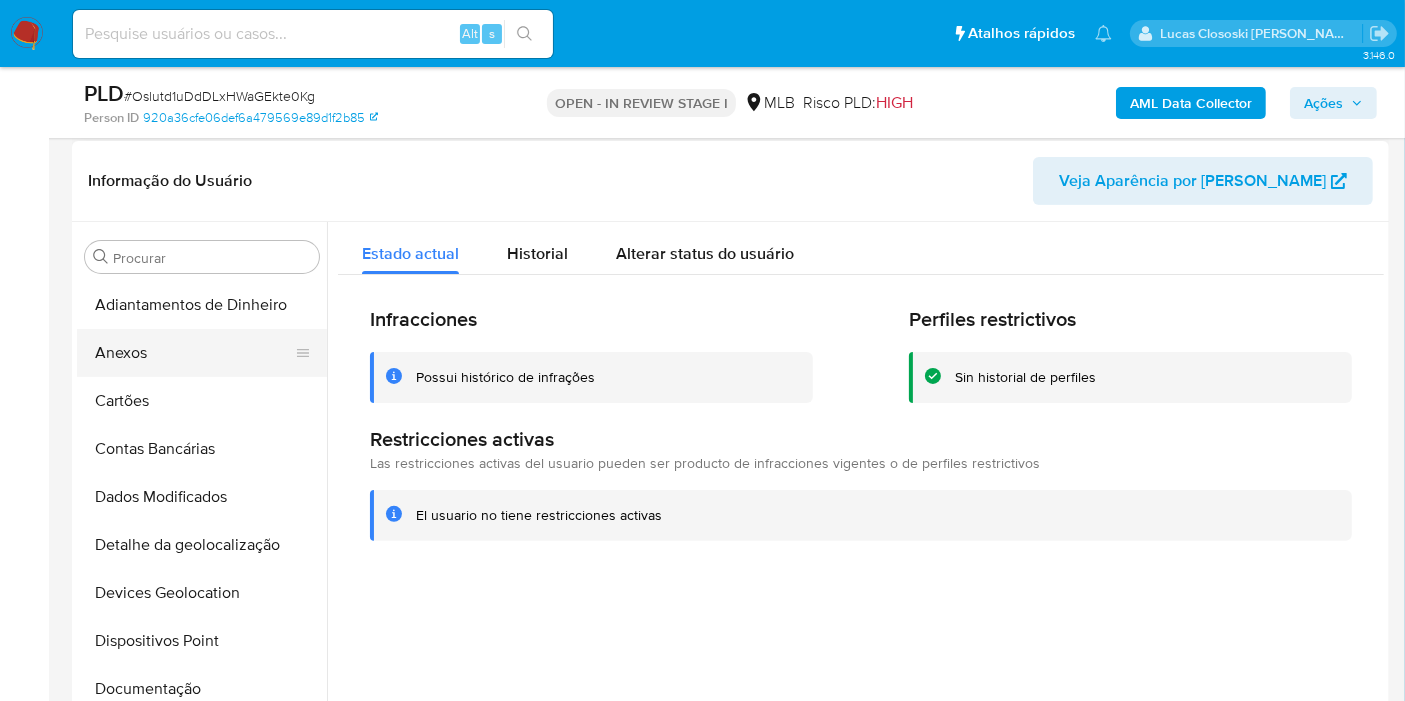 click on "Anexos" at bounding box center [194, 353] 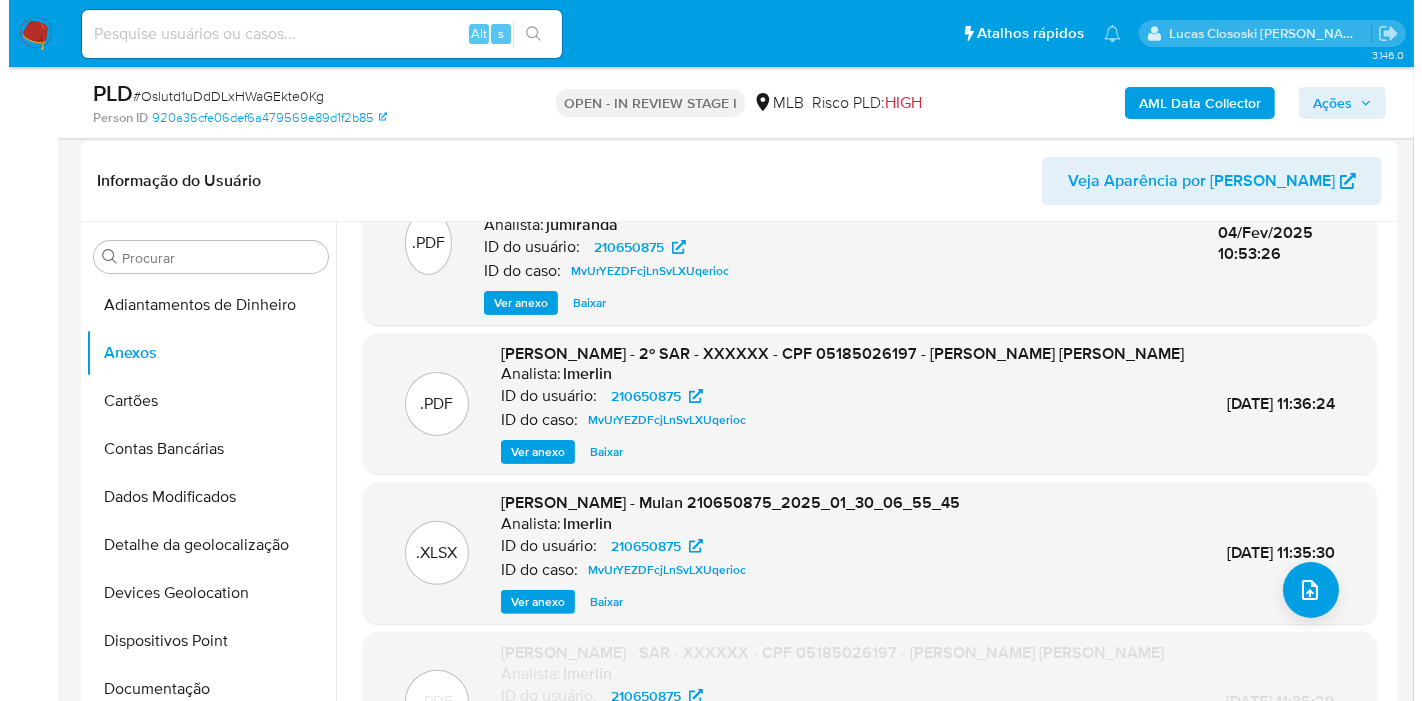 scroll, scrollTop: 111, scrollLeft: 0, axis: vertical 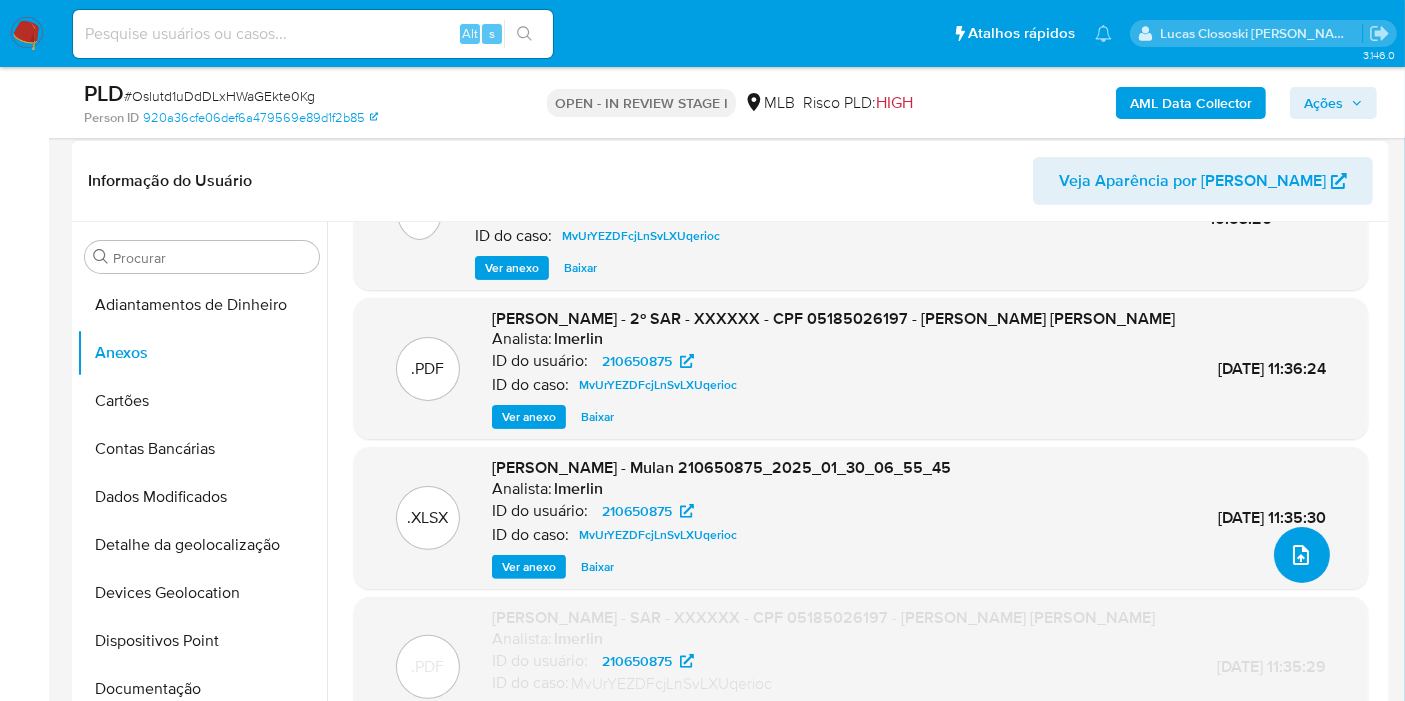 click 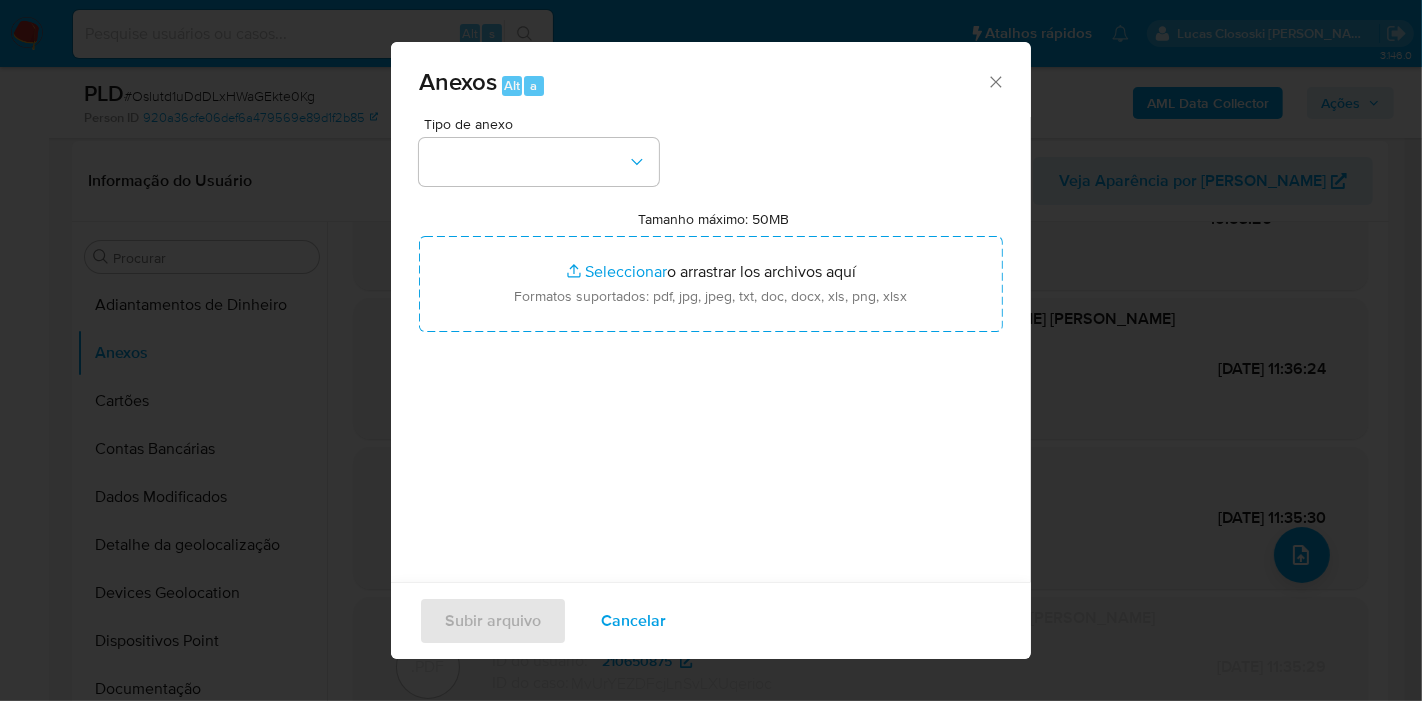 click at bounding box center (539, 162) 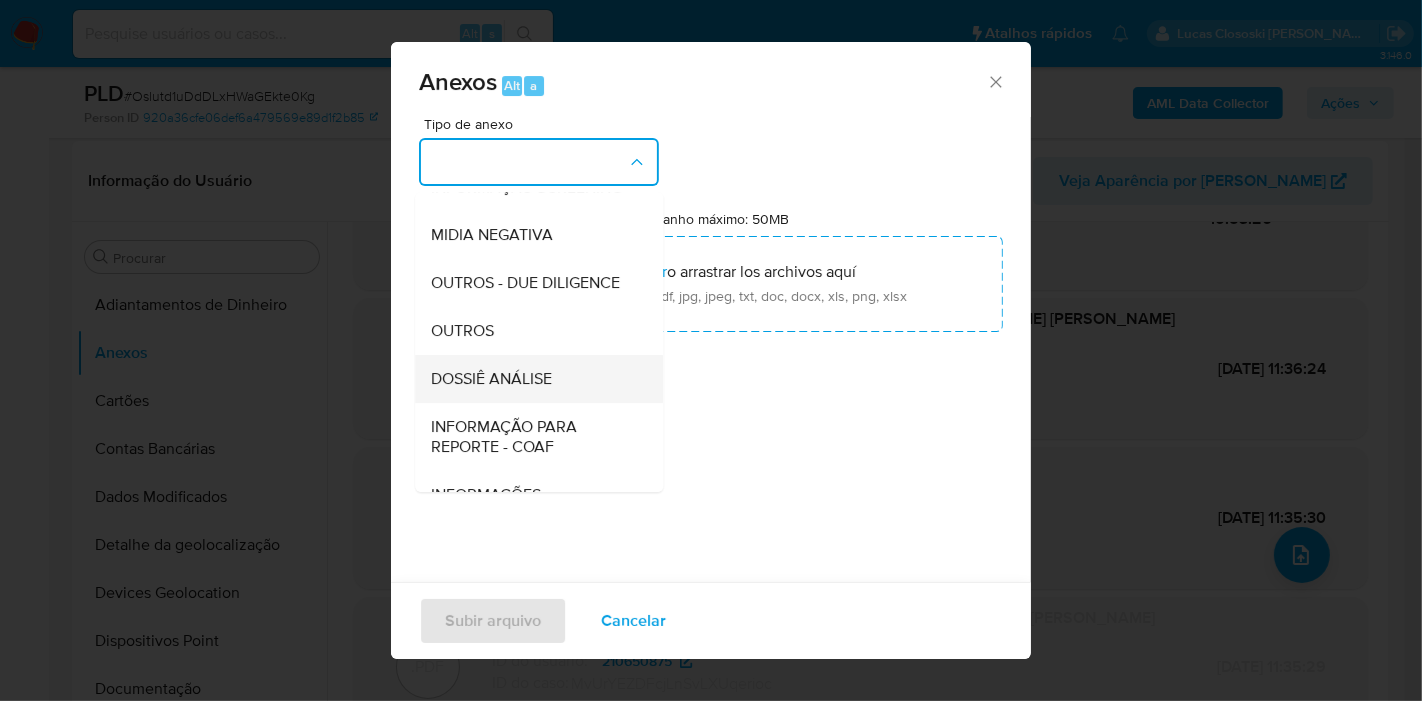 scroll, scrollTop: 222, scrollLeft: 0, axis: vertical 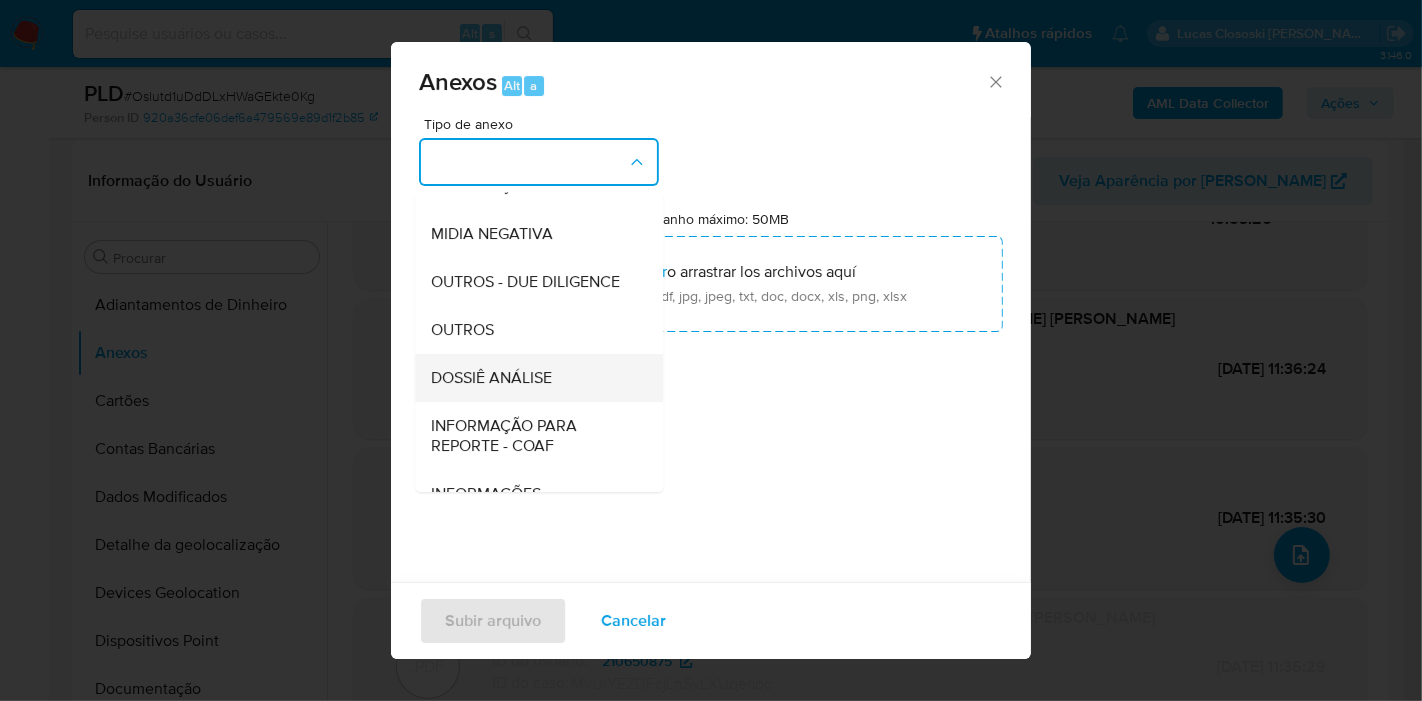 click on "DOSSIÊ ANÁLISE" at bounding box center [491, 378] 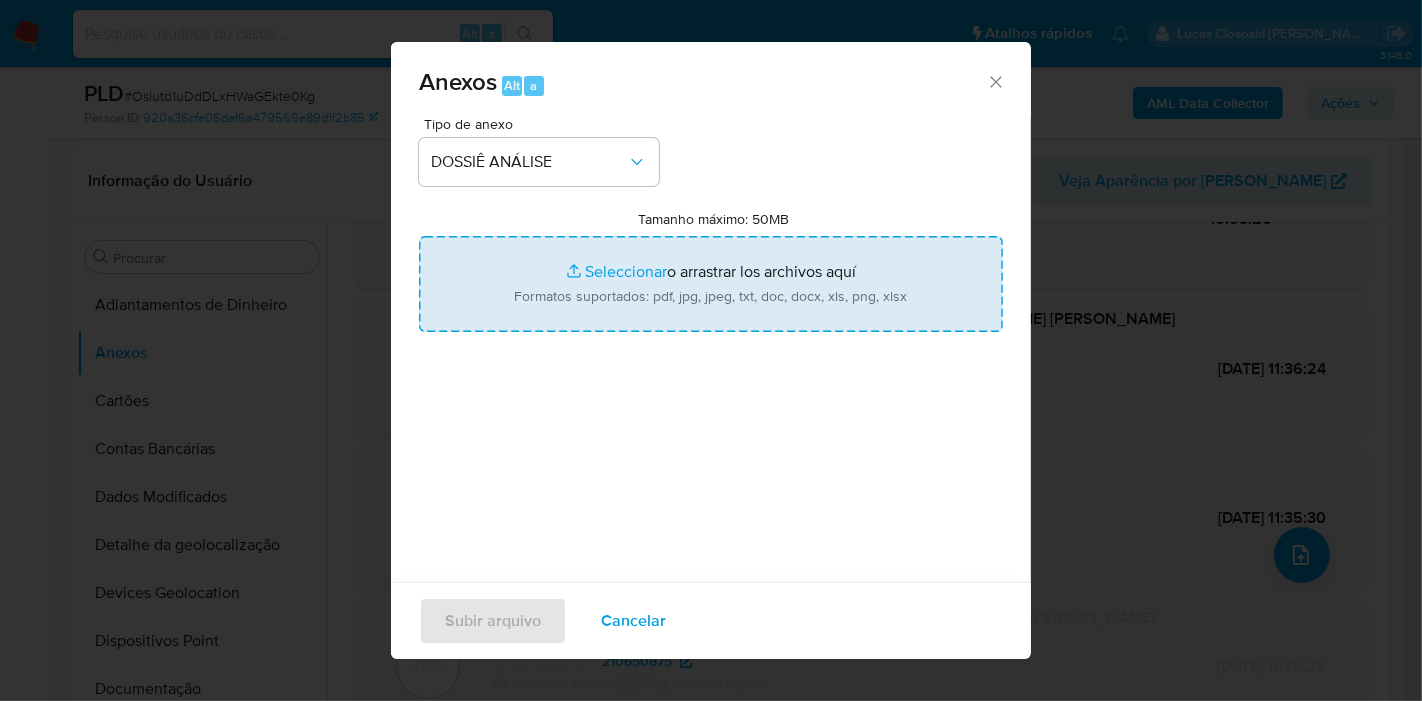 click on "Tamanho máximo: 50MB Seleccionar archivos" at bounding box center (711, 284) 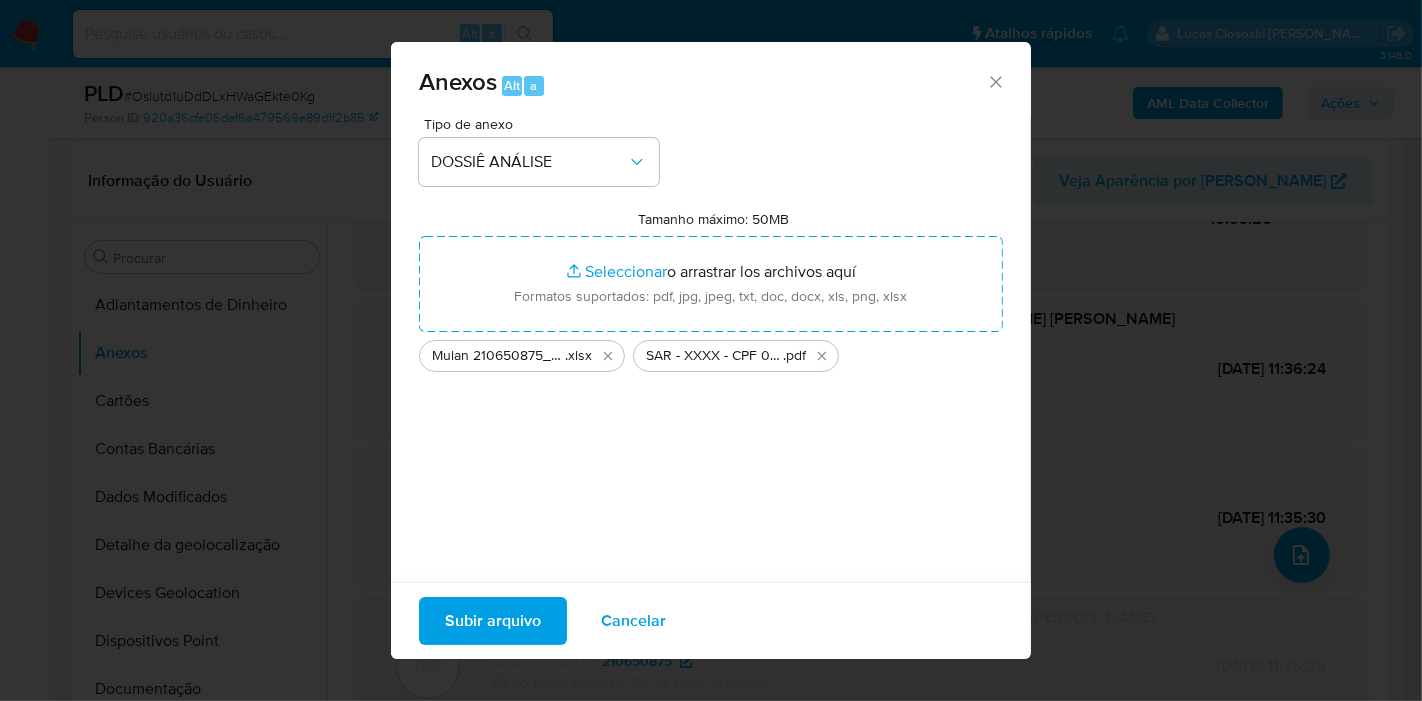 drag, startPoint x: 565, startPoint y: 279, endPoint x: 495, endPoint y: 602, distance: 330.4981 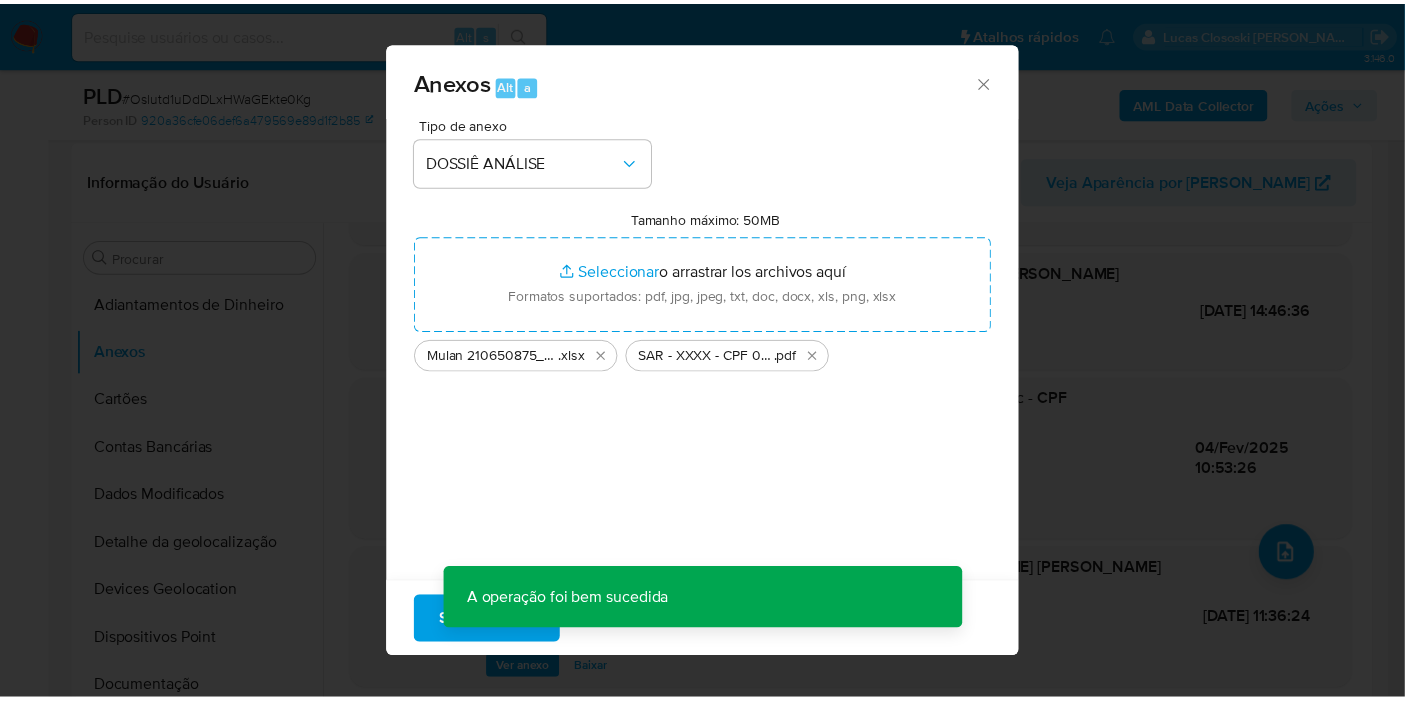 scroll, scrollTop: 163, scrollLeft: 0, axis: vertical 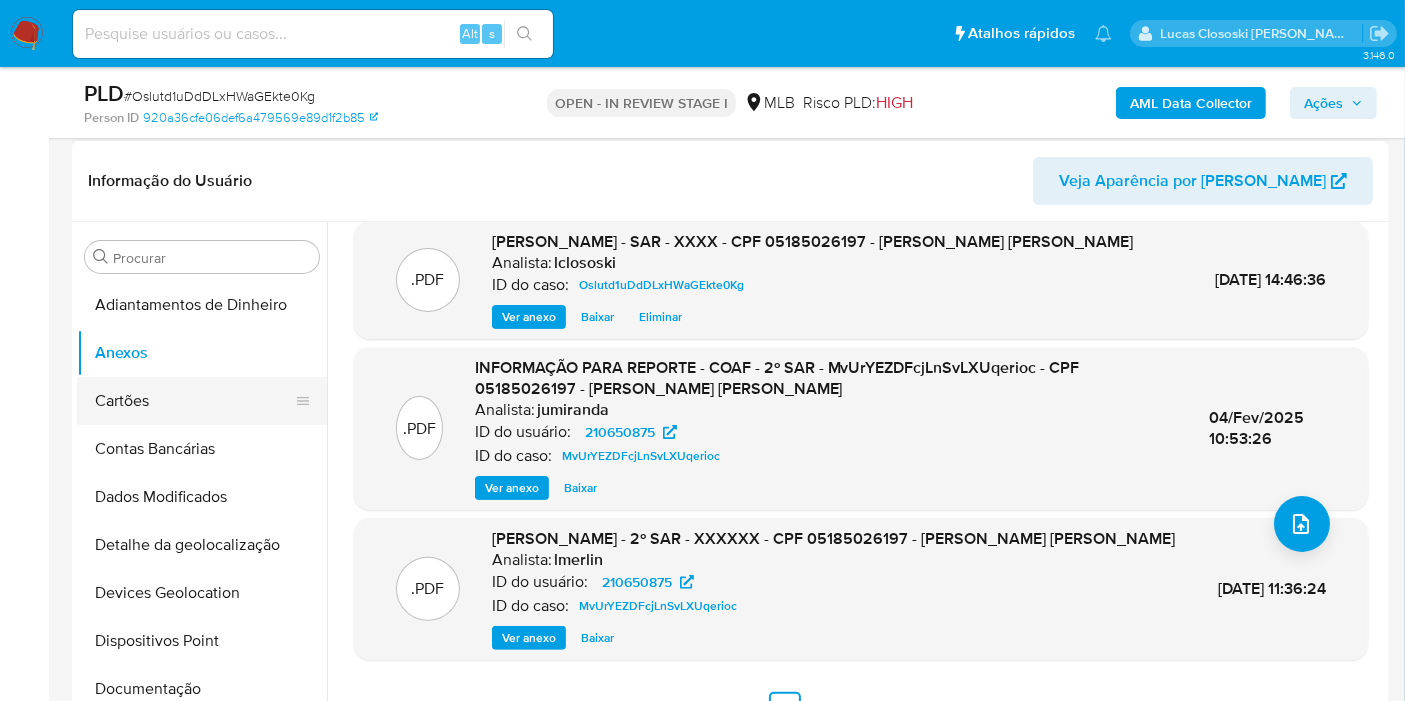 click on "Cartões" at bounding box center (194, 401) 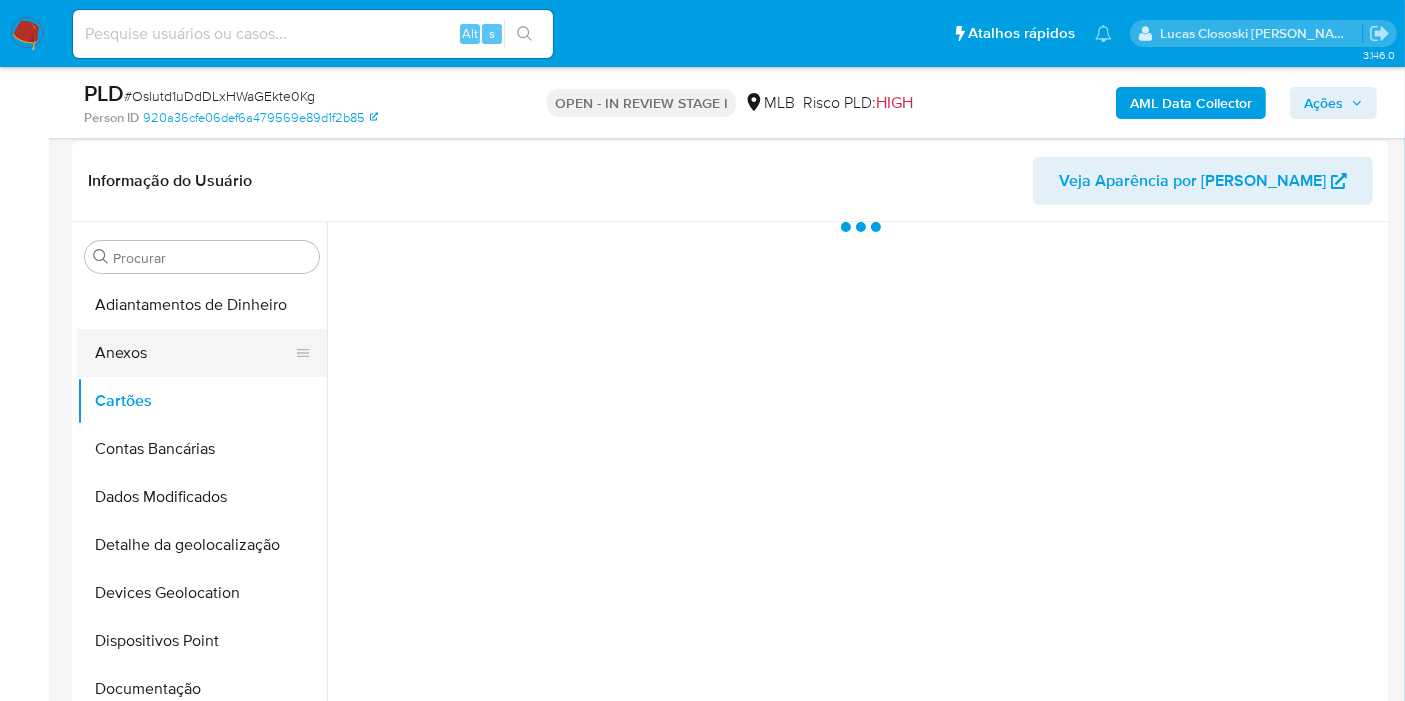 scroll, scrollTop: 0, scrollLeft: 0, axis: both 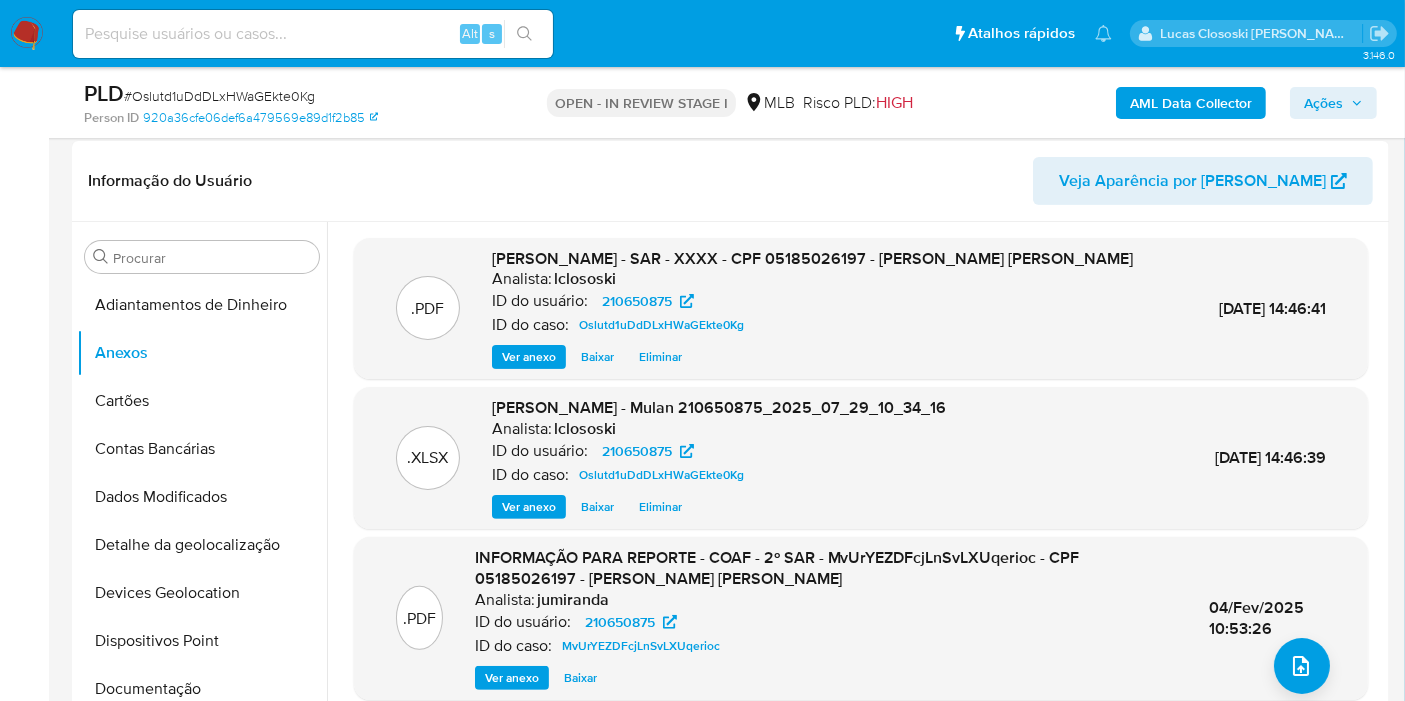 click 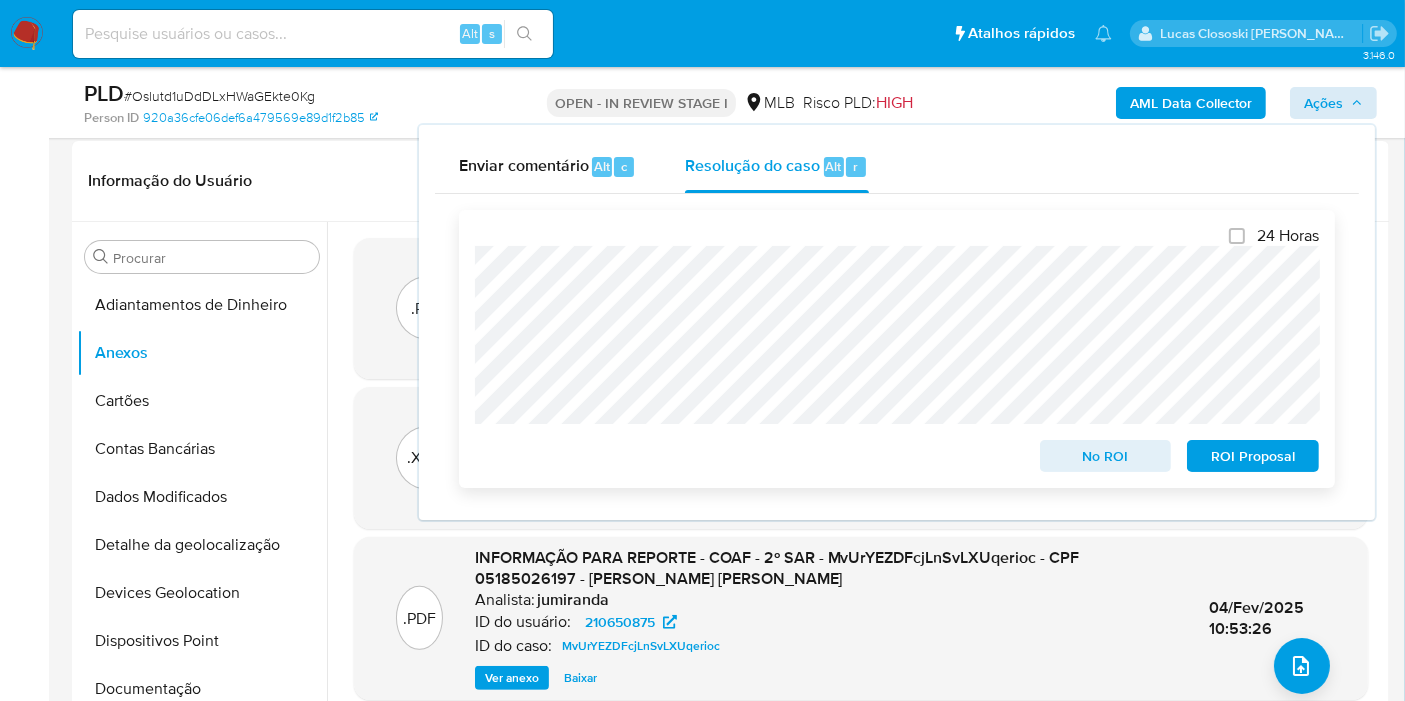 click on "ROI Proposal" at bounding box center (1253, 456) 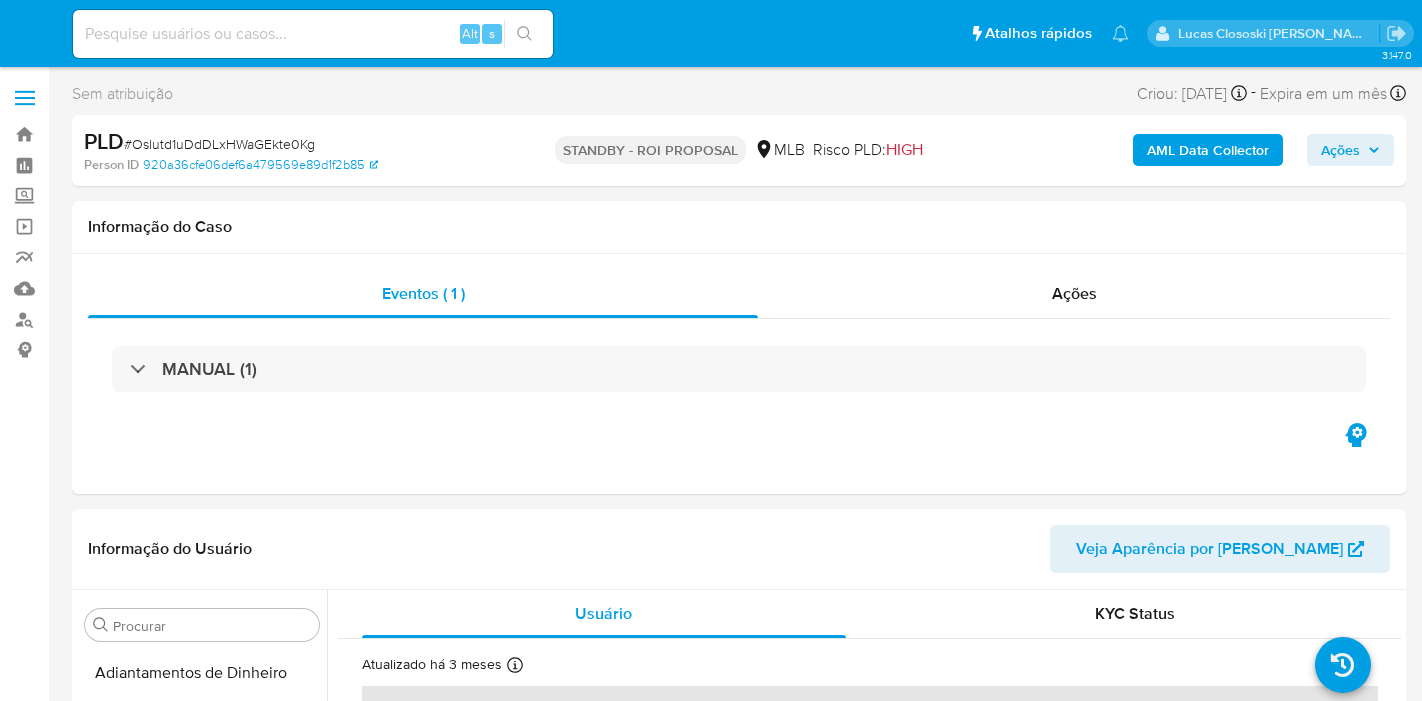 select on "10" 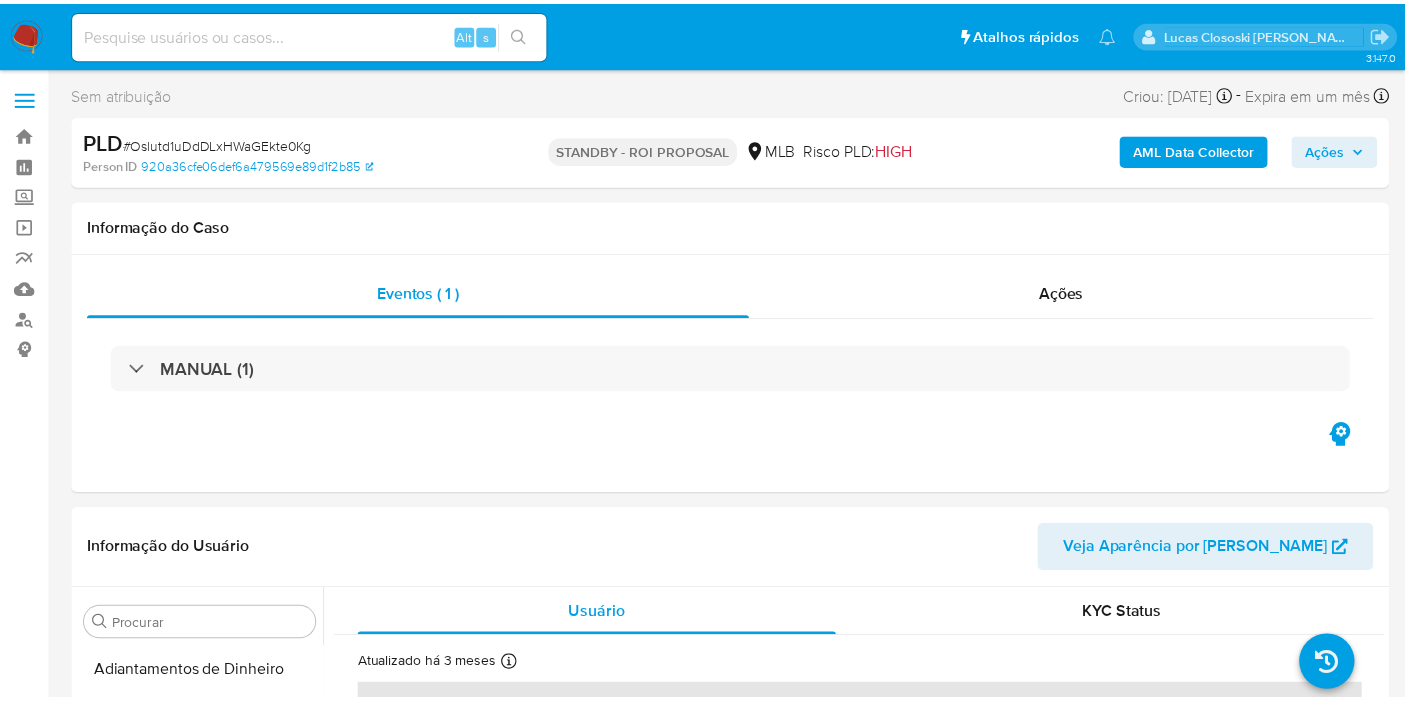 scroll, scrollTop: 0, scrollLeft: 0, axis: both 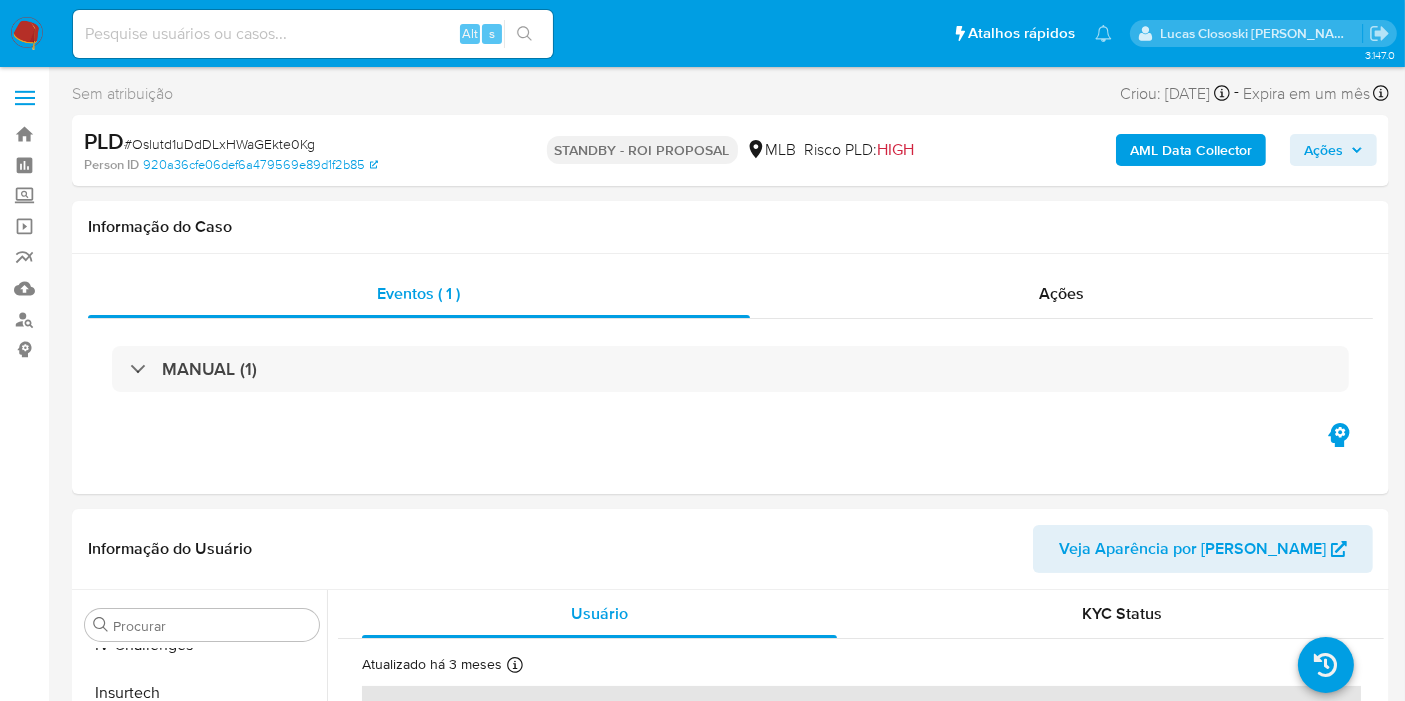 click on "Ações" at bounding box center [1323, 150] 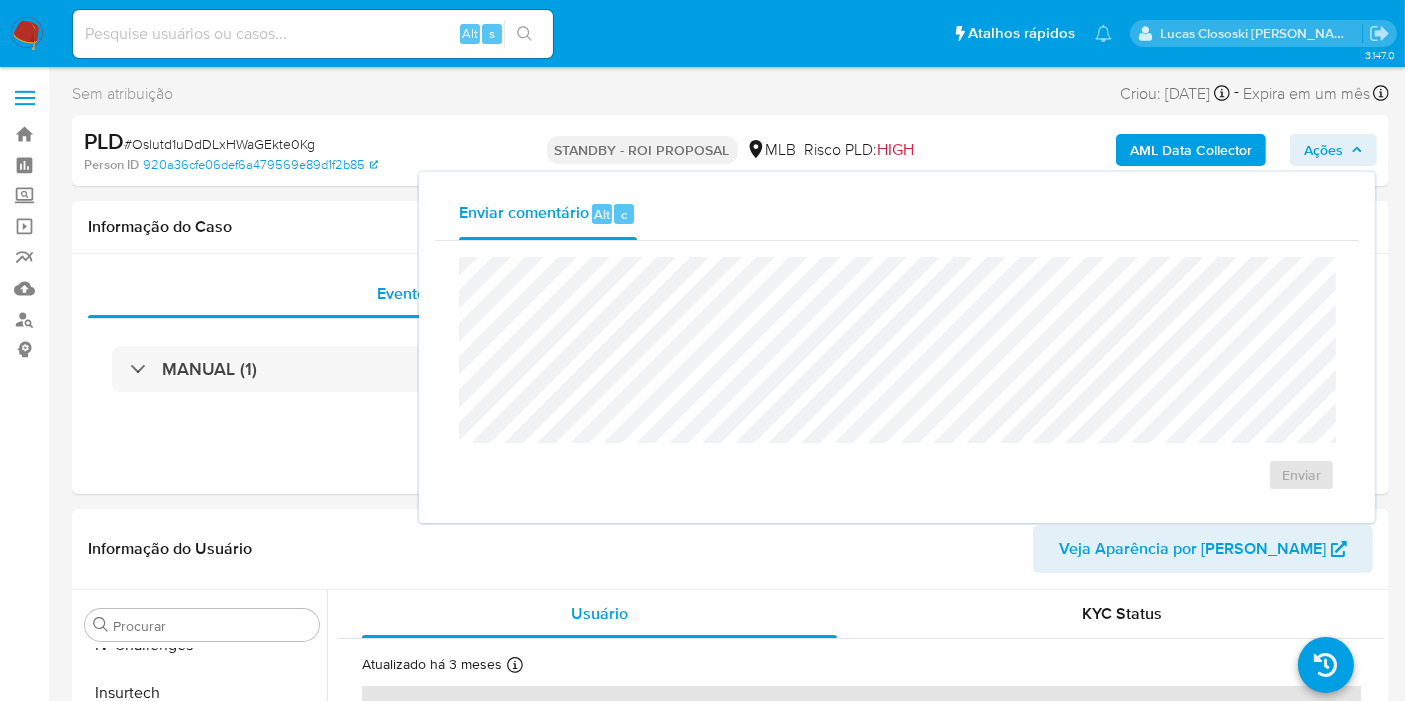 click on "# Oslutd1uDdDLxHWaGEkte0Kg" at bounding box center [219, 144] 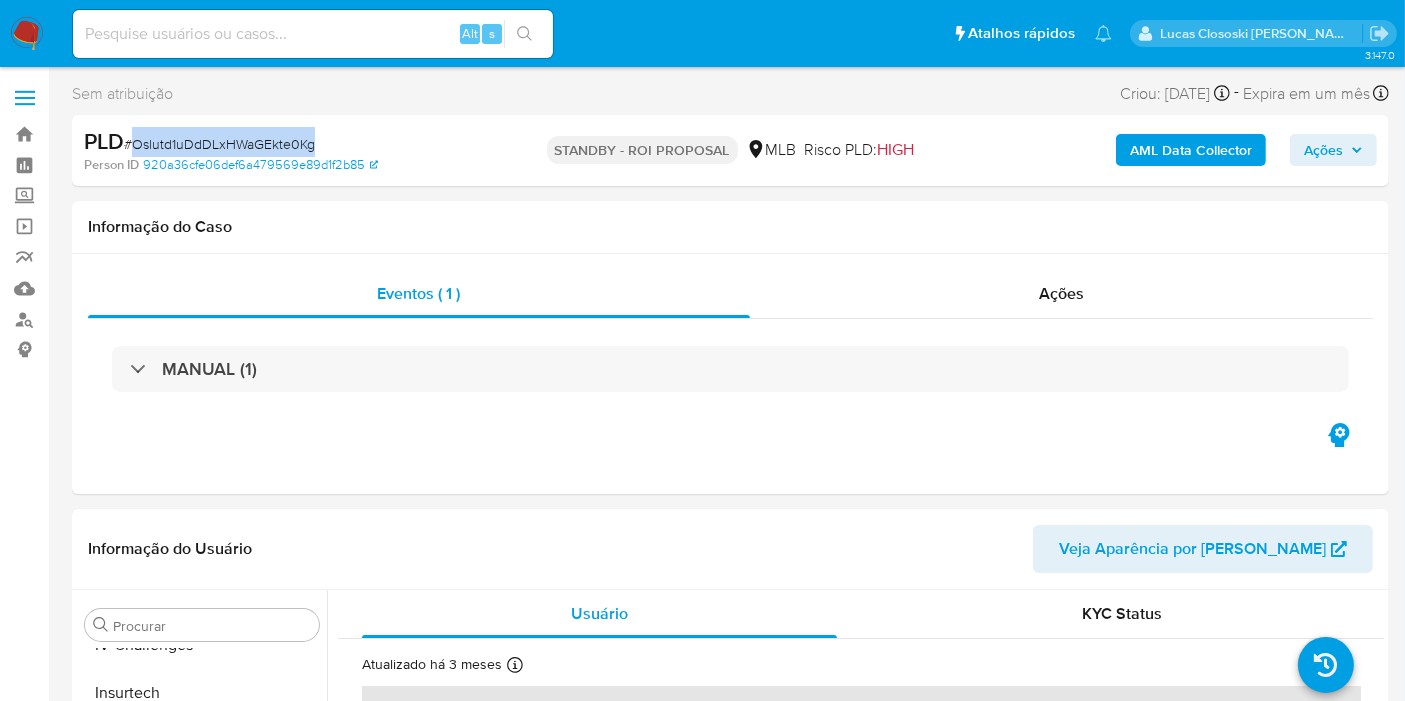 click on "# Oslutd1uDdDLxHWaGEkte0Kg" at bounding box center [219, 144] 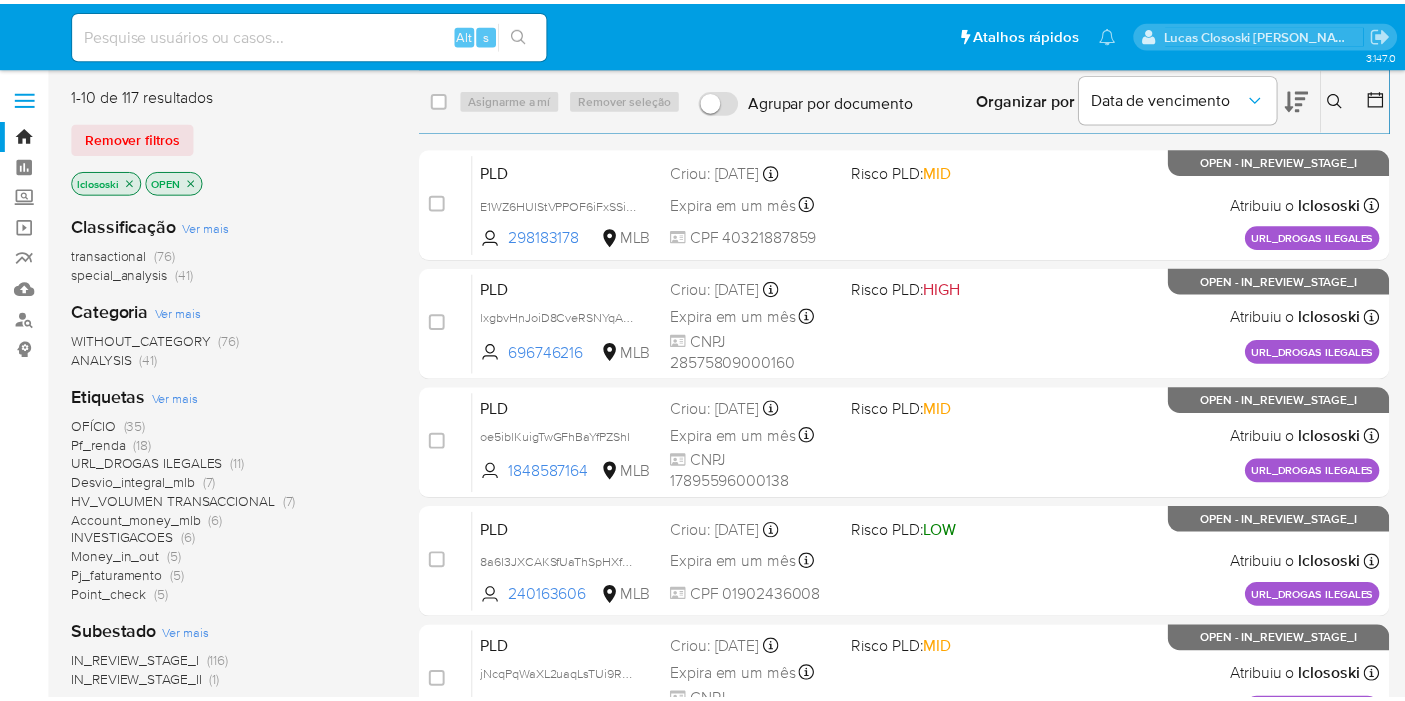 scroll, scrollTop: 0, scrollLeft: 0, axis: both 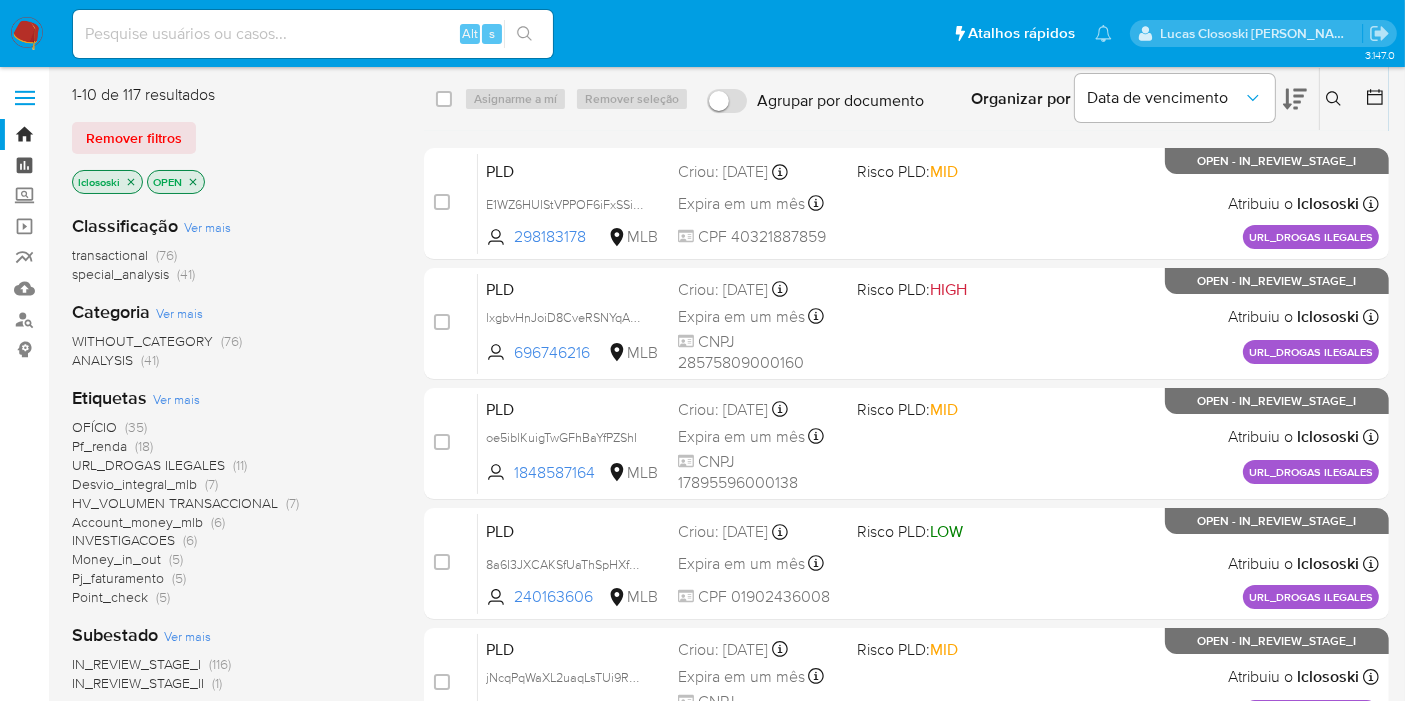 click on "Painel" at bounding box center [119, 165] 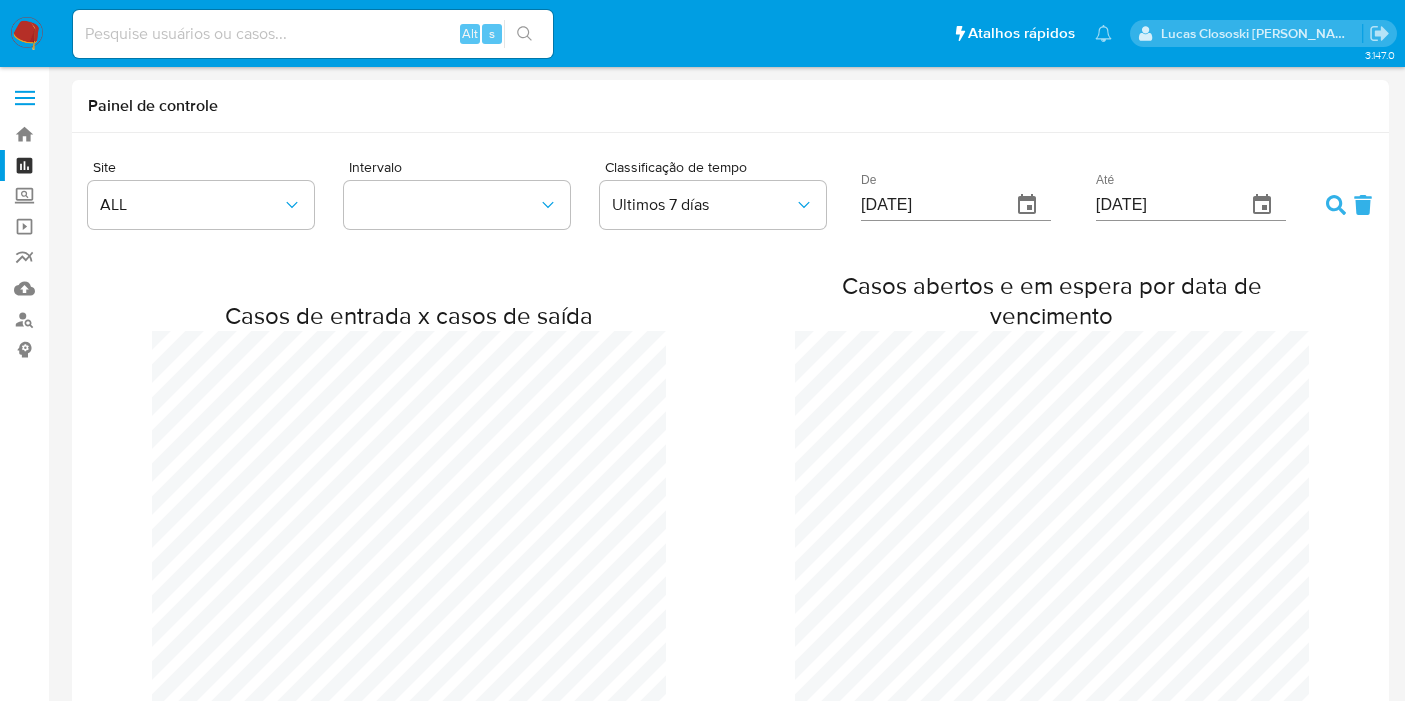 scroll, scrollTop: 0, scrollLeft: 0, axis: both 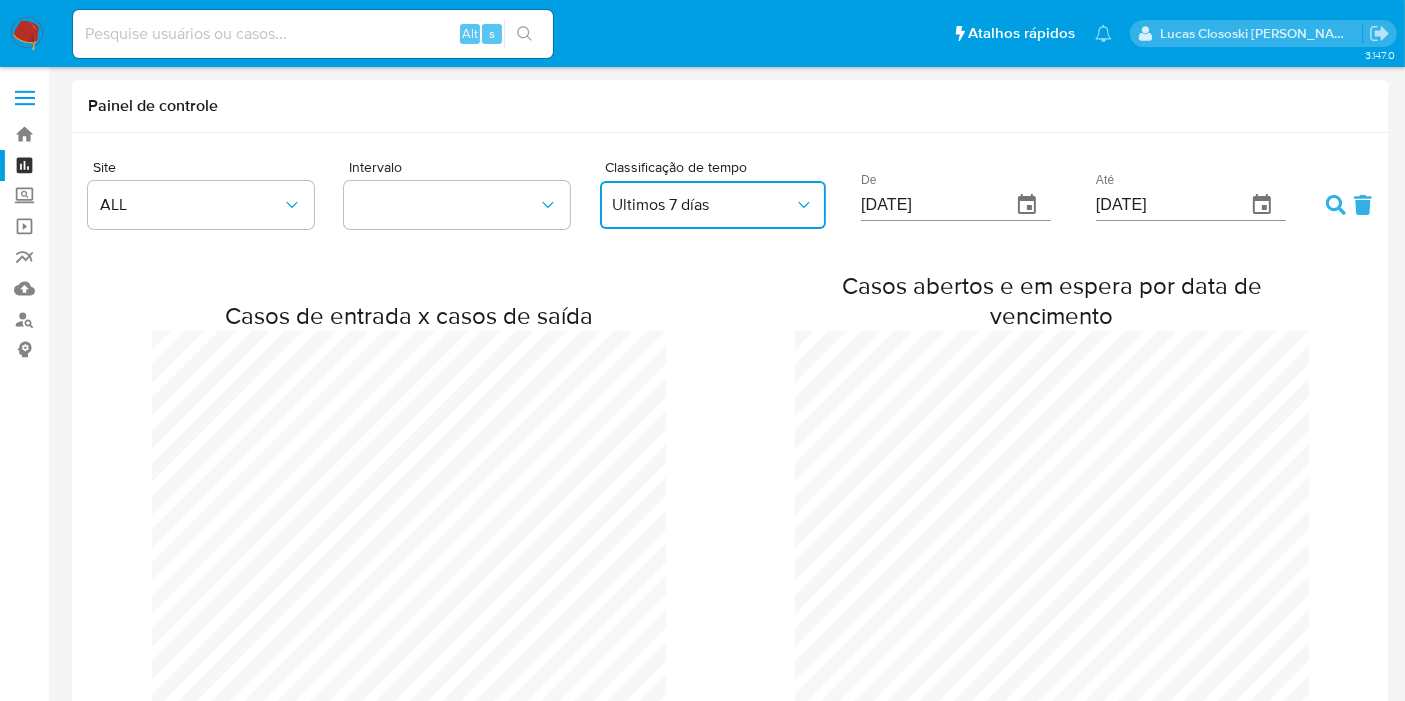 click on "Ultimos 7 días" at bounding box center [703, 205] 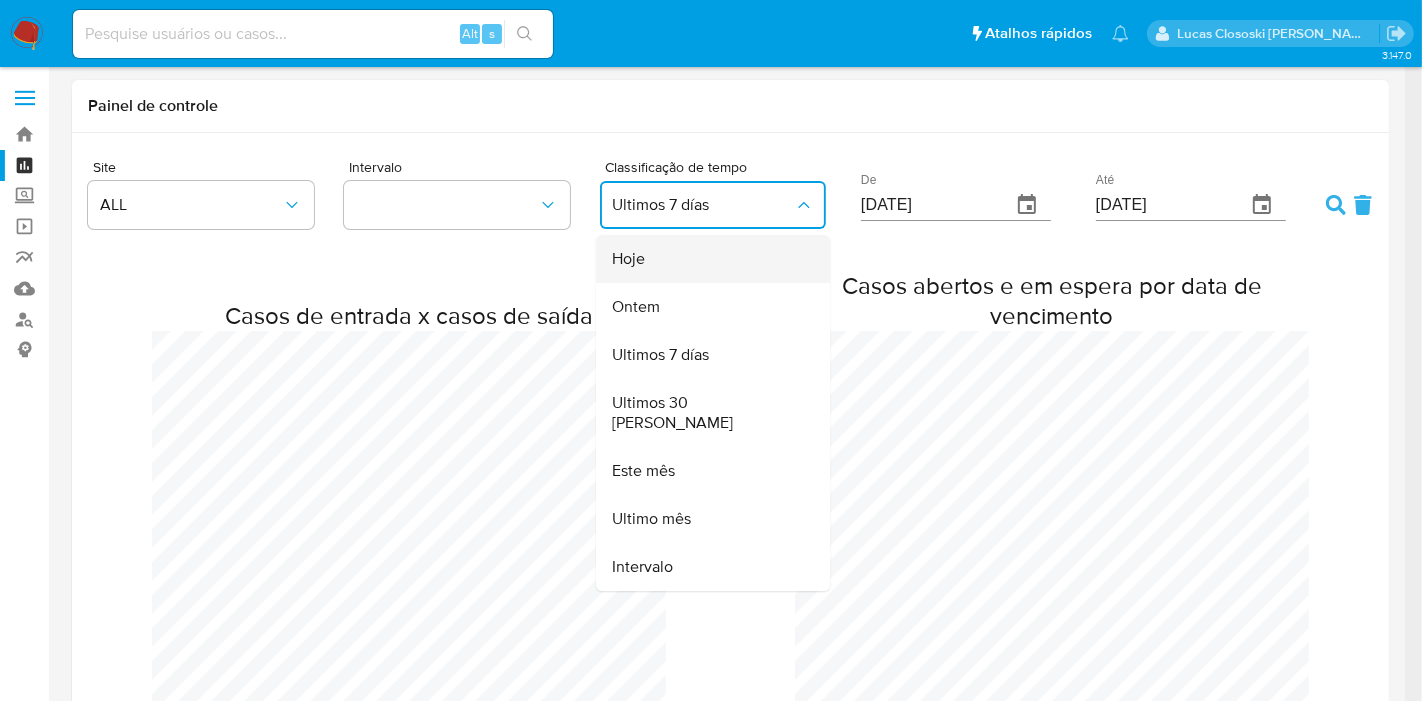 click on "Hoje" at bounding box center [707, 259] 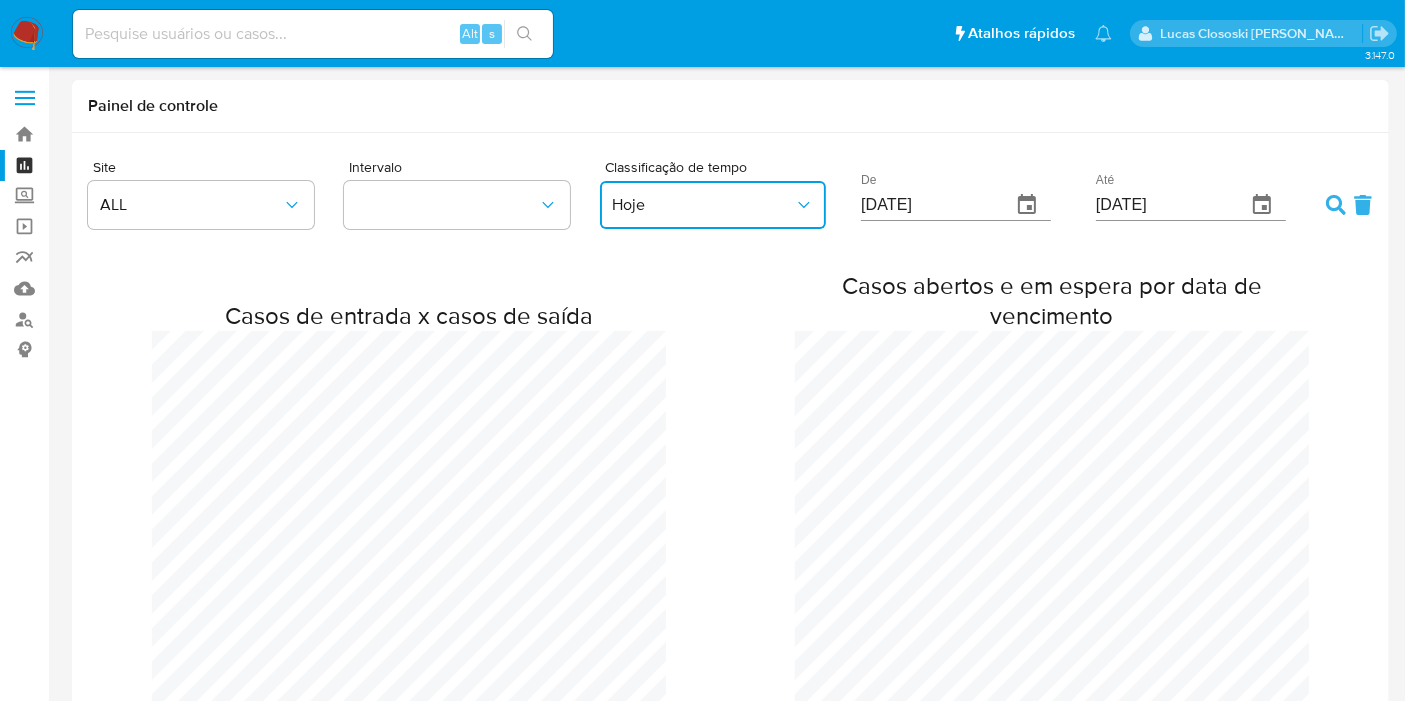 scroll, scrollTop: 996840, scrollLeft: 998594, axis: both 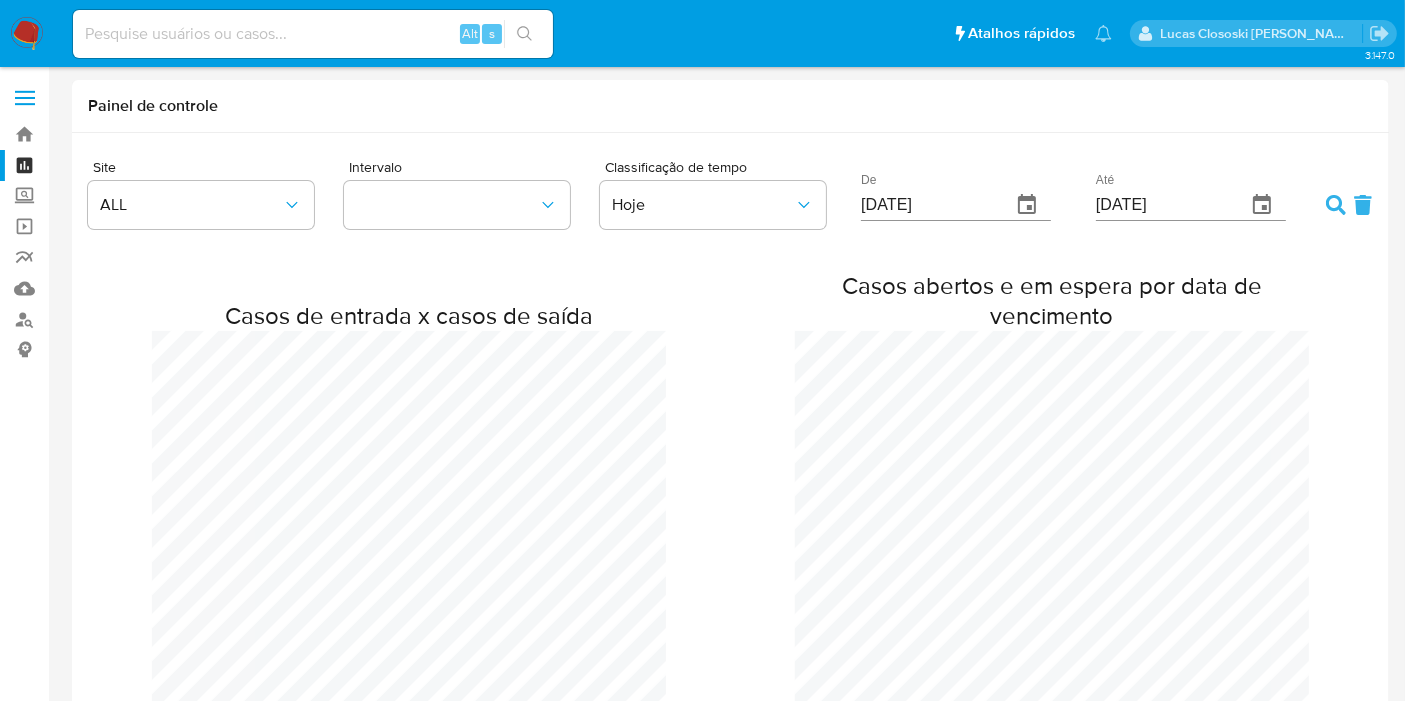 click on "Site ALL Intervalo Classificação de tempo Hoje De 22/07/2025 Até 29/07/2025" at bounding box center [730, 197] 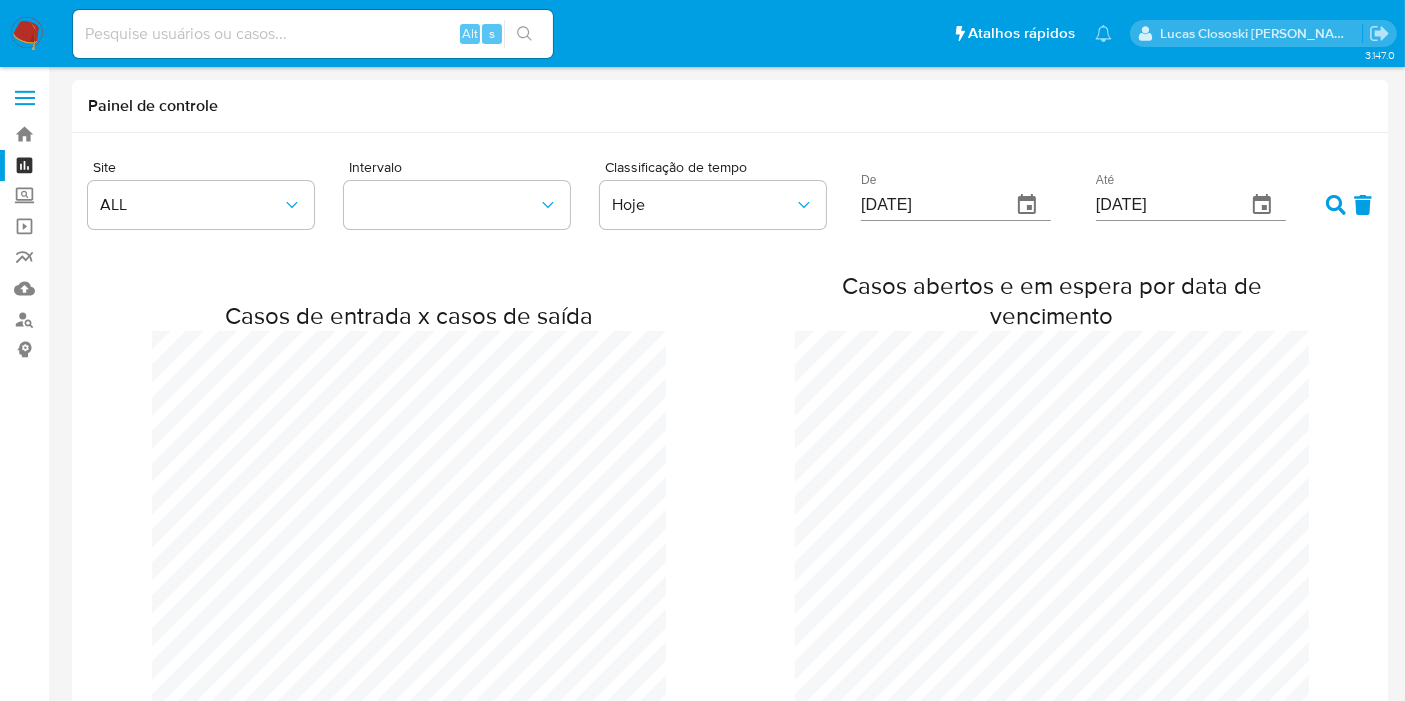 click 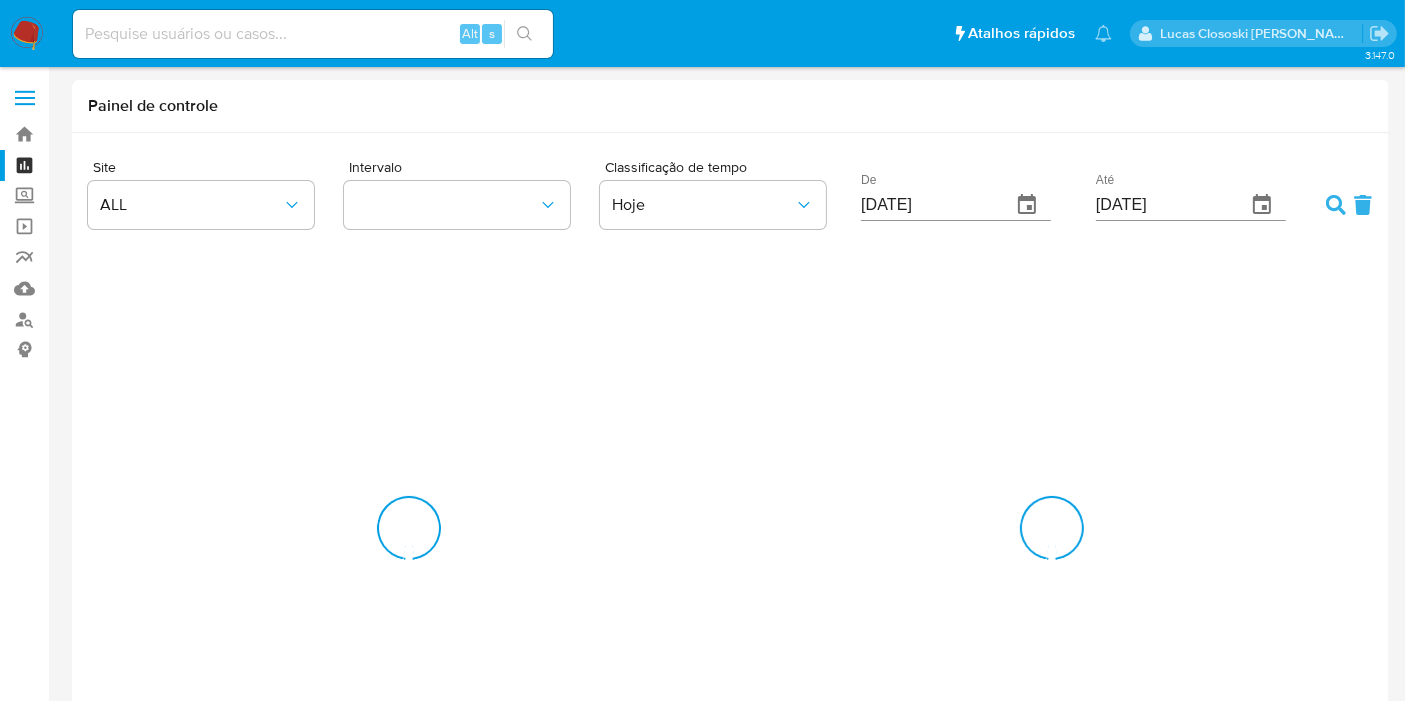 scroll, scrollTop: 997411, scrollLeft: 998594, axis: both 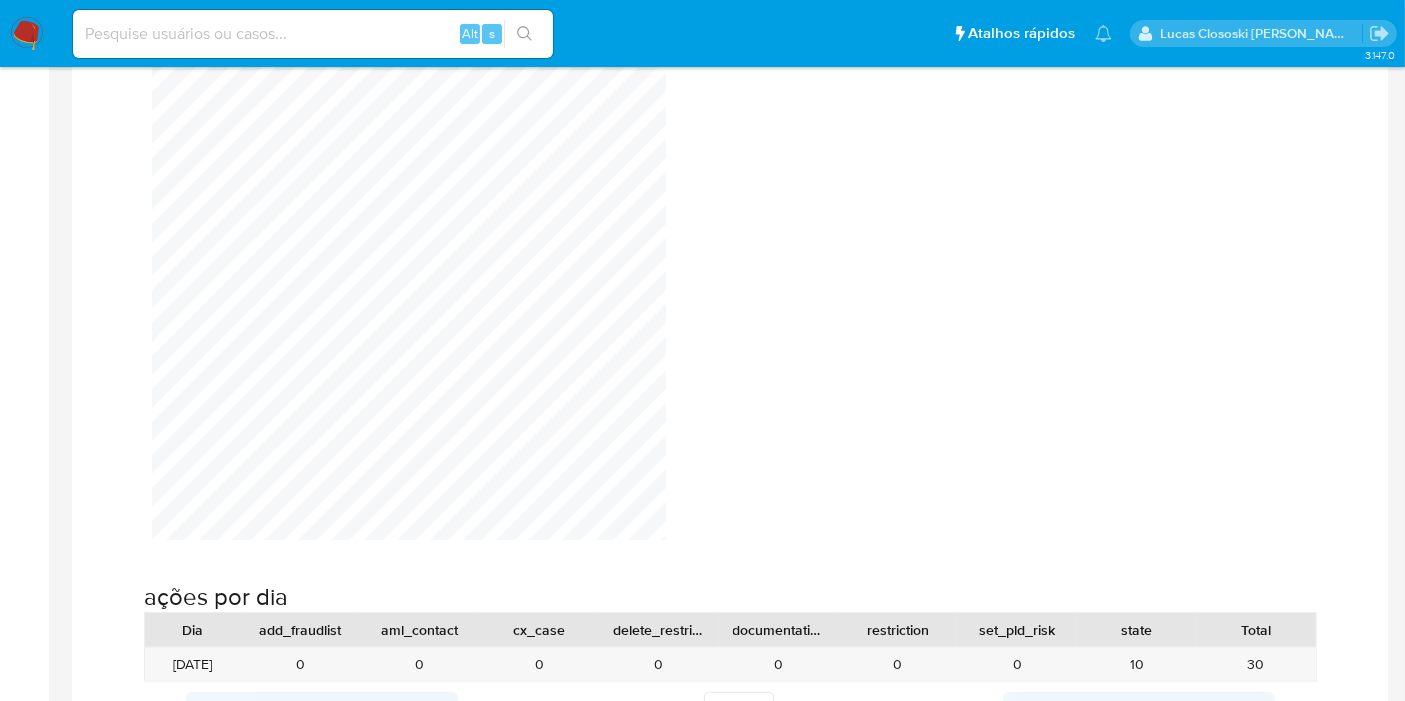 click at bounding box center (27, 34) 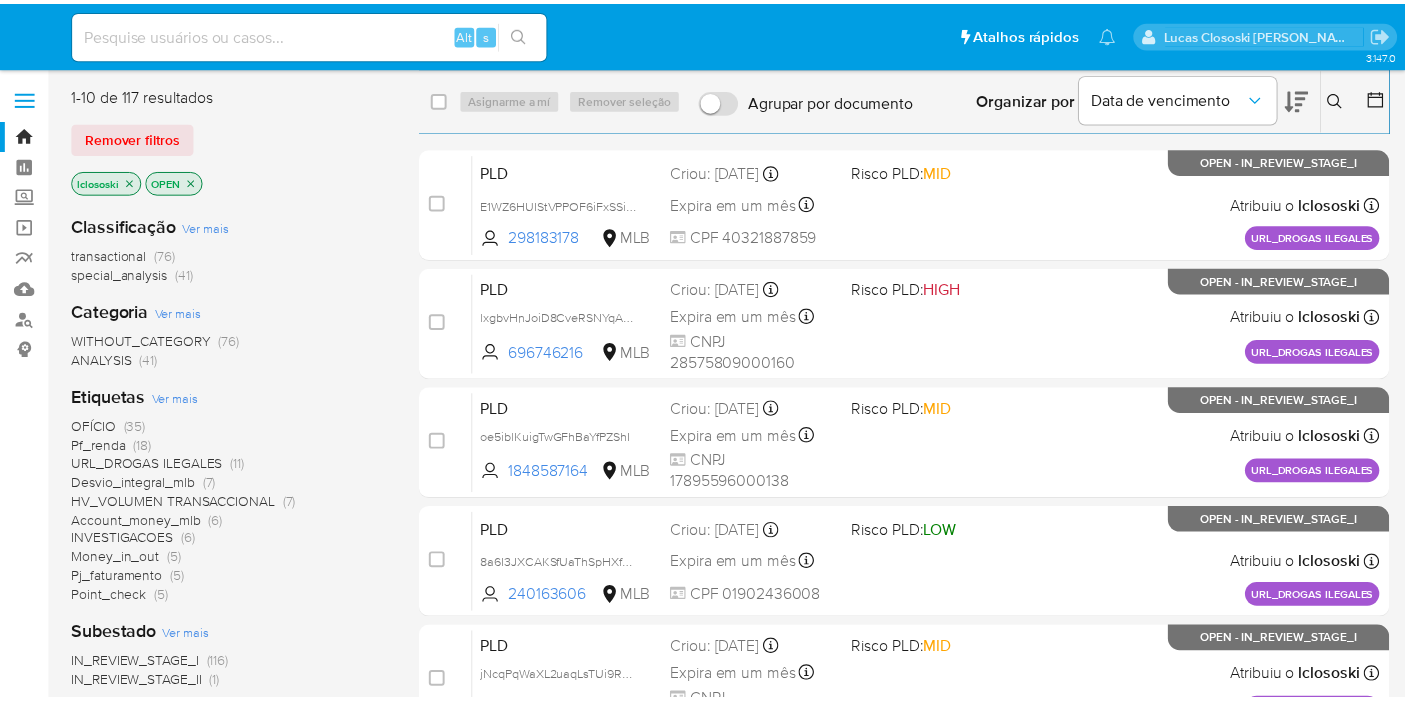 scroll, scrollTop: 0, scrollLeft: 0, axis: both 